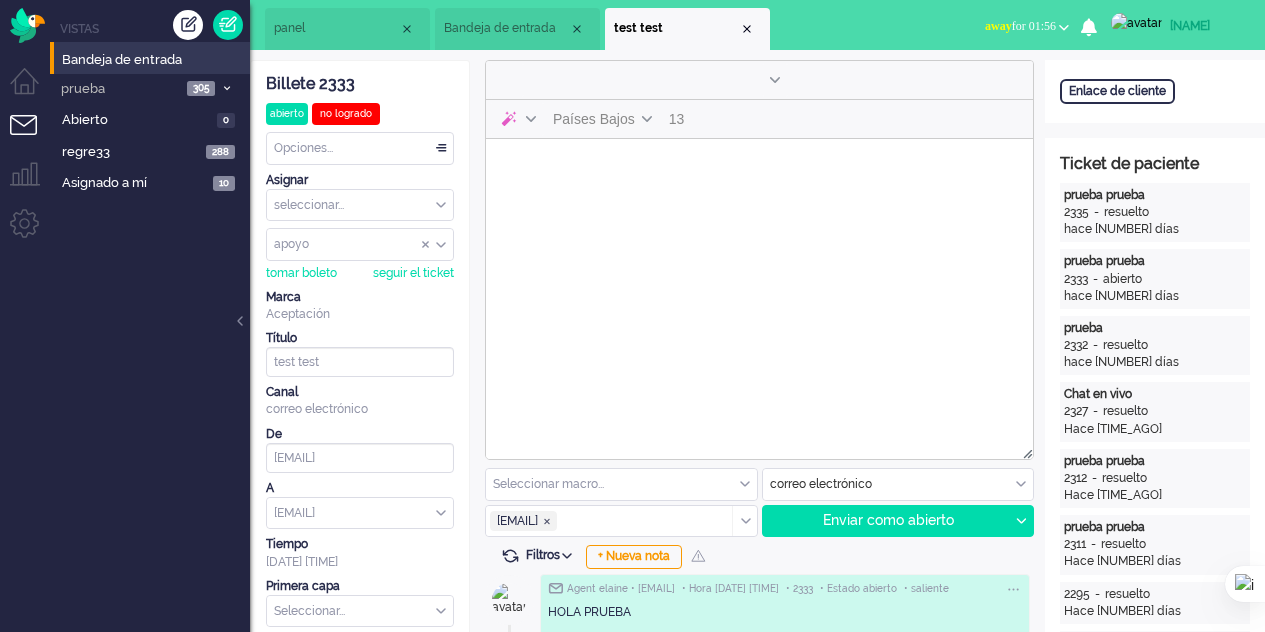 scroll, scrollTop: 0, scrollLeft: 0, axis: both 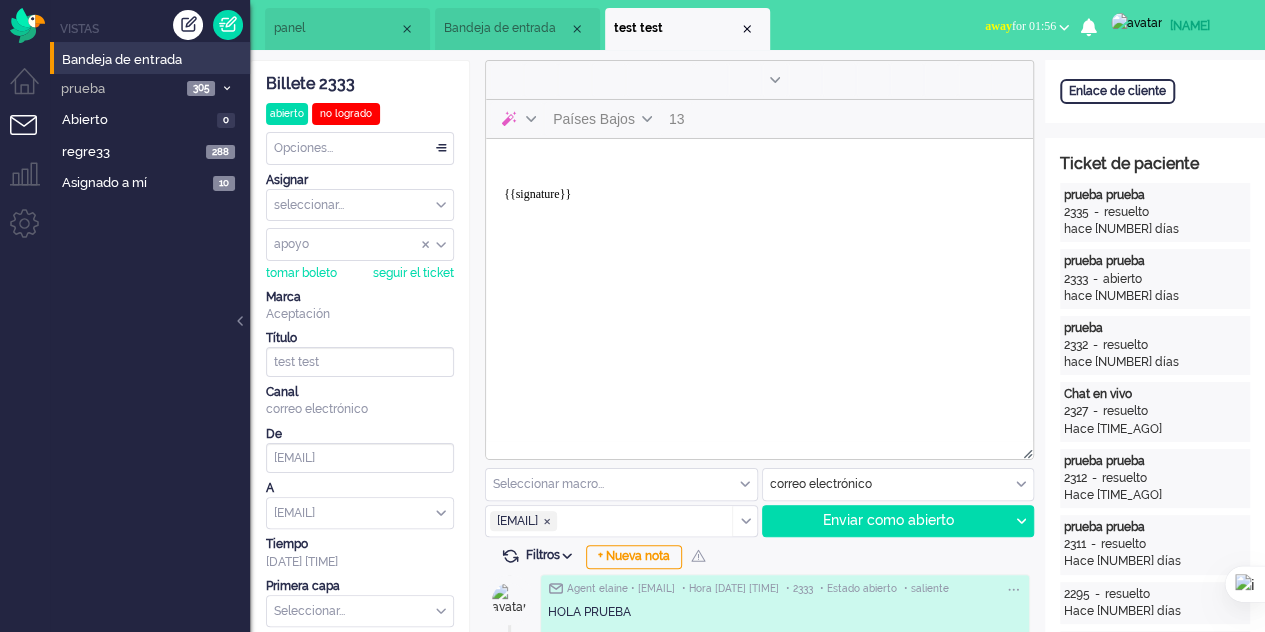 click on "{{signature}}" at bounding box center (759, 187) 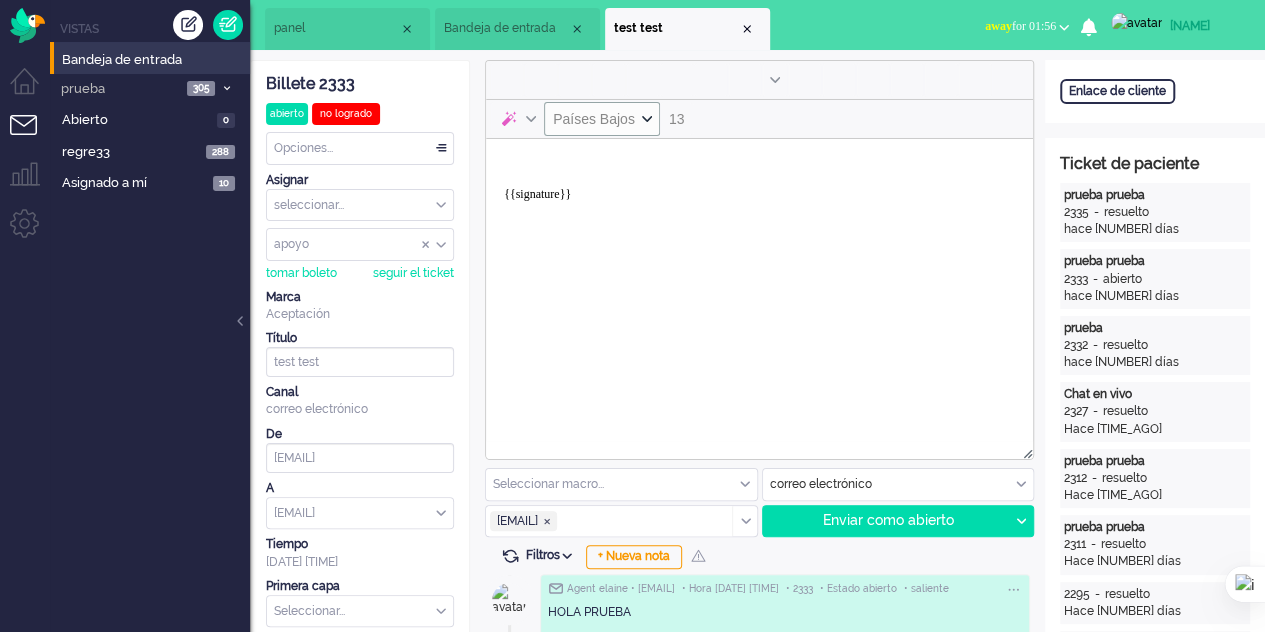 click on "Países Bajos" at bounding box center (594, 119) 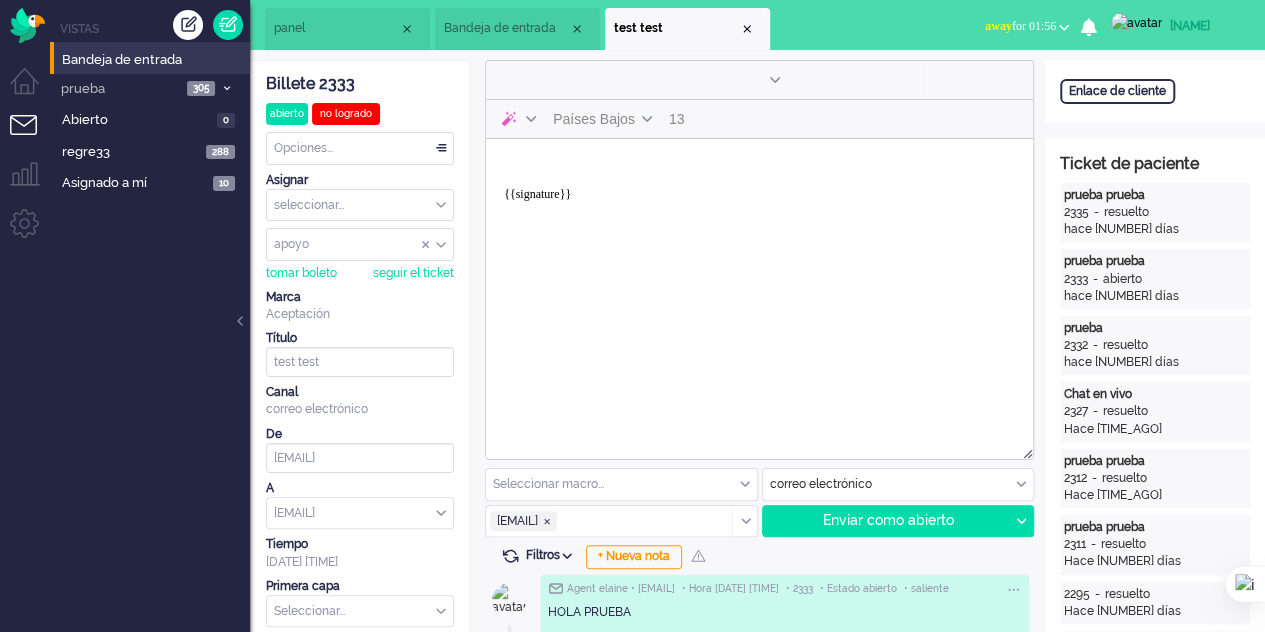 click on "{{signature}}" at bounding box center (759, 187) 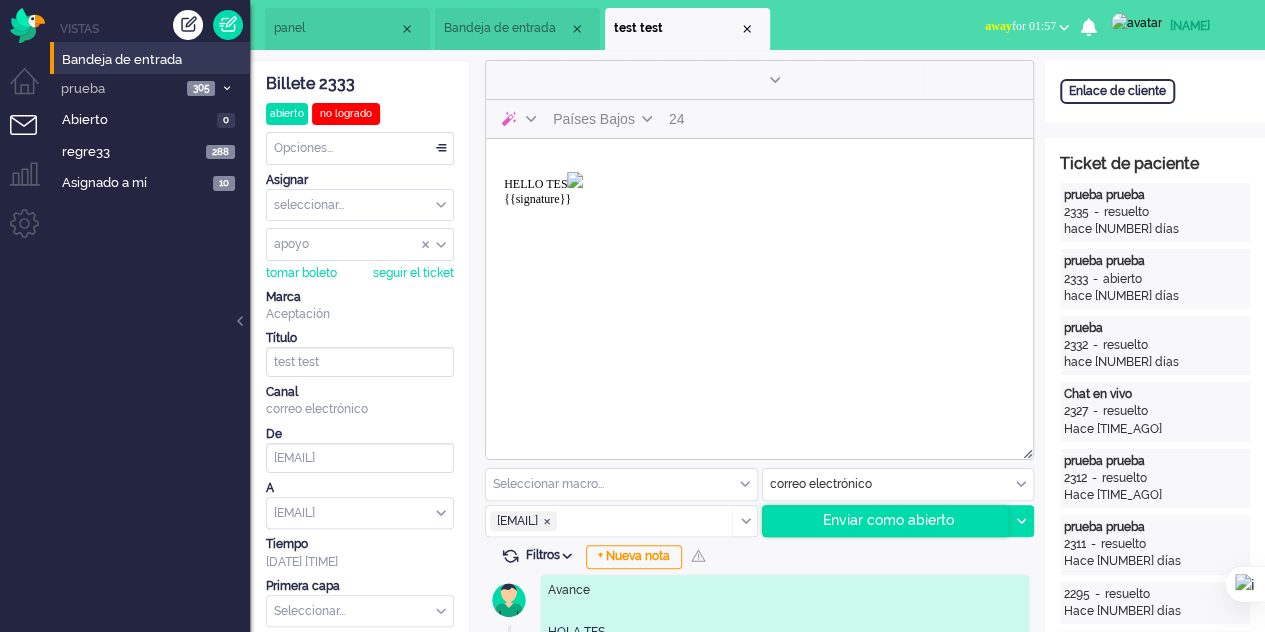 click on "Enviar como abierto" at bounding box center (888, 520) 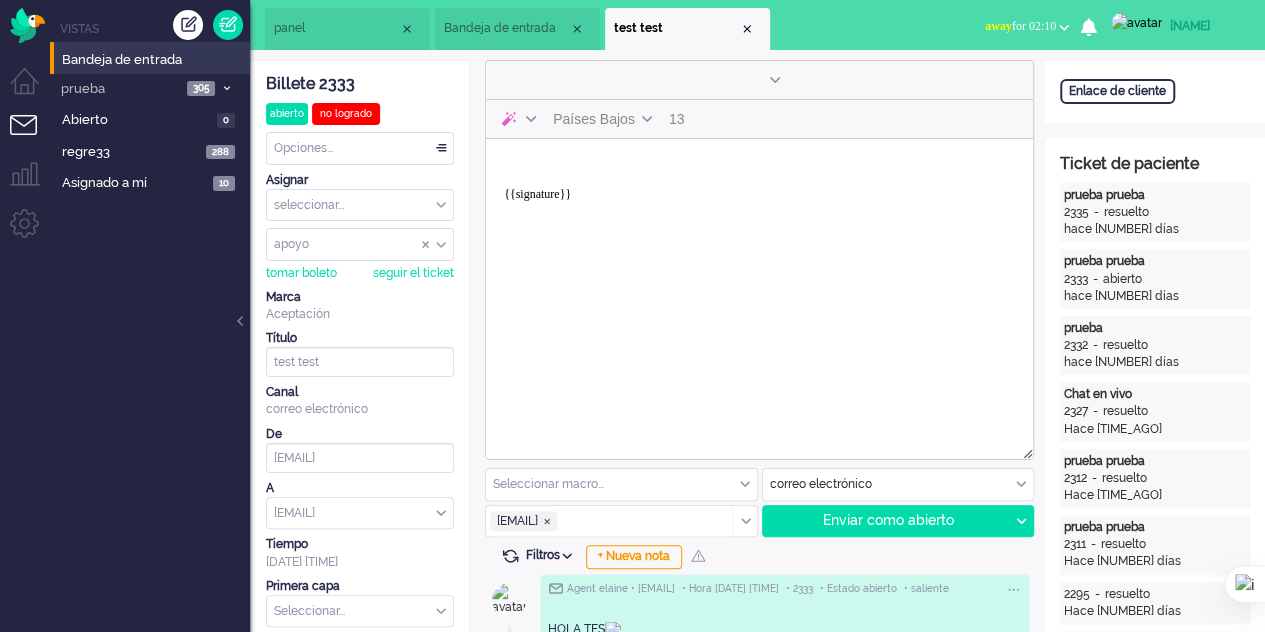click on "Bandeja de entrada" at bounding box center (517, 29) 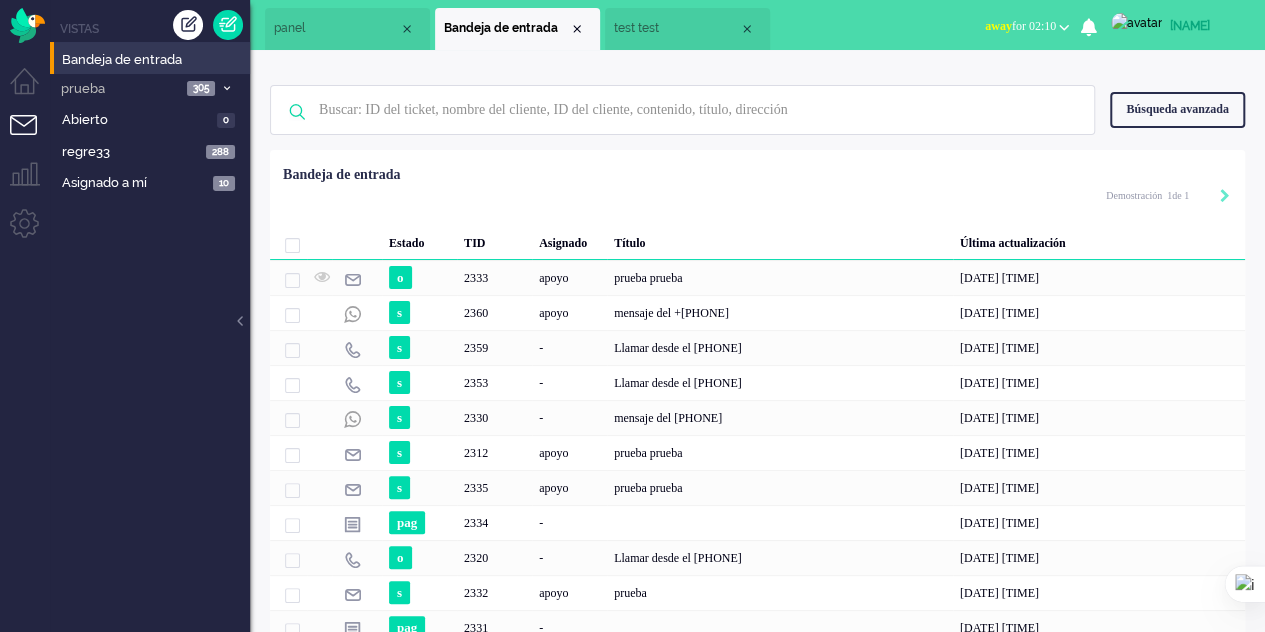 click on "[NAME] [NAME]" at bounding box center [676, 28] 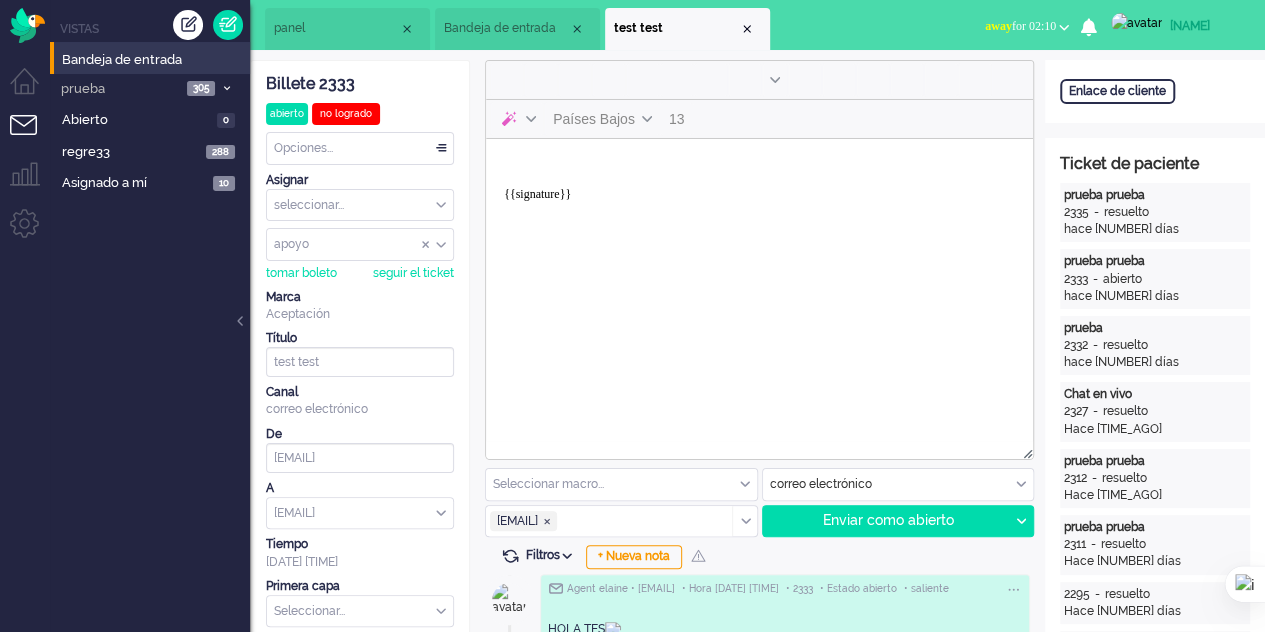 click on "panel" at bounding box center (347, 29) 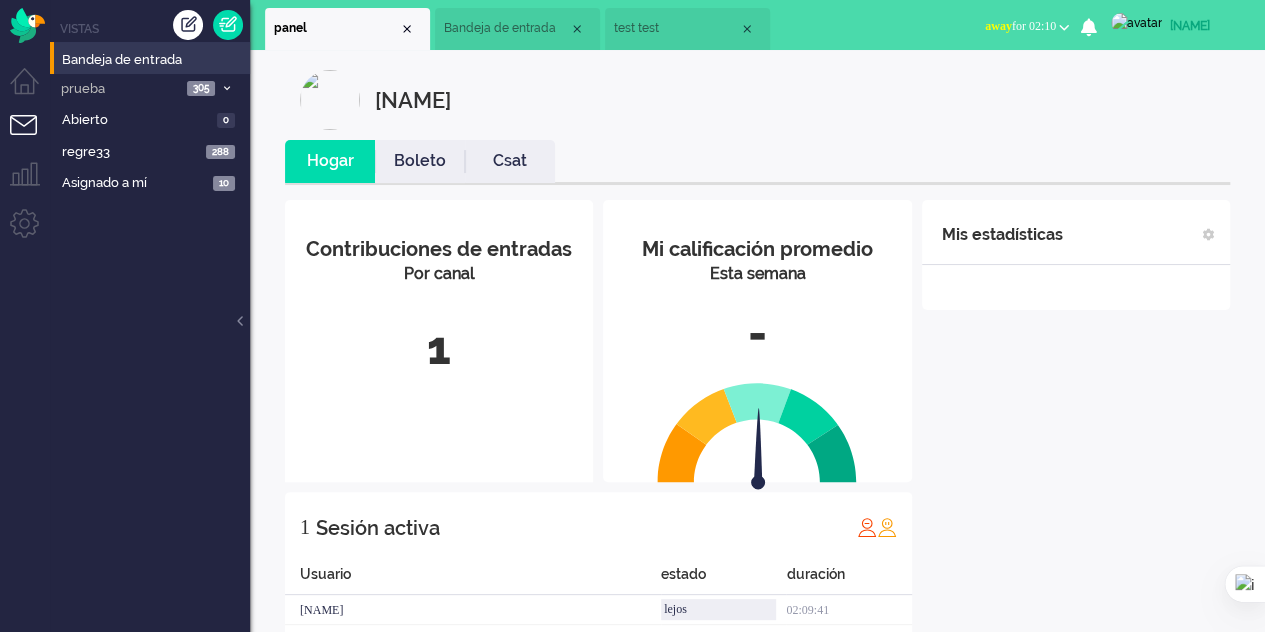click on "Bandeja de entrada" at bounding box center (500, 28) 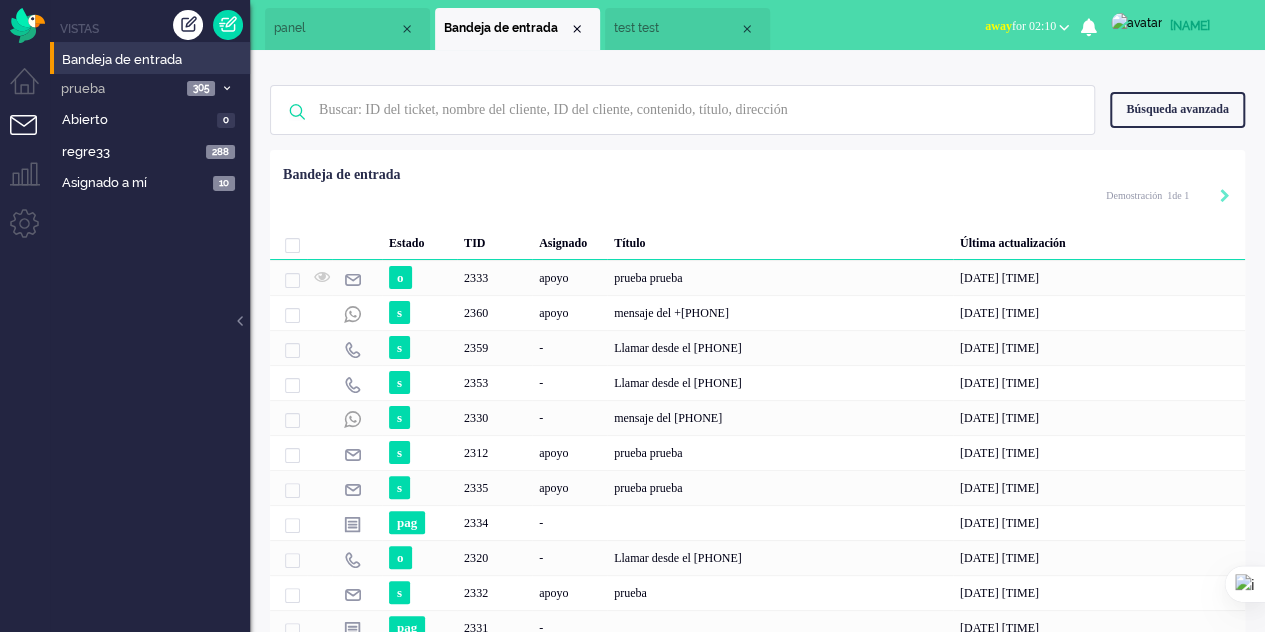 click on "[NAME] [NAME]" at bounding box center (676, 28) 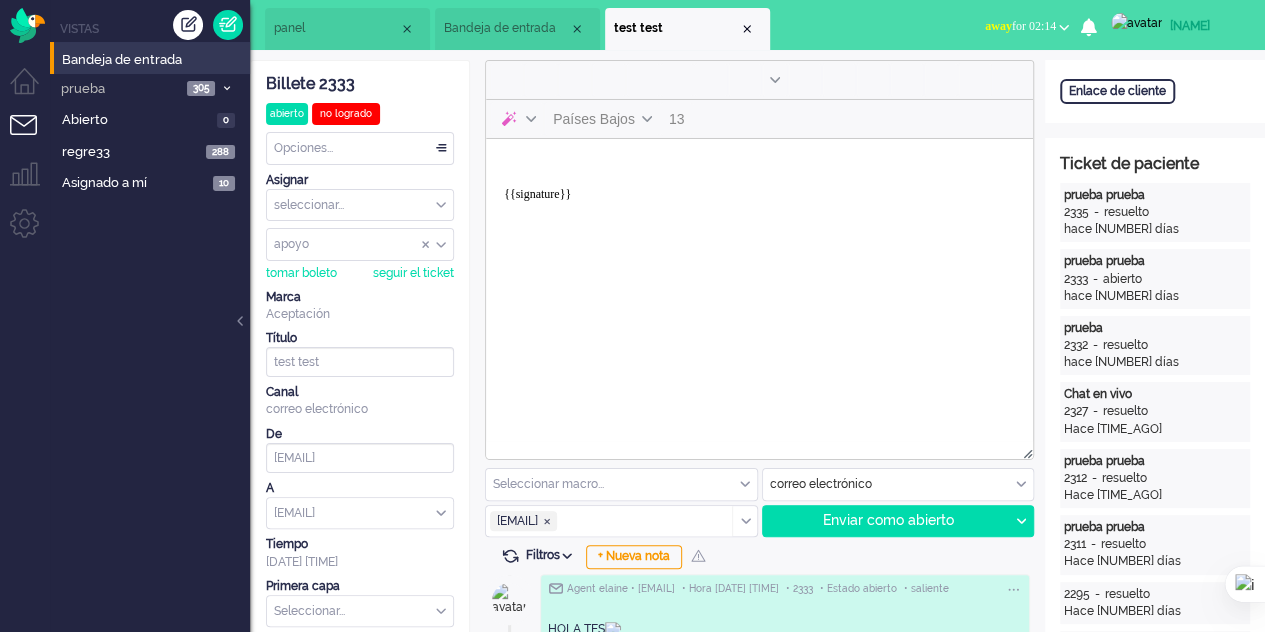 click on "{{signature}}" at bounding box center (759, 187) 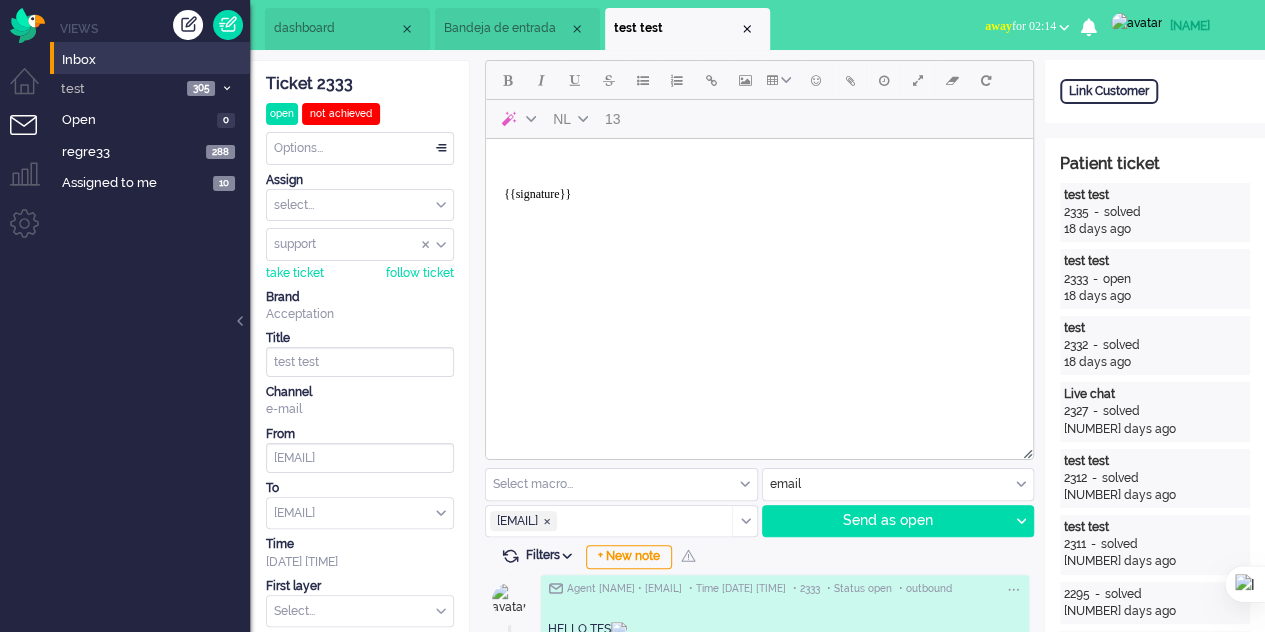 click on "{{signature}}" at bounding box center (759, 187) 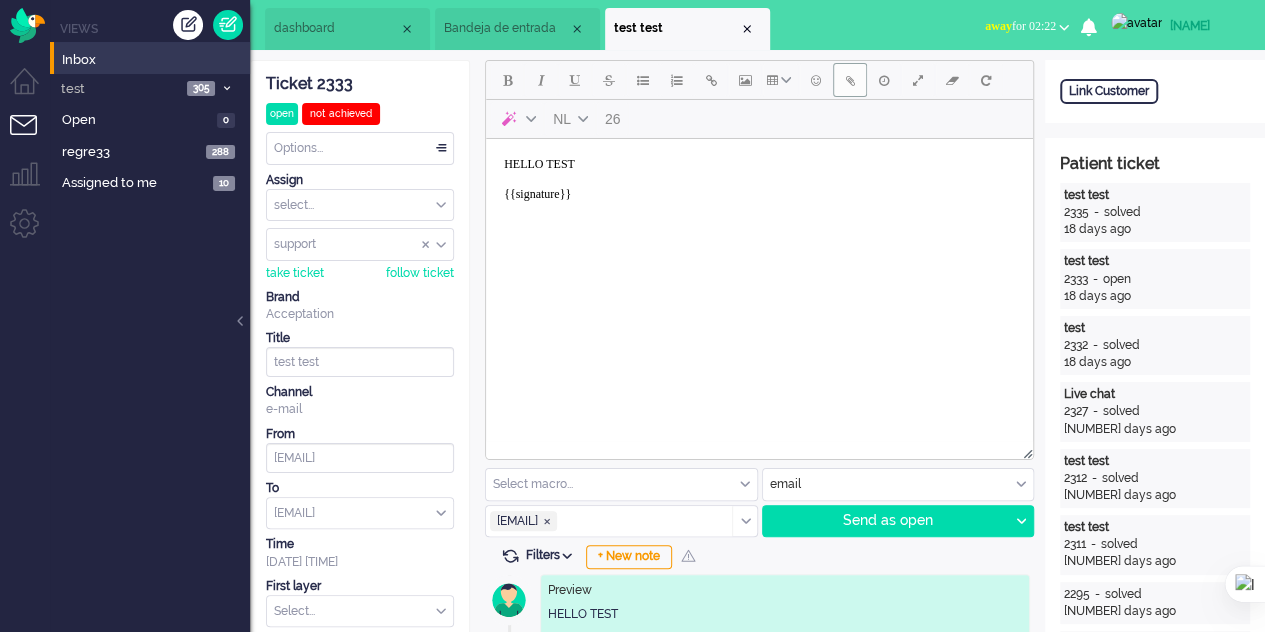 click at bounding box center [850, 80] 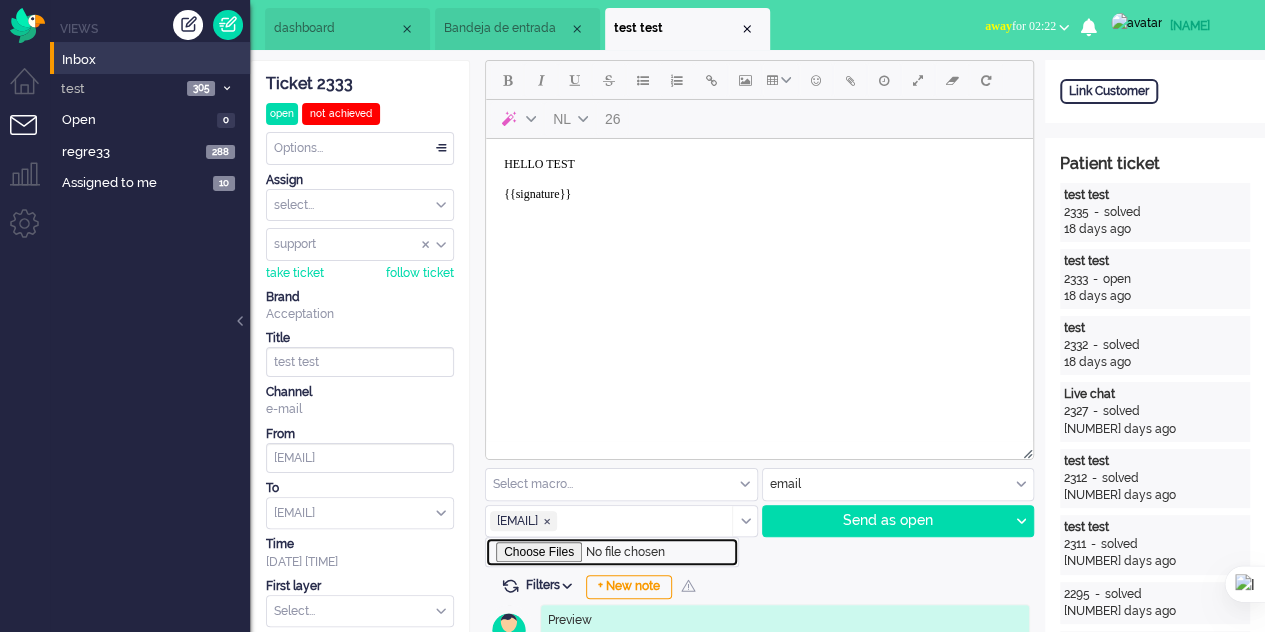 click at bounding box center [612, 552] 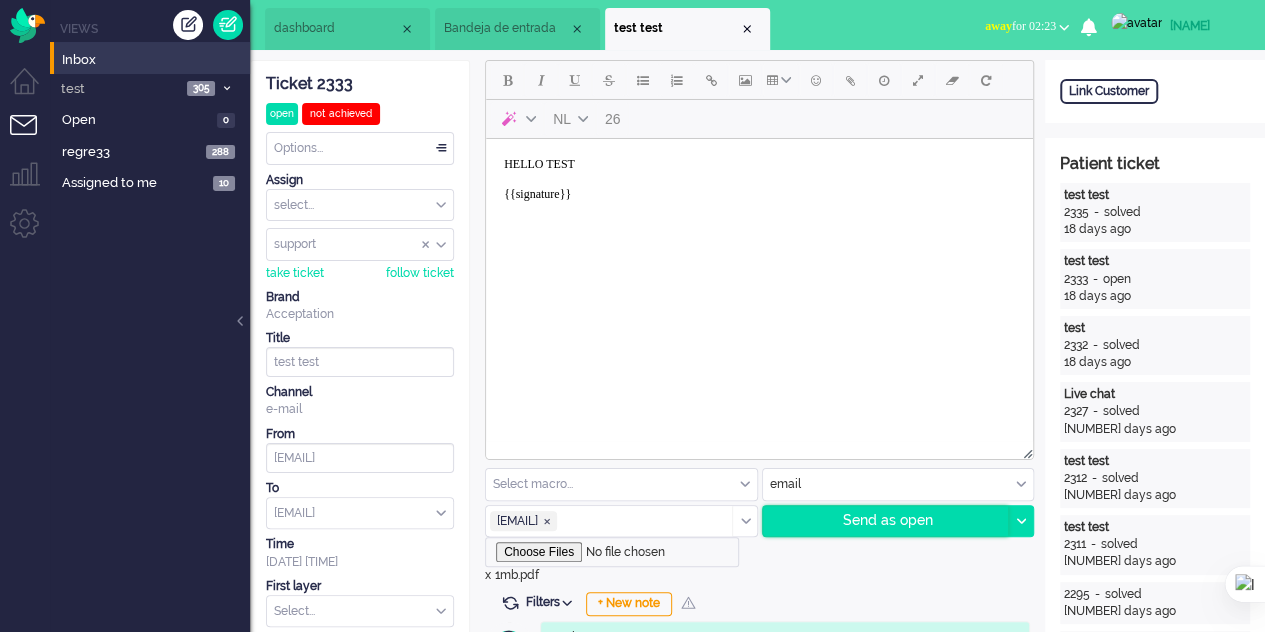 click on "Send as open" at bounding box center [886, 521] 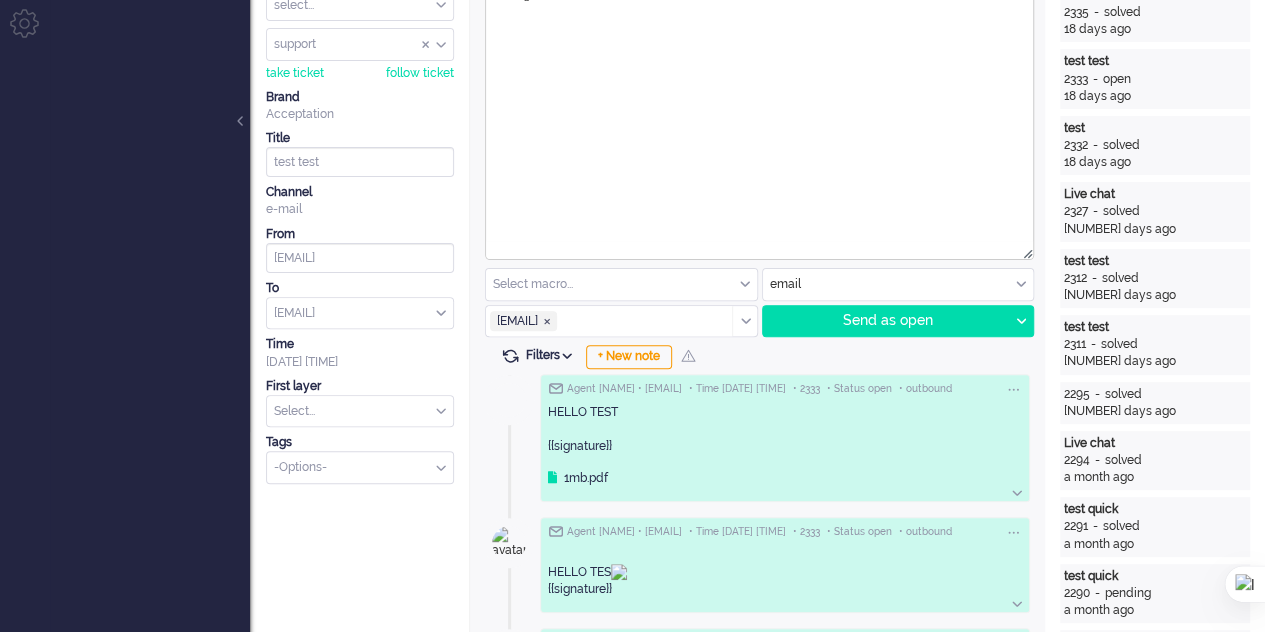 scroll, scrollTop: 0, scrollLeft: 0, axis: both 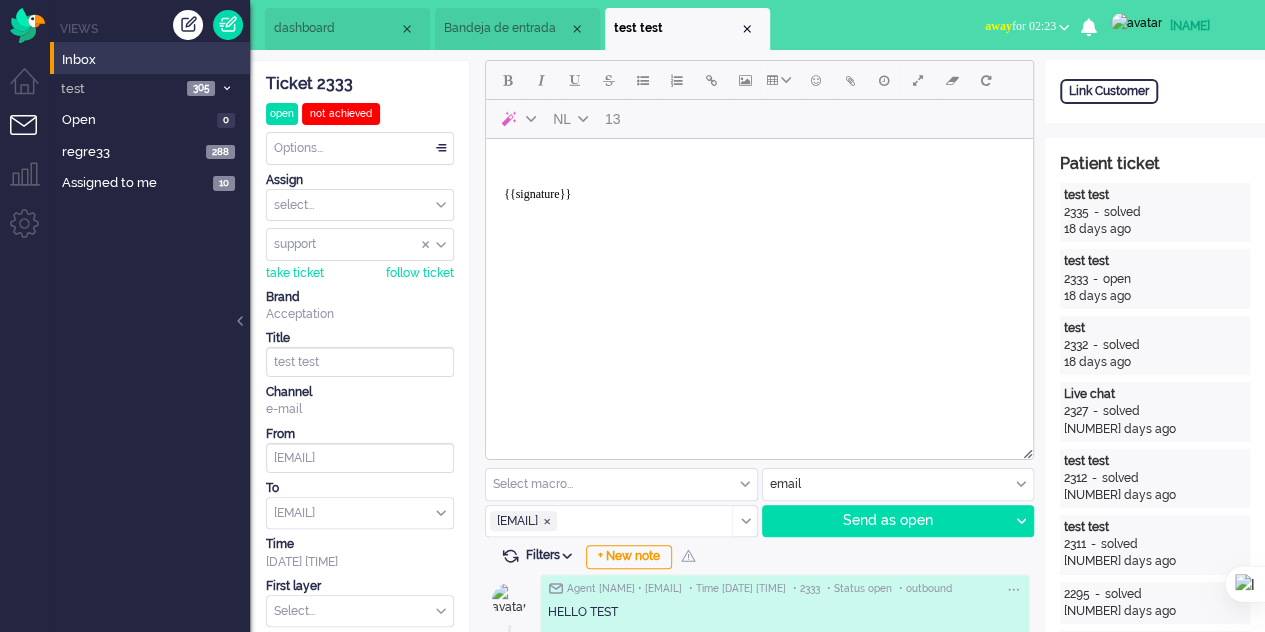 click on "{{signature}}" at bounding box center (759, 187) 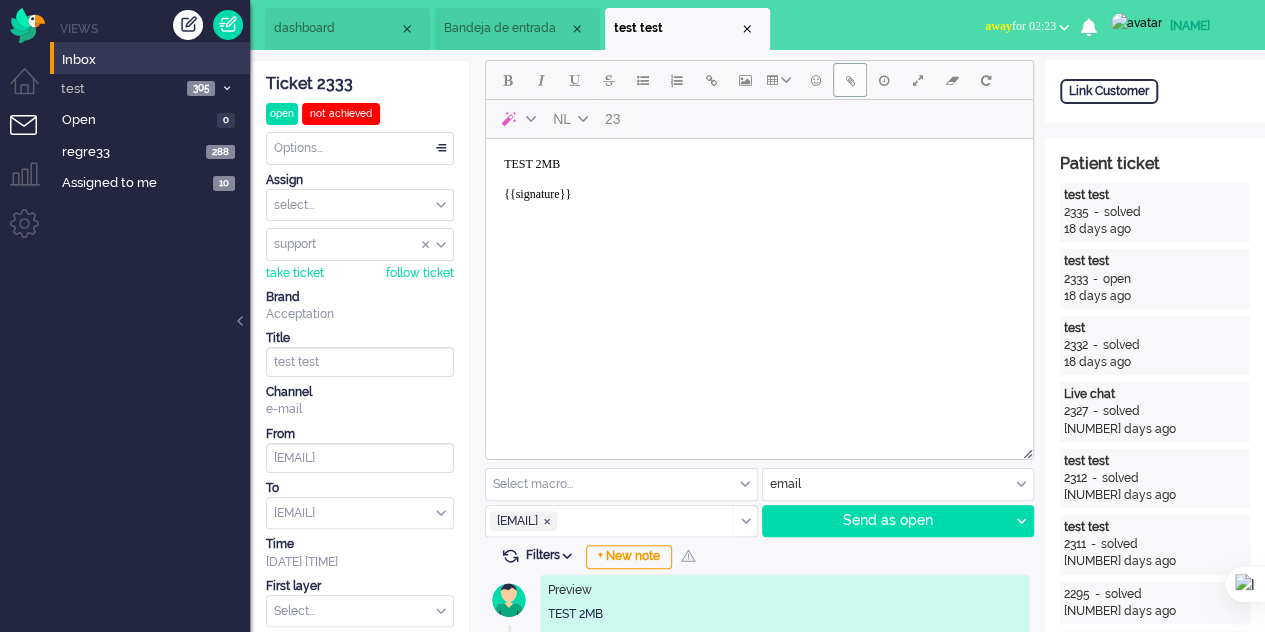 click at bounding box center [850, 80] 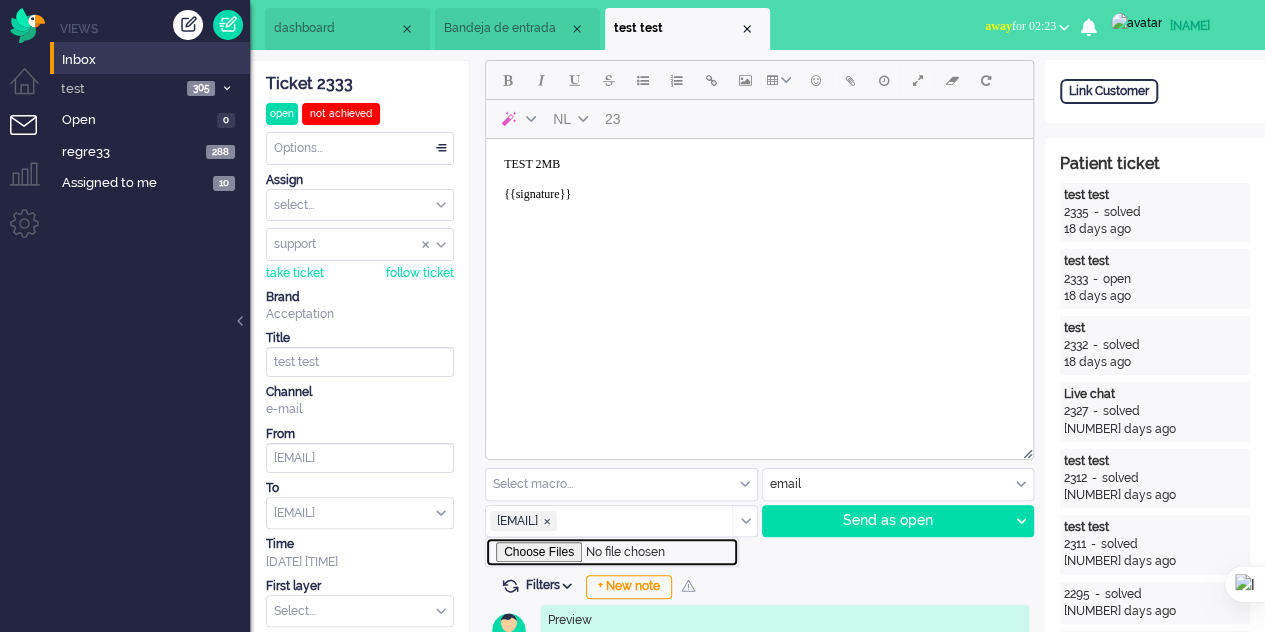 click at bounding box center (612, 552) 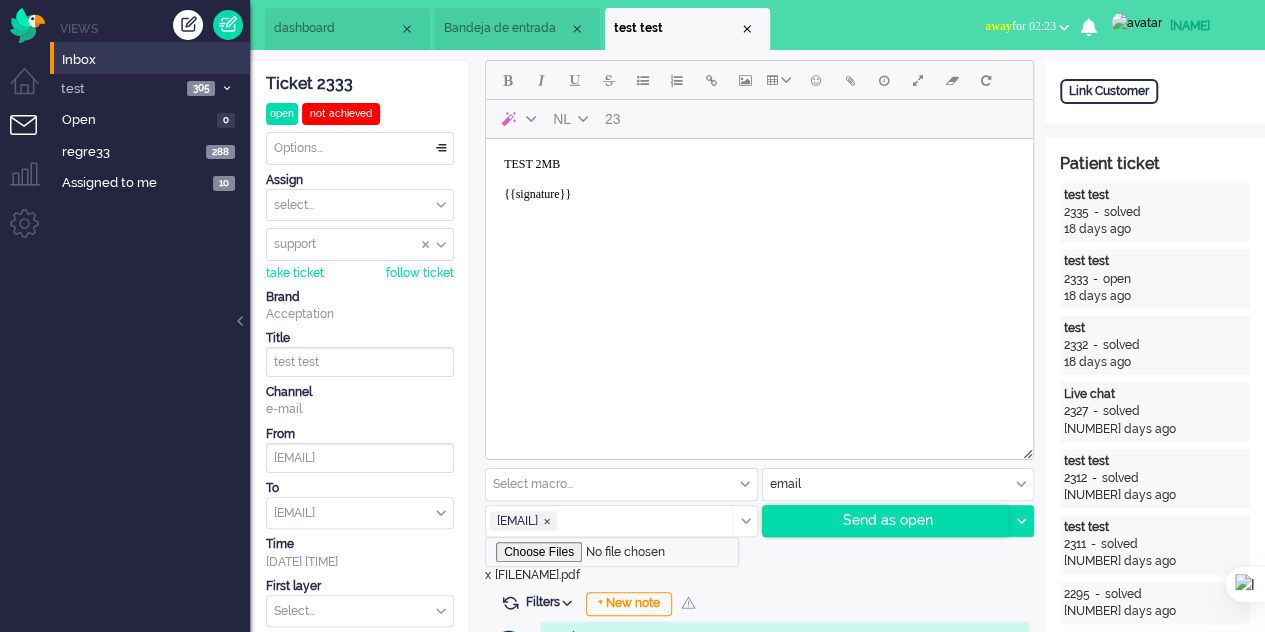 click on "Send as open" at bounding box center [886, 521] 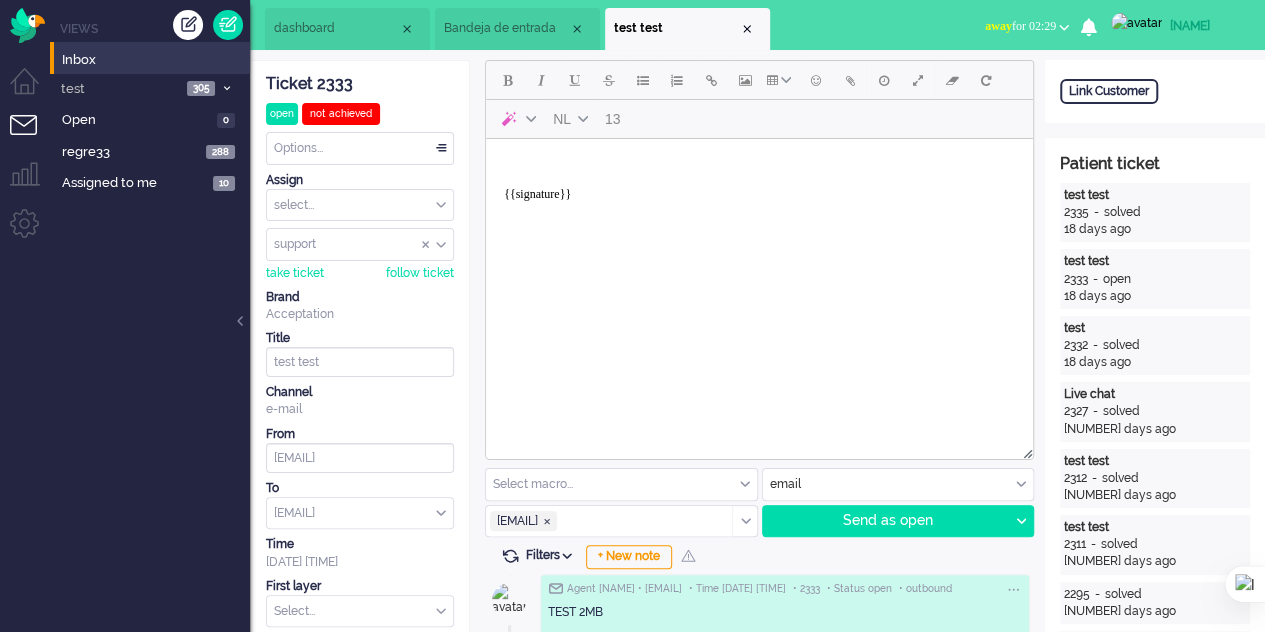 click on "{{signature}}" at bounding box center (759, 187) 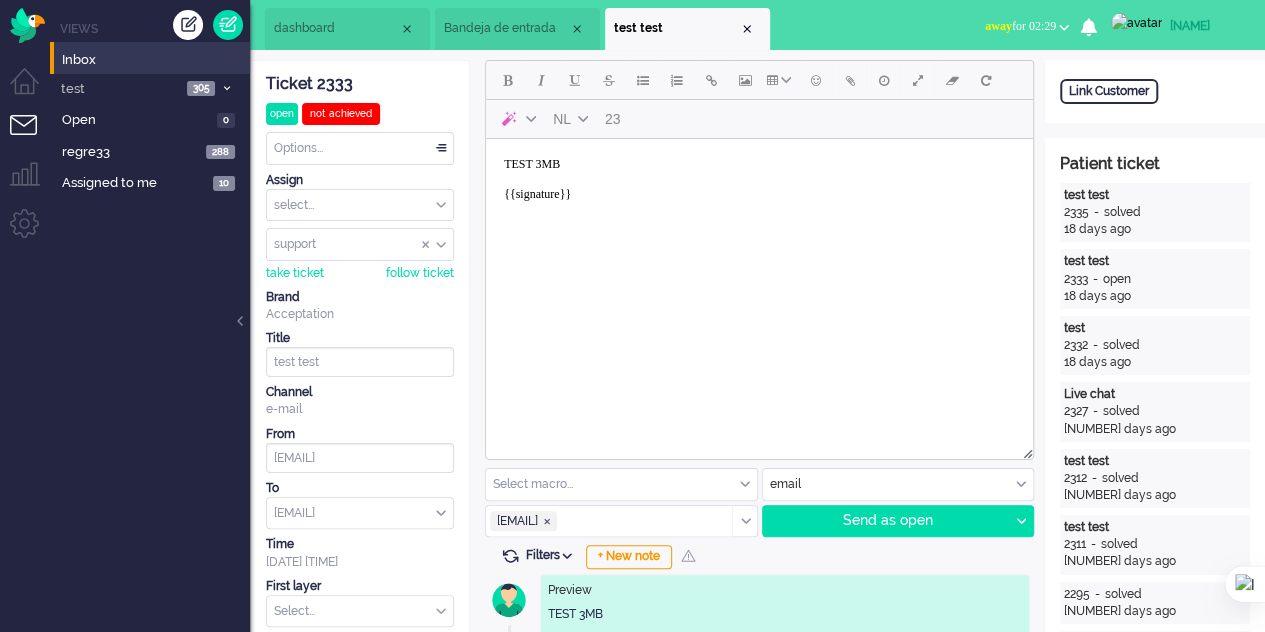 click on "NL 23" at bounding box center (759, 100) 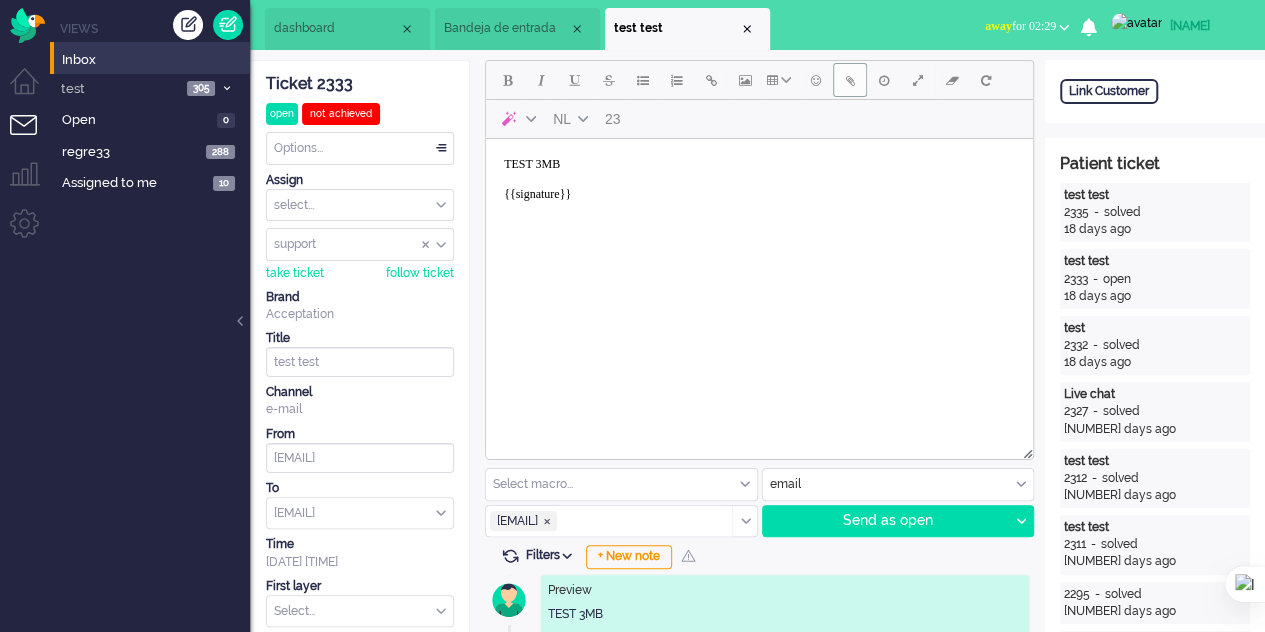 click at bounding box center [850, 80] 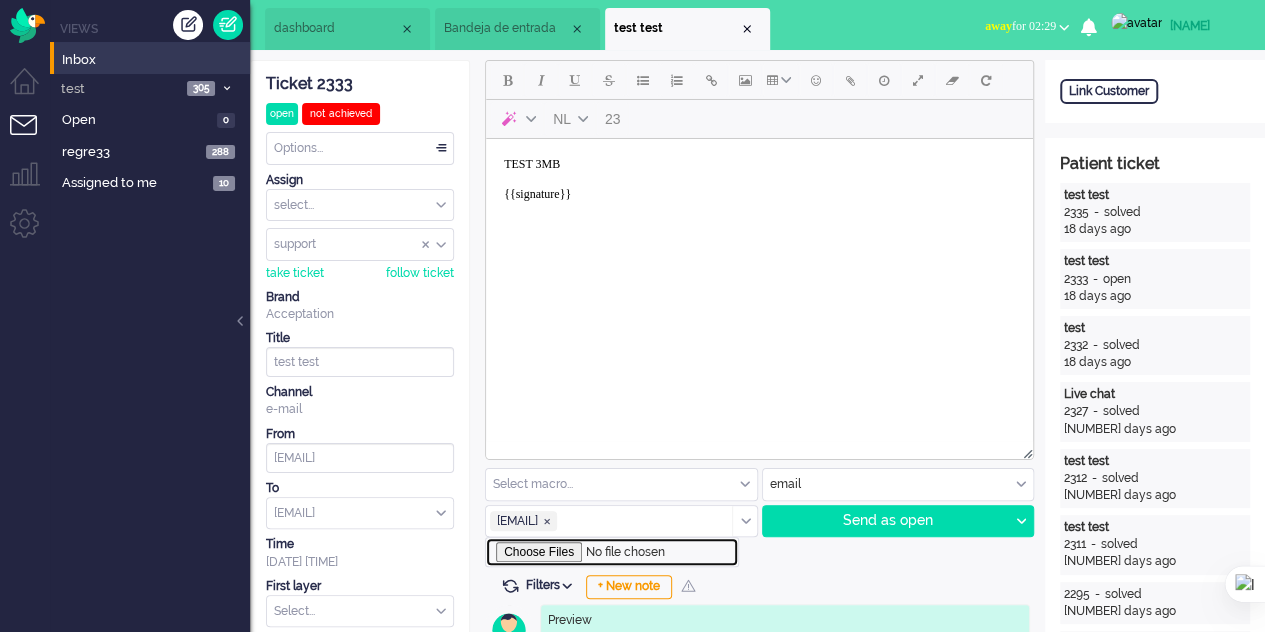 click at bounding box center (612, 552) 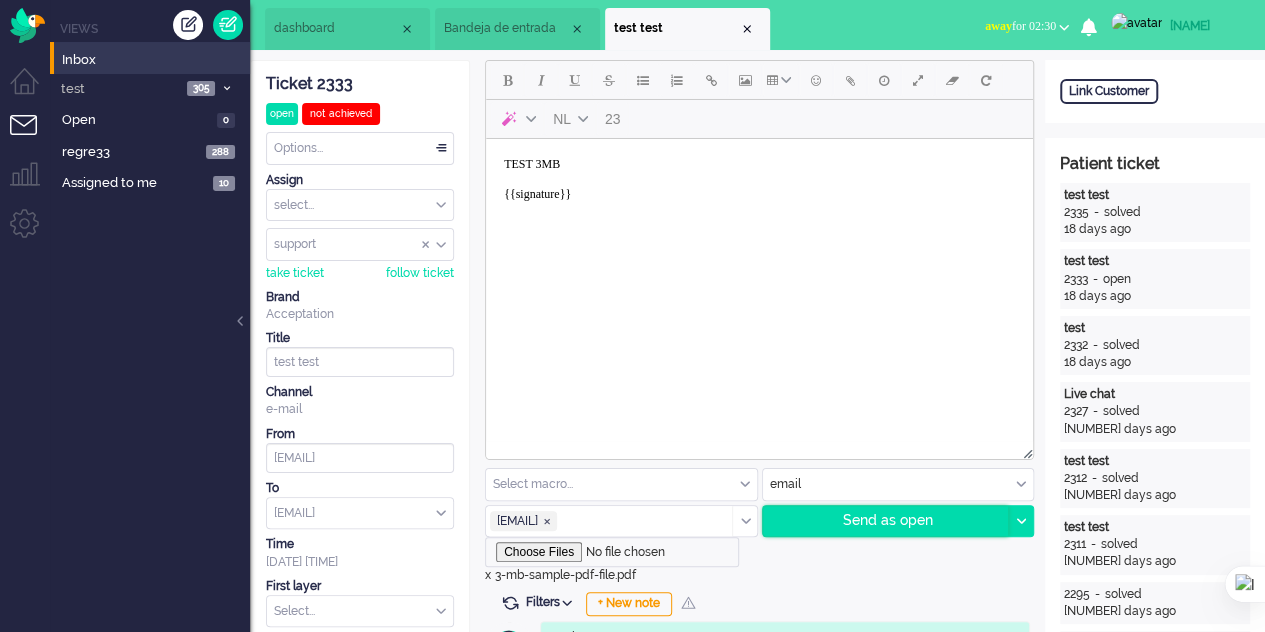 click on "Send as open" at bounding box center [886, 521] 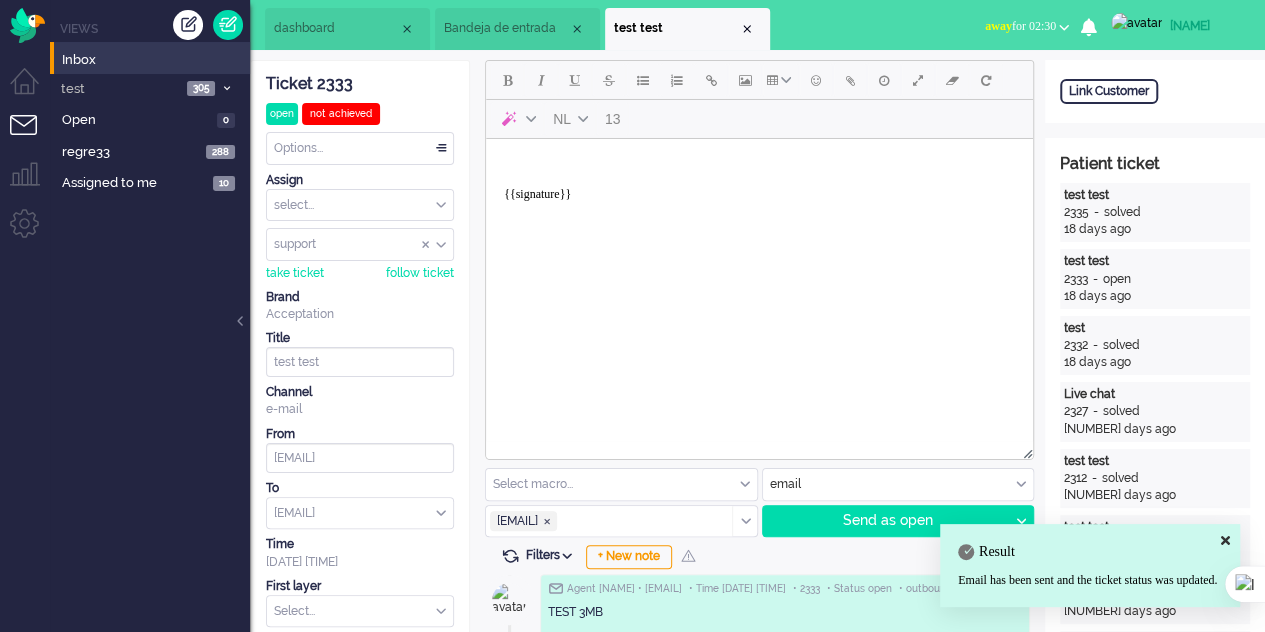 click on "{{signature}}" at bounding box center (759, 187) 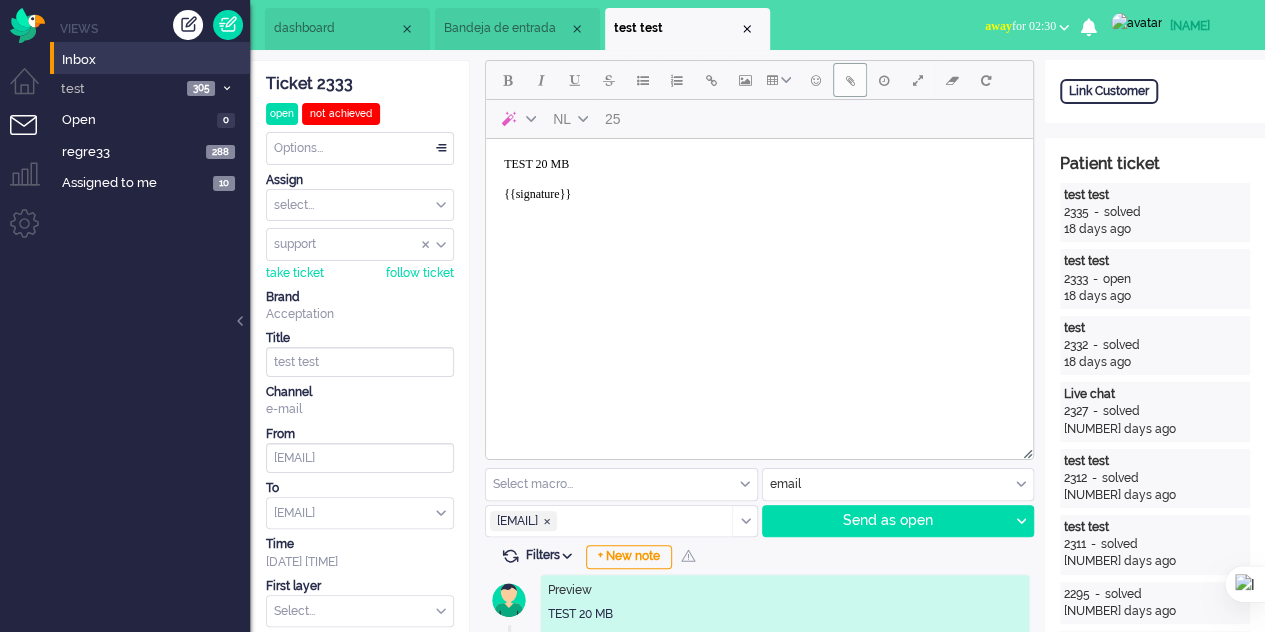 click at bounding box center (850, 80) 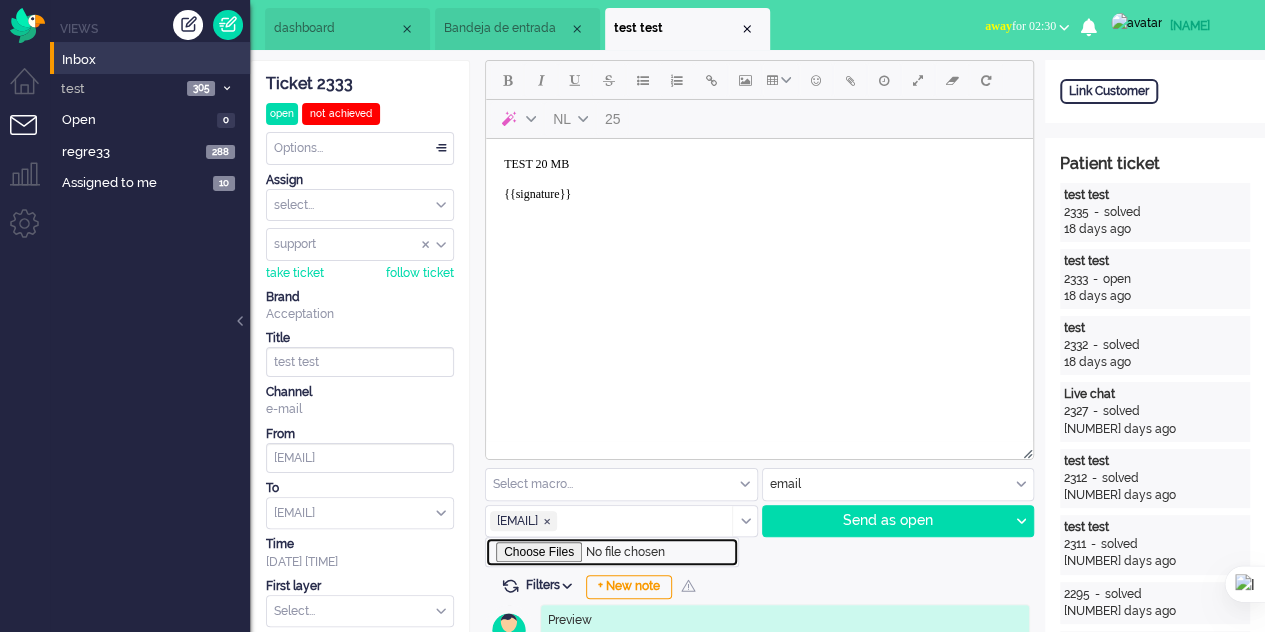 click at bounding box center [612, 552] 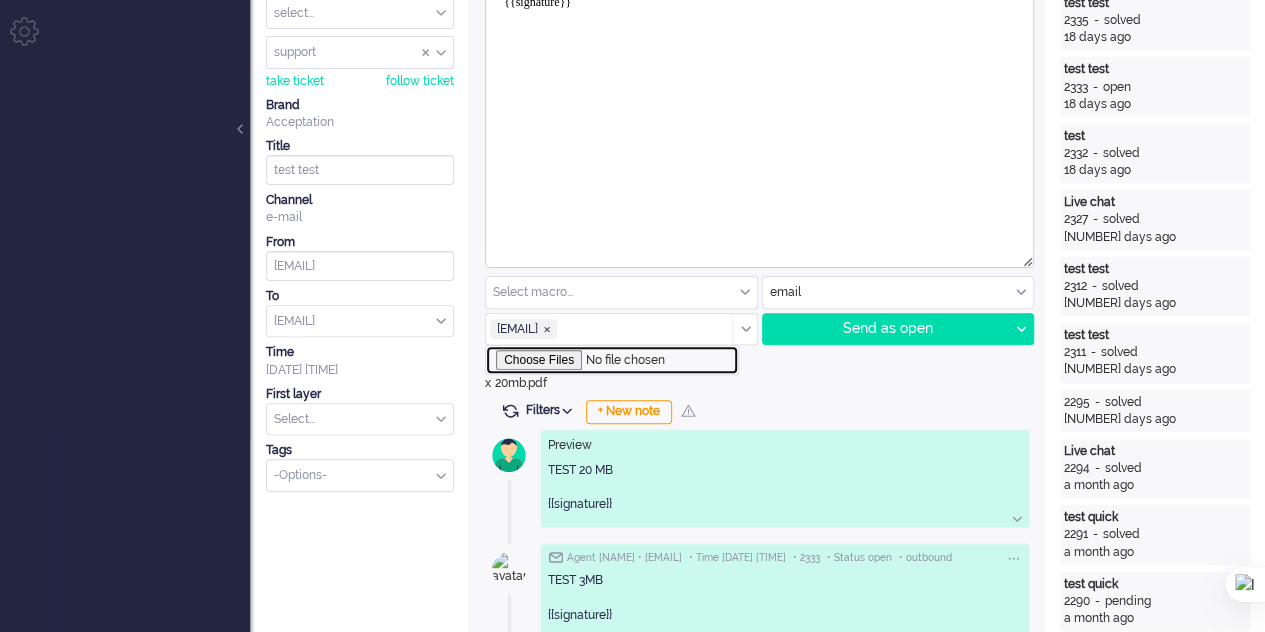 scroll, scrollTop: 200, scrollLeft: 0, axis: vertical 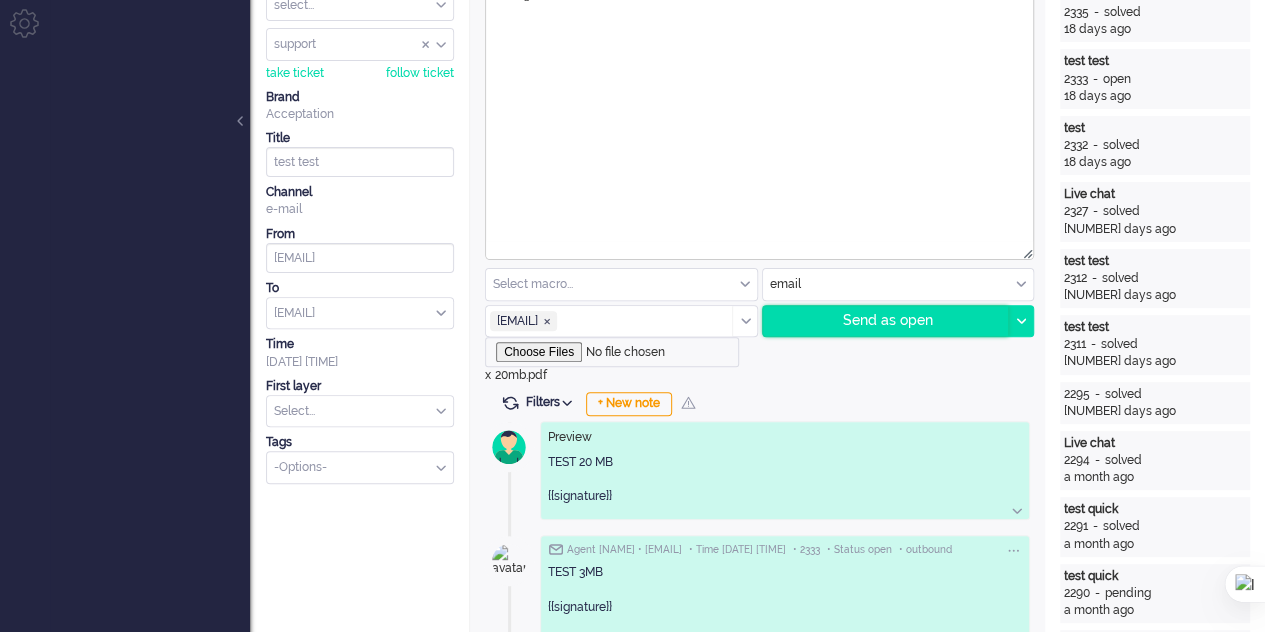 click on "Send as open" at bounding box center (886, 321) 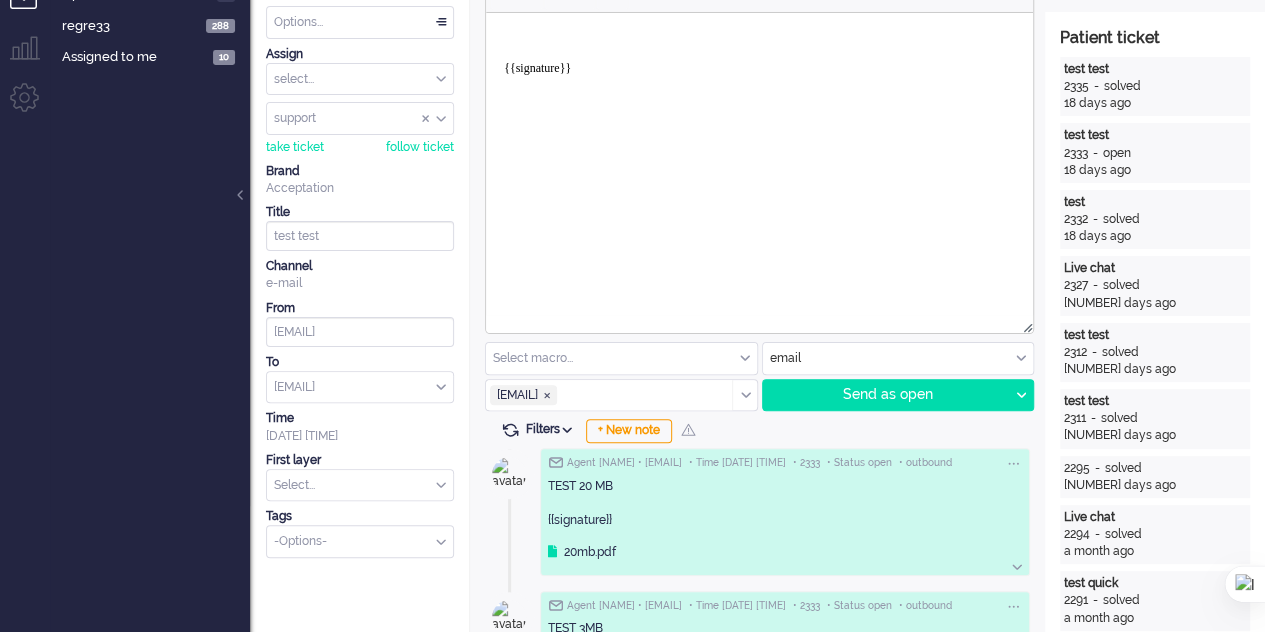scroll, scrollTop: 100, scrollLeft: 0, axis: vertical 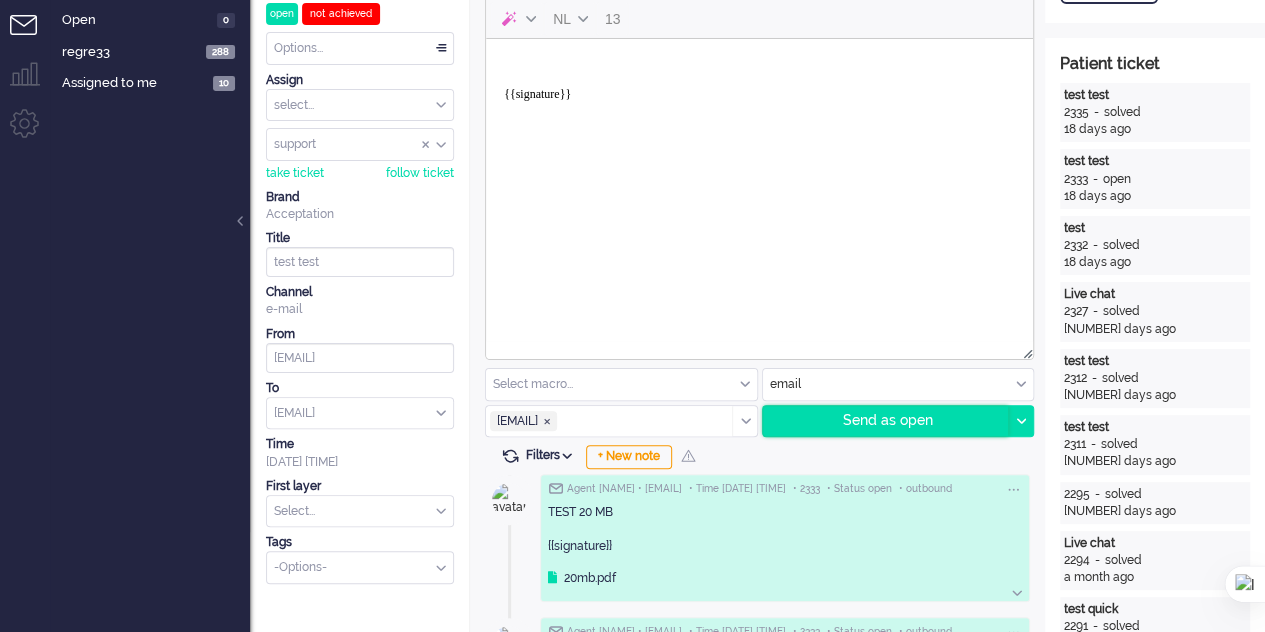 click on "Send as open" at bounding box center (886, 421) 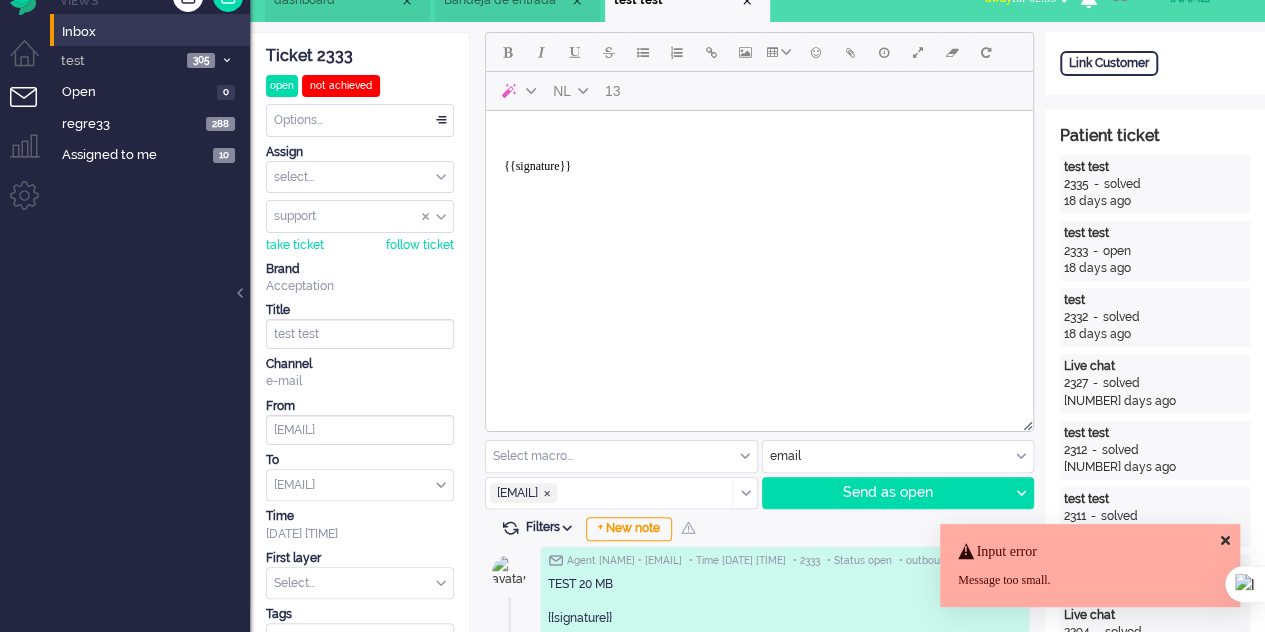 scroll, scrollTop: 0, scrollLeft: 0, axis: both 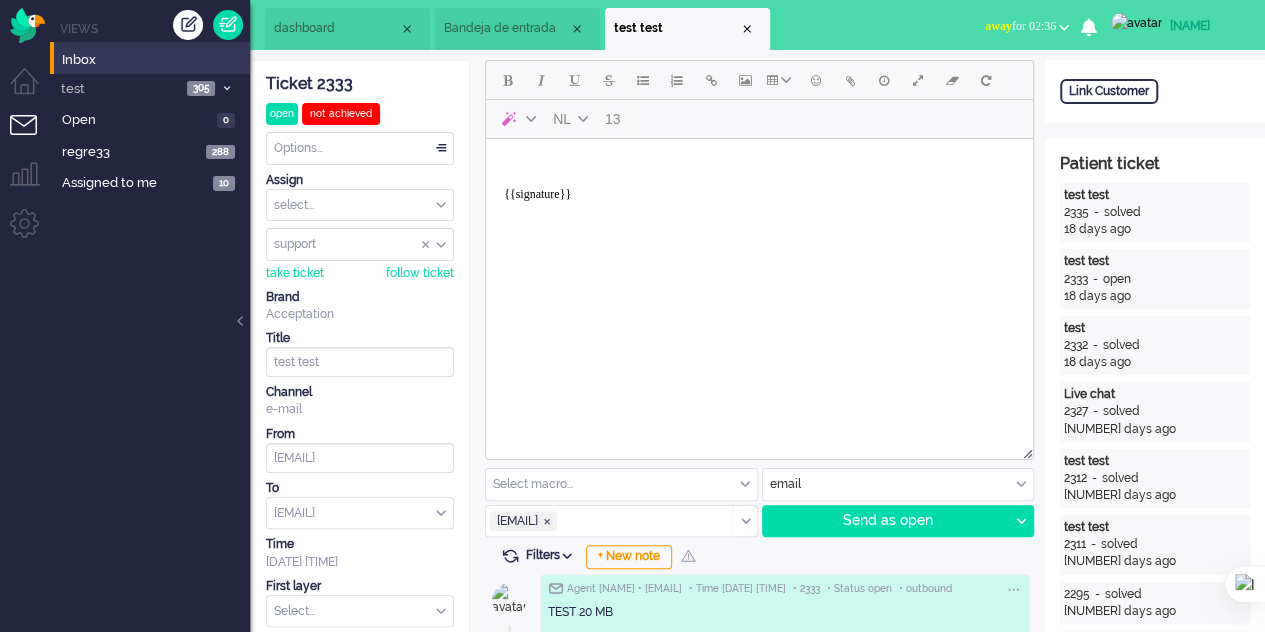 click at bounding box center [637, 521] 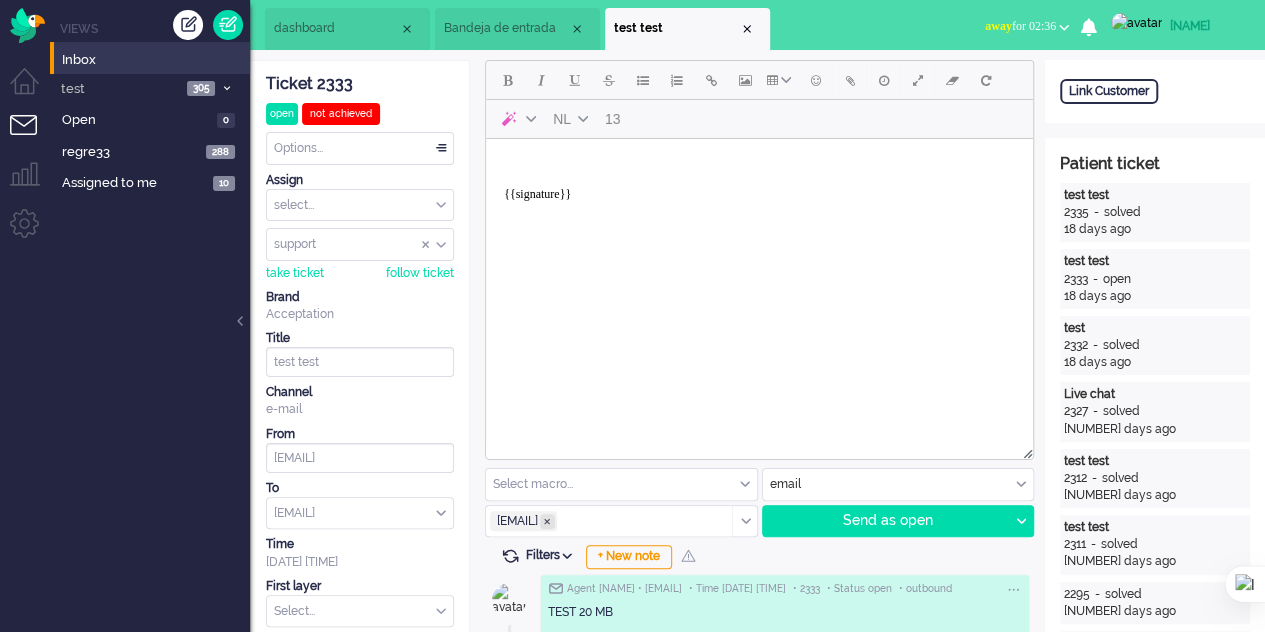 click at bounding box center [547, 521] 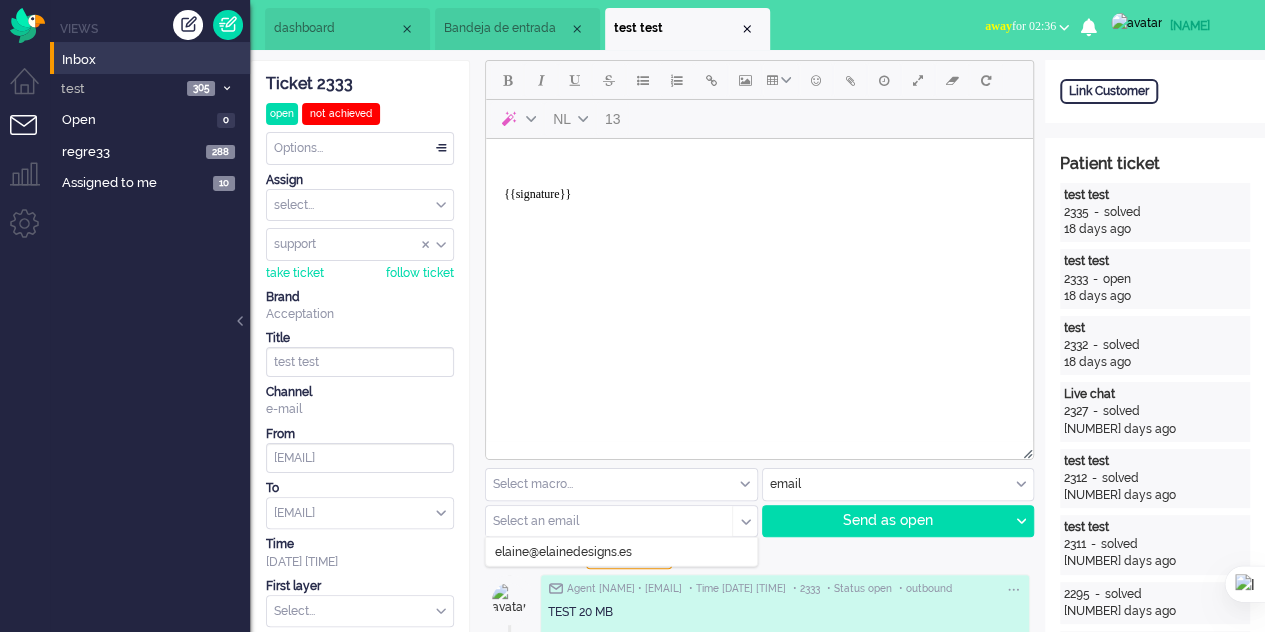 click at bounding box center (602, 521) 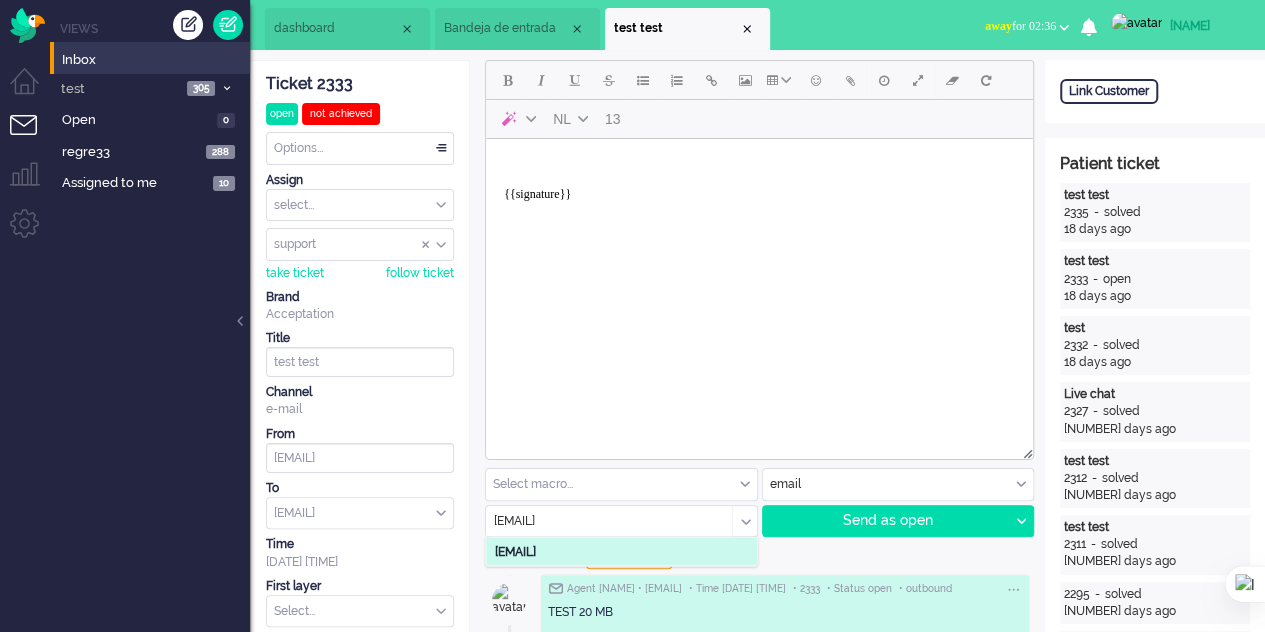 type on "ELAINE.PT@GMAIL.COM" 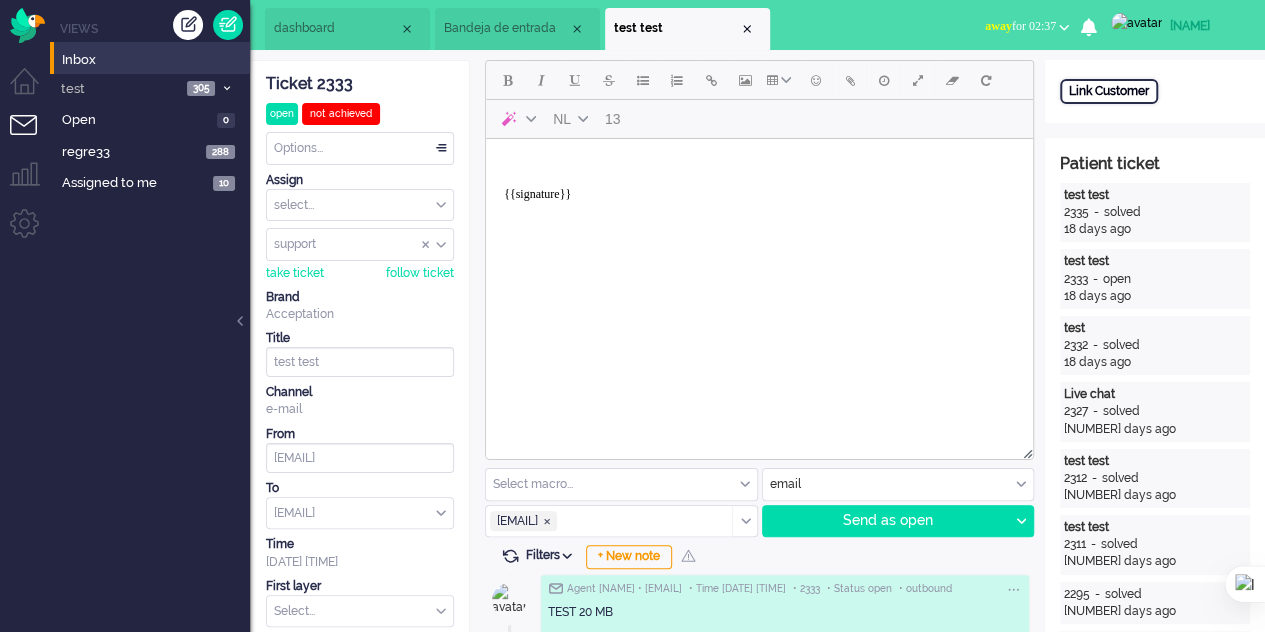 click on "Link Customer" at bounding box center (1109, 91) 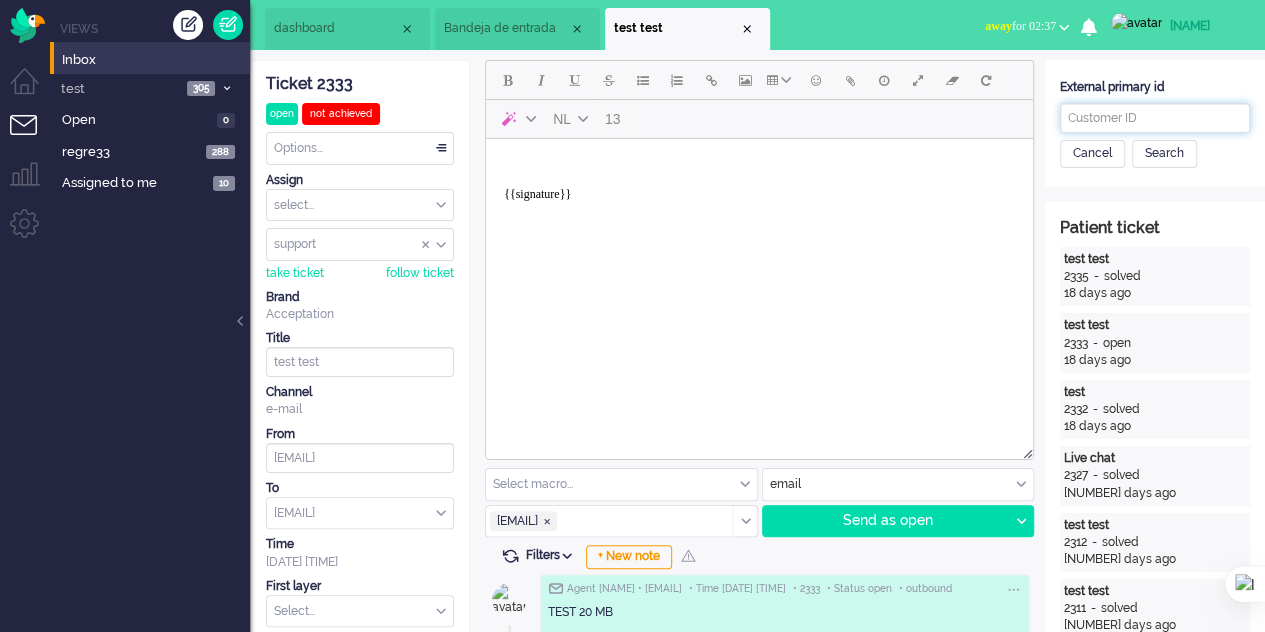 click at bounding box center [1155, 118] 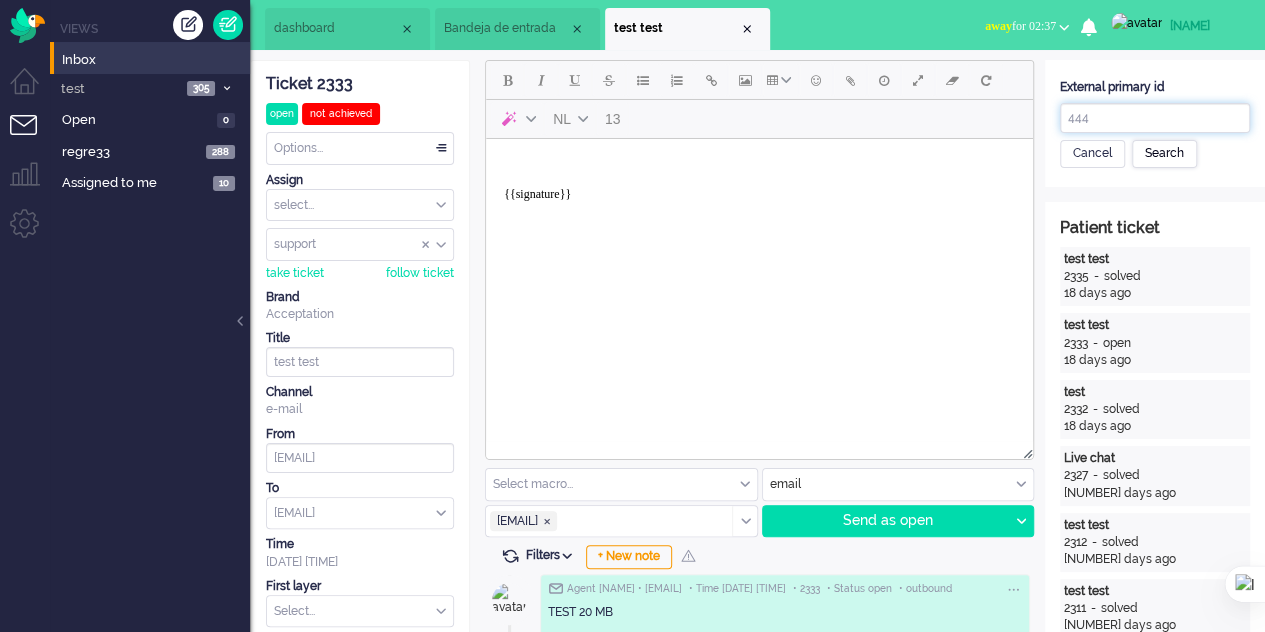type on "444" 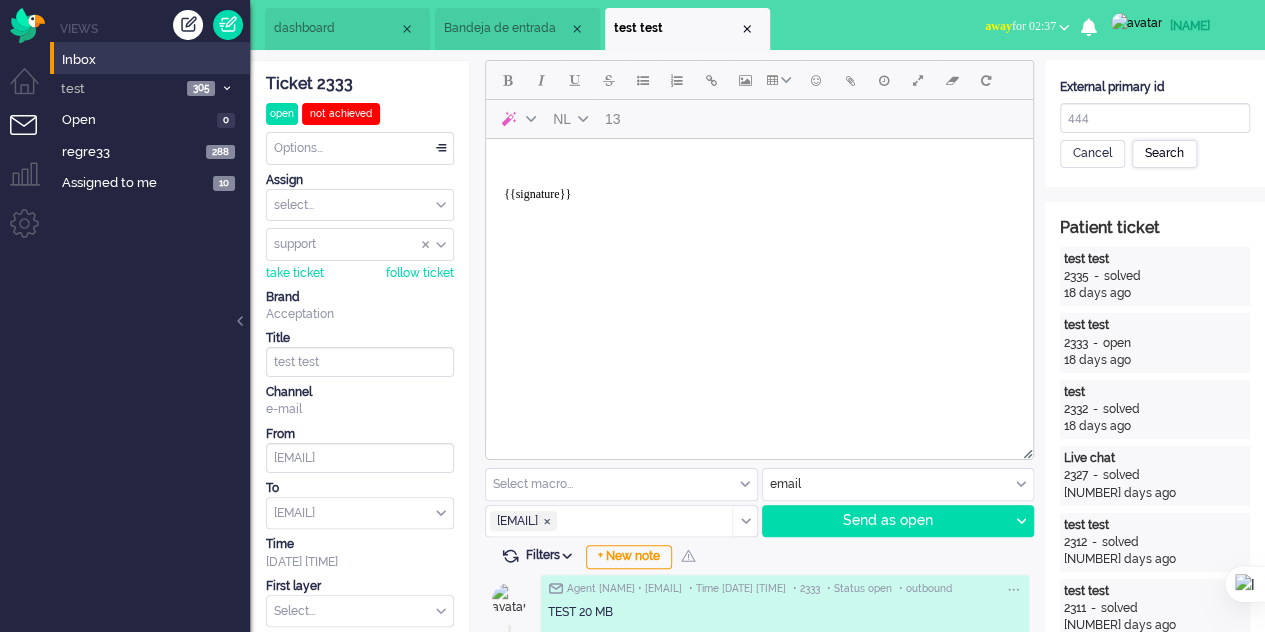 click on "Search" at bounding box center [1164, 154] 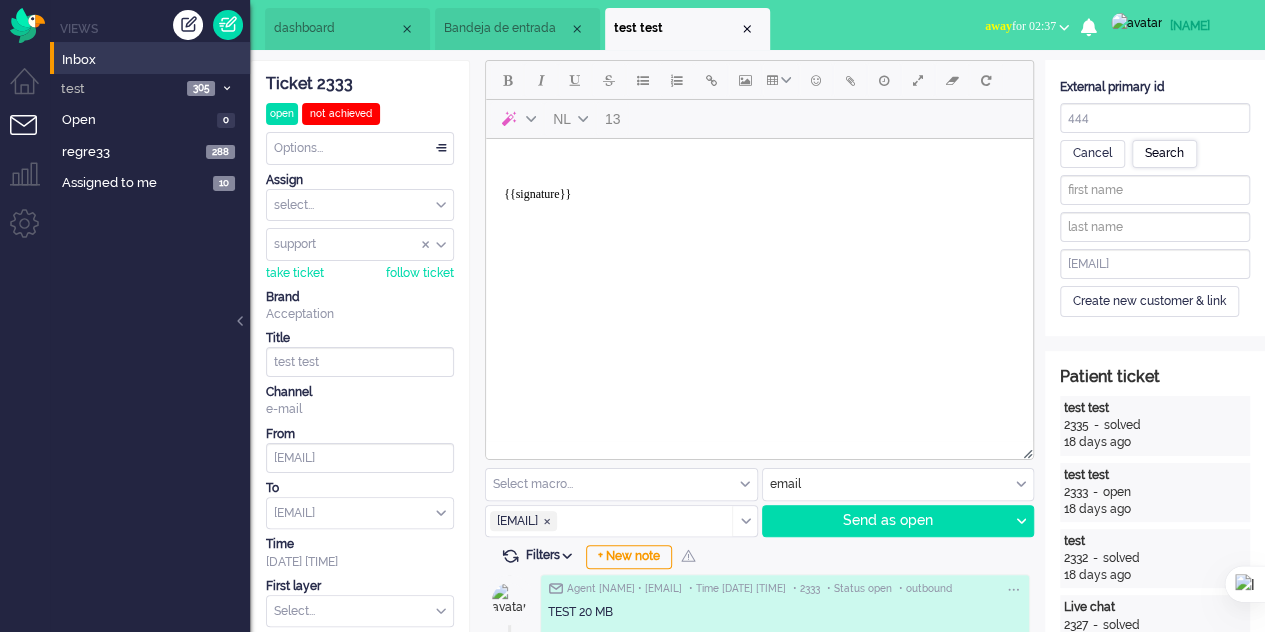 type on "[NAME]" 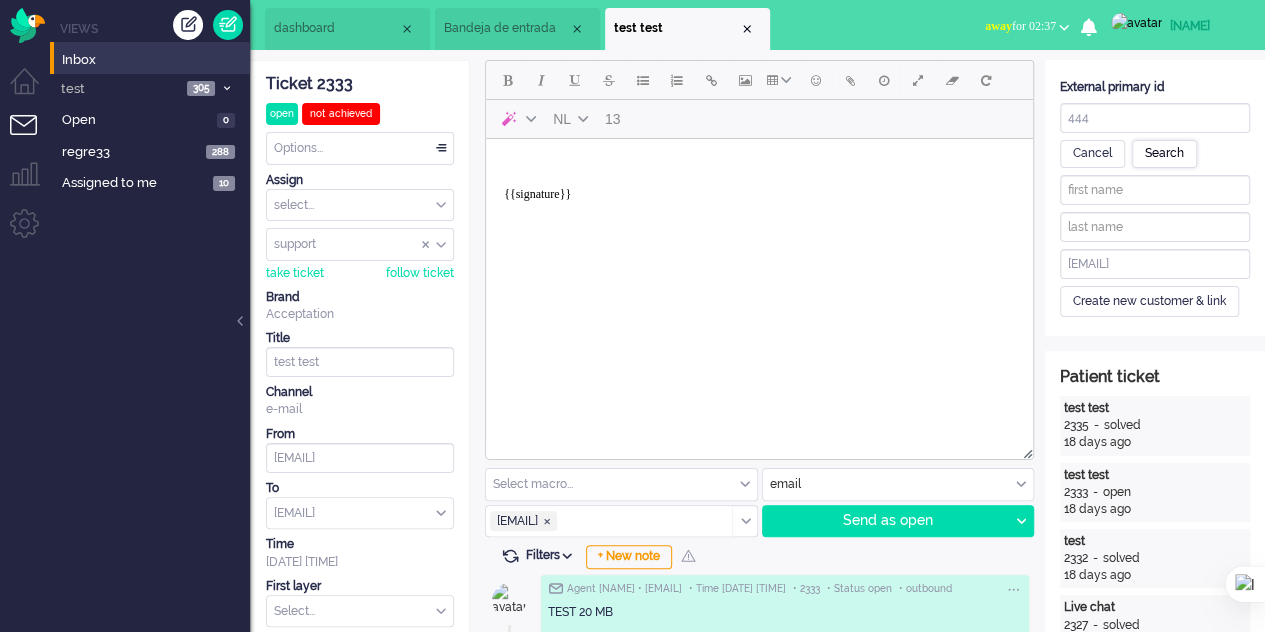 type on "maria" 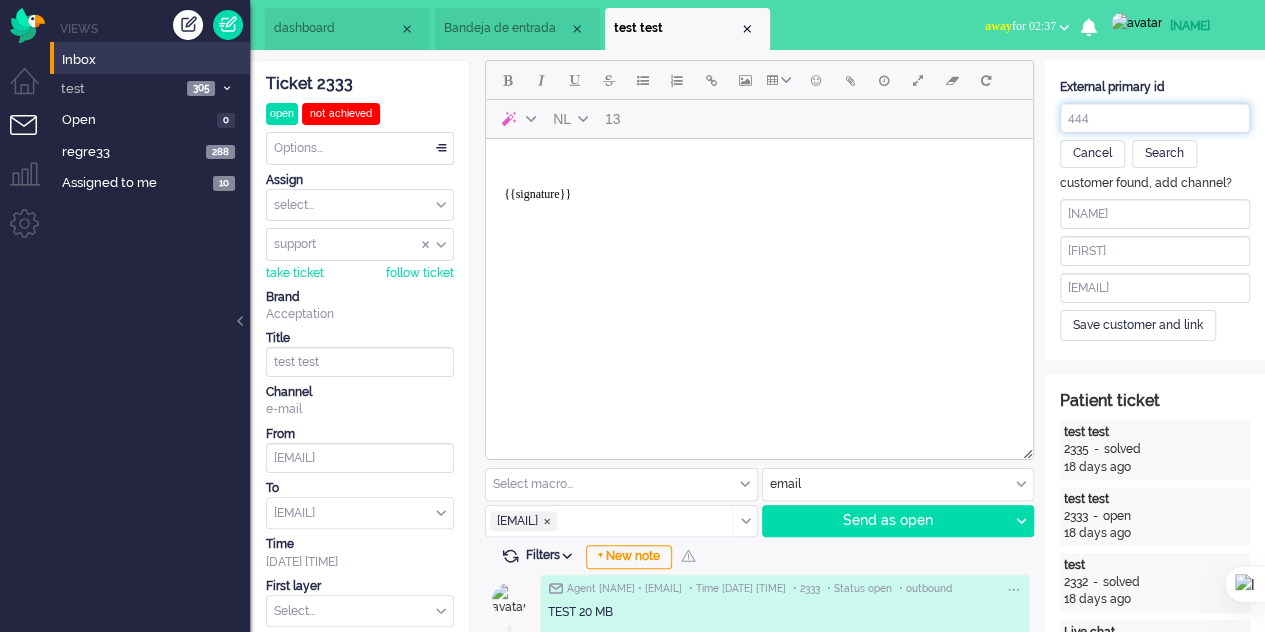 click on "444" at bounding box center (1155, 118) 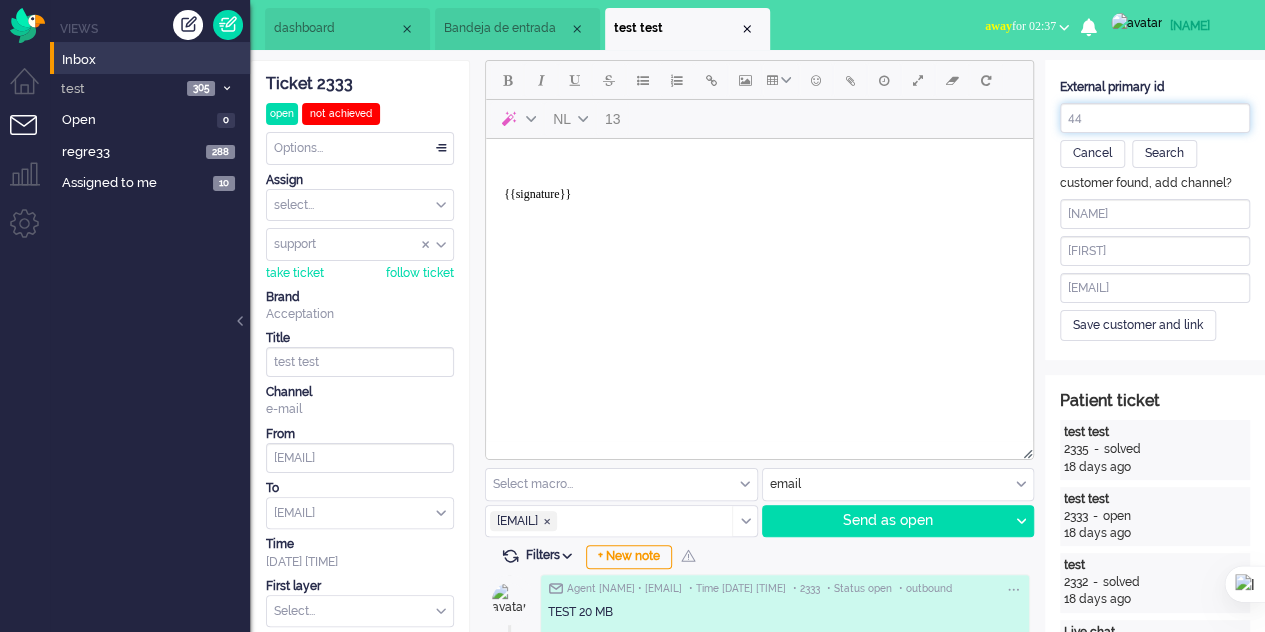 type on "4" 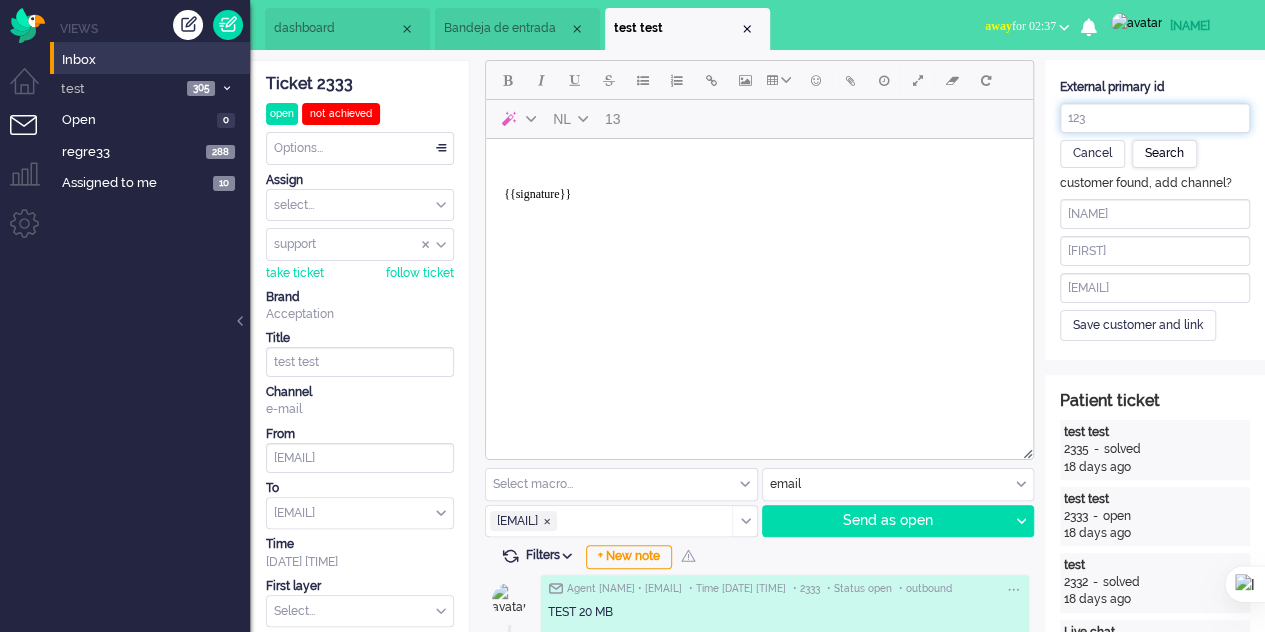 type on "123" 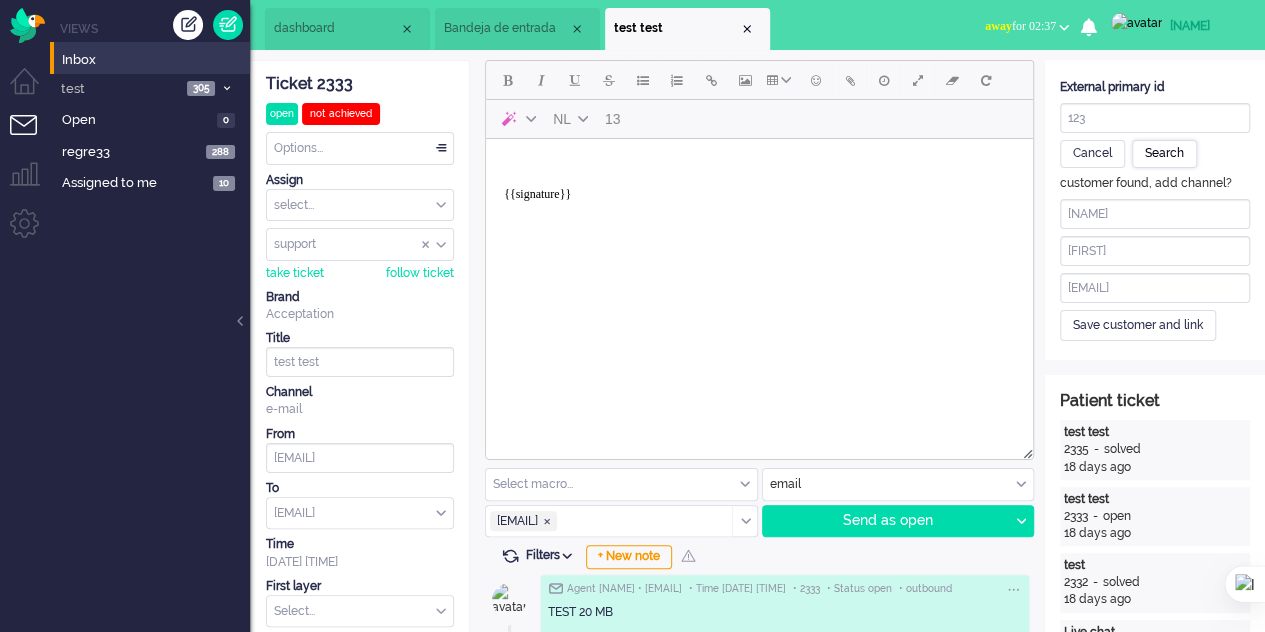 click on "Search" at bounding box center (1164, 154) 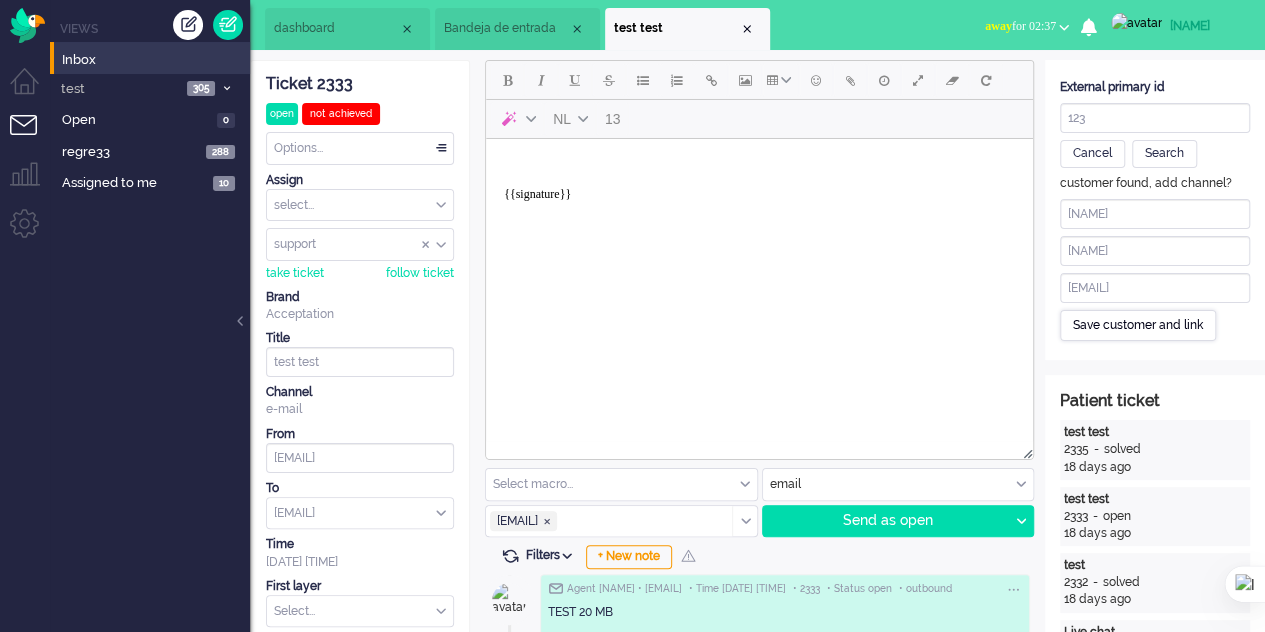 click on "Save customer and link" at bounding box center (1138, 325) 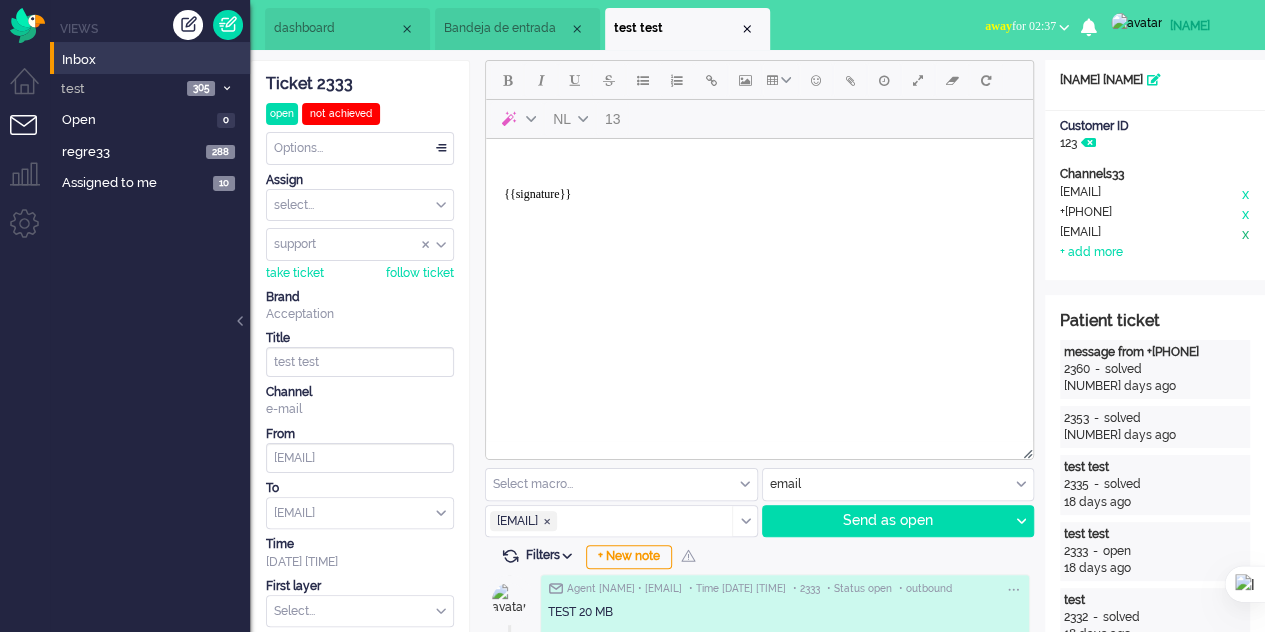 click on "x" at bounding box center [1245, 234] 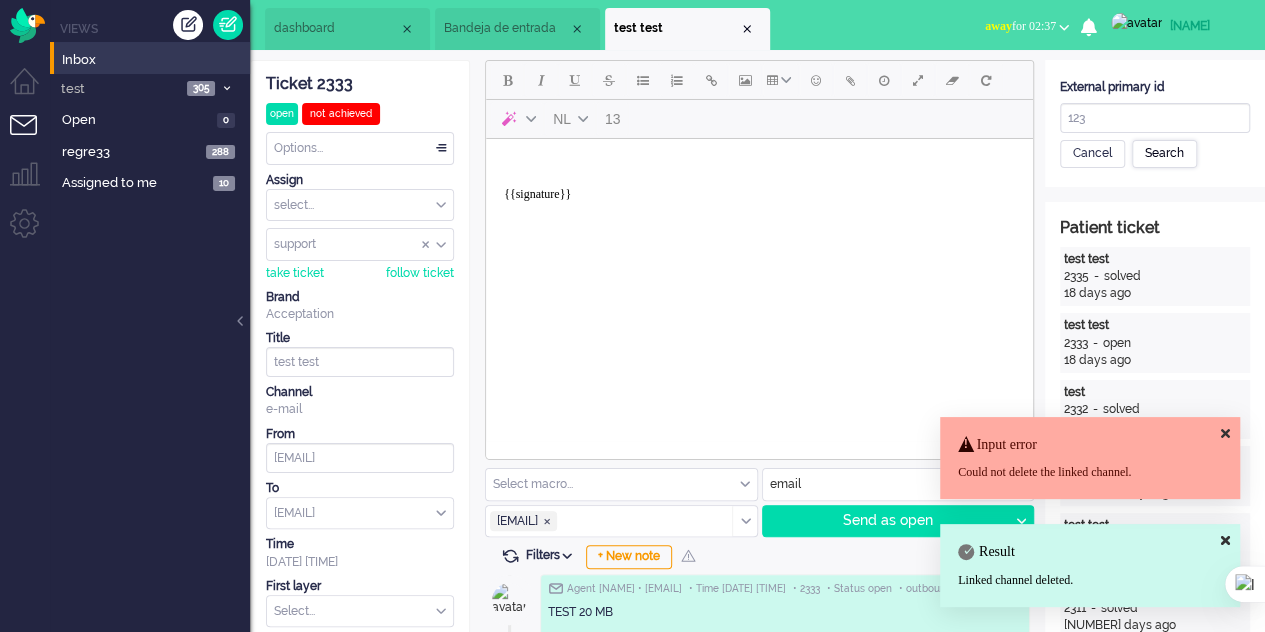 click on "Search" at bounding box center [1164, 154] 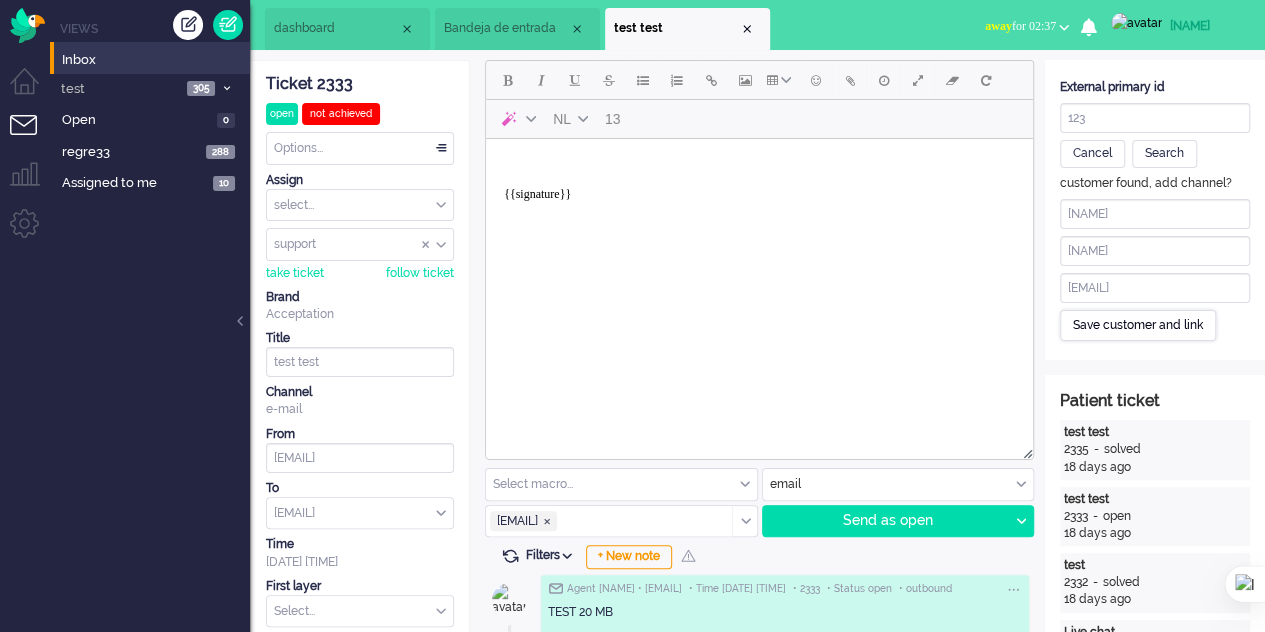click on "Save customer and link" at bounding box center (1138, 325) 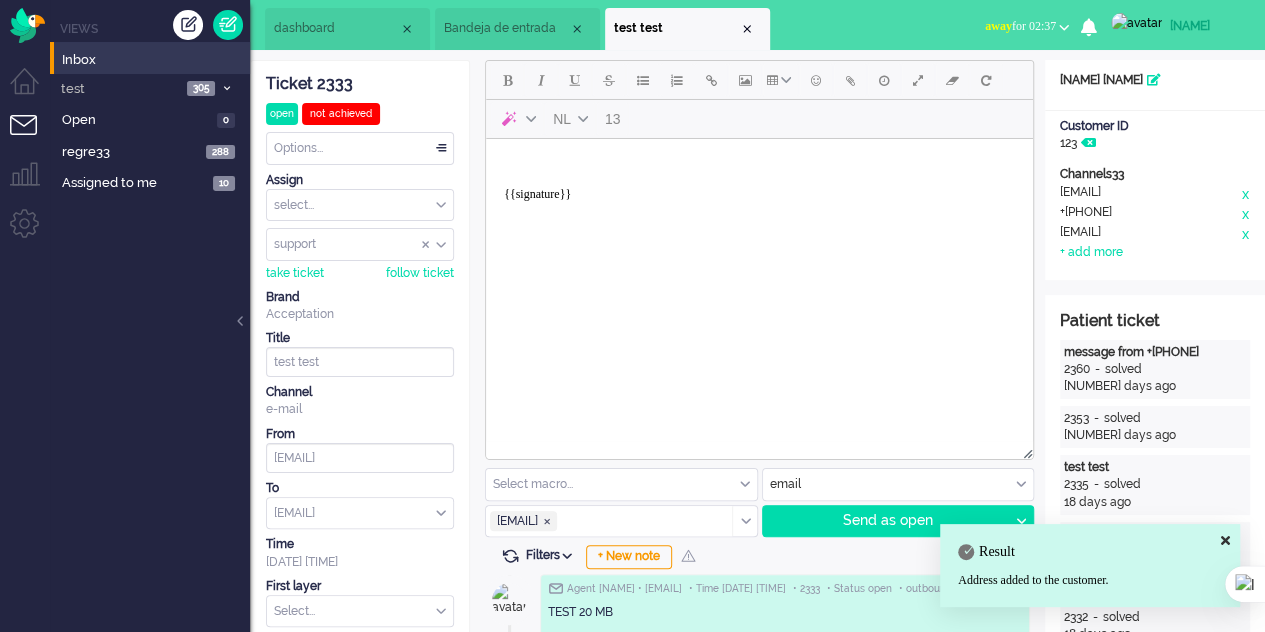 click on "{{signature}}" at bounding box center [759, 187] 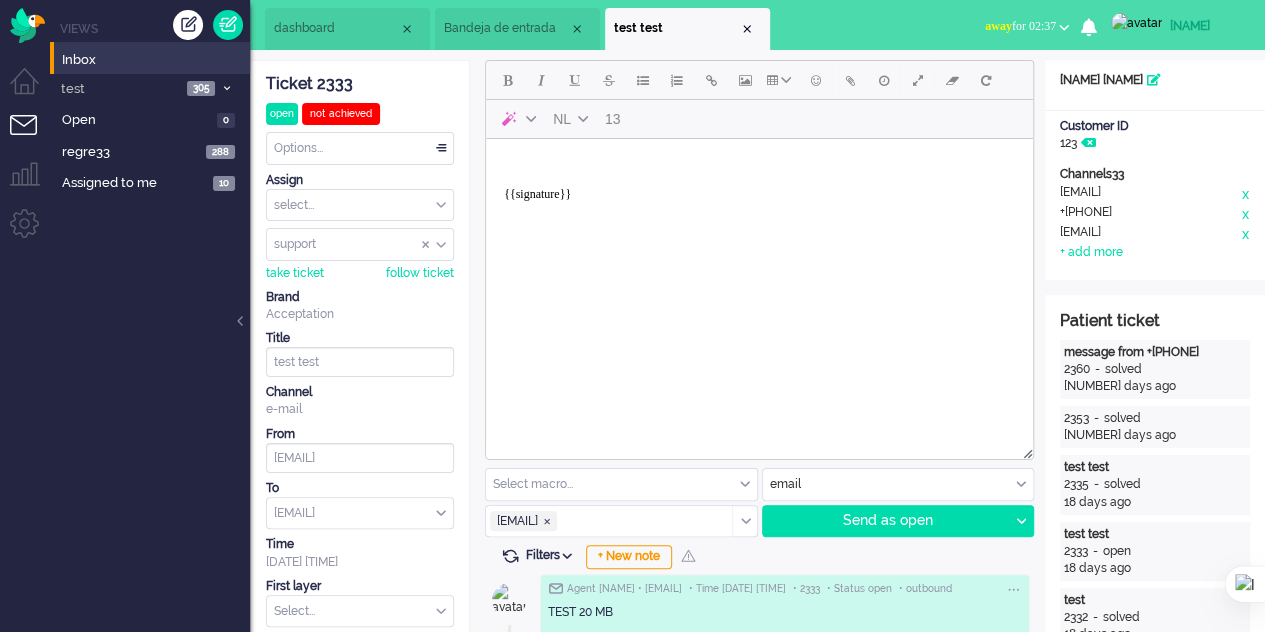 click on "{{signature}}" at bounding box center (759, 187) 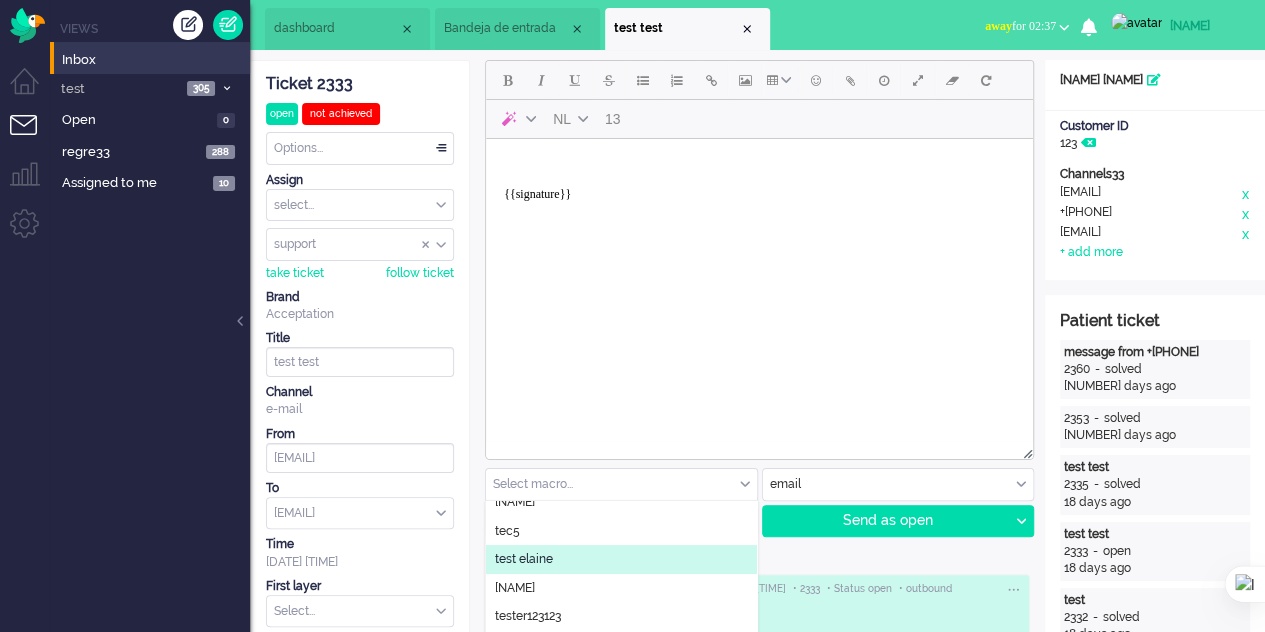 scroll, scrollTop: 216, scrollLeft: 0, axis: vertical 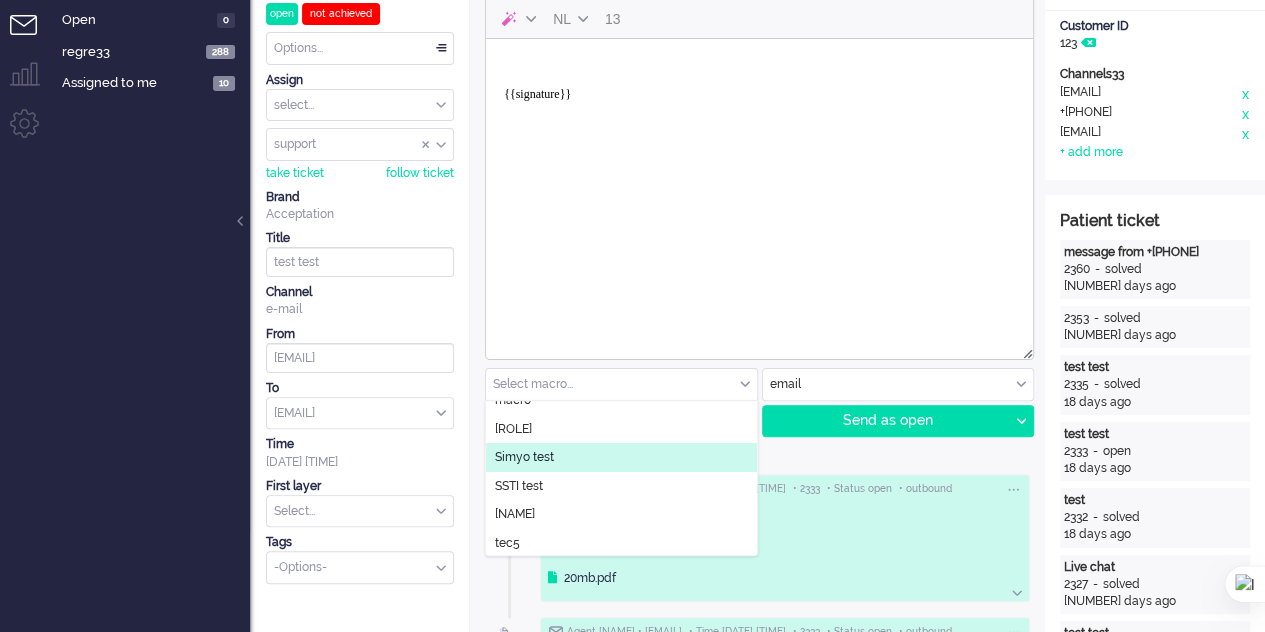 click on "Simyo test" 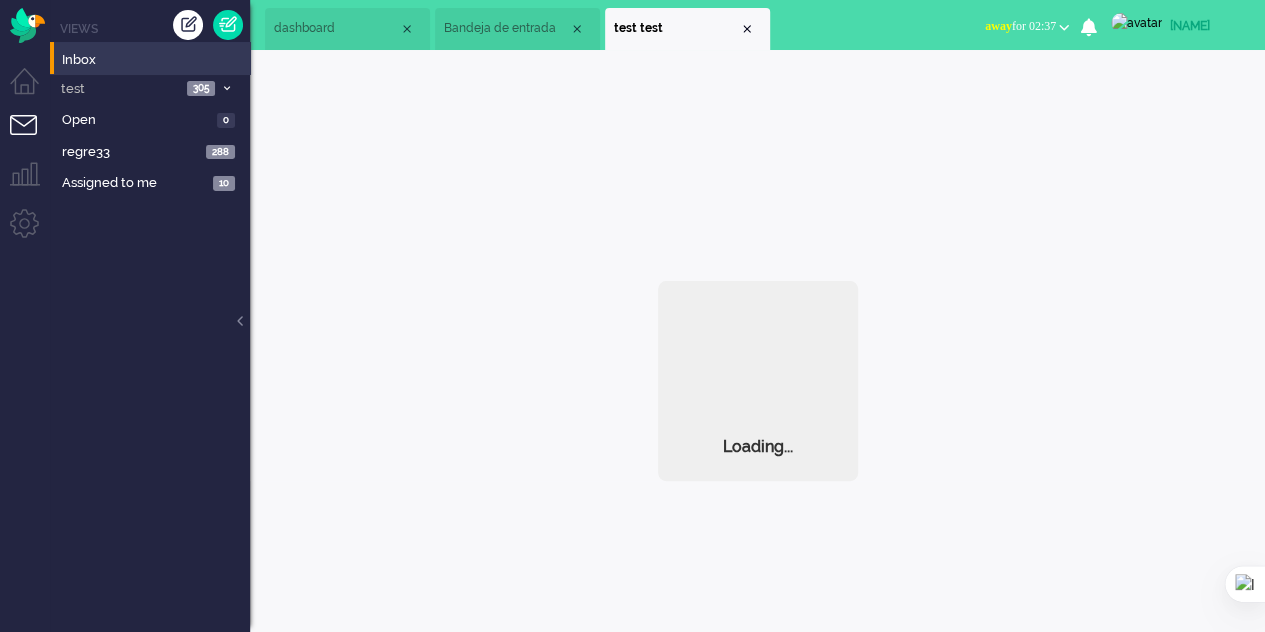 scroll, scrollTop: 0, scrollLeft: 0, axis: both 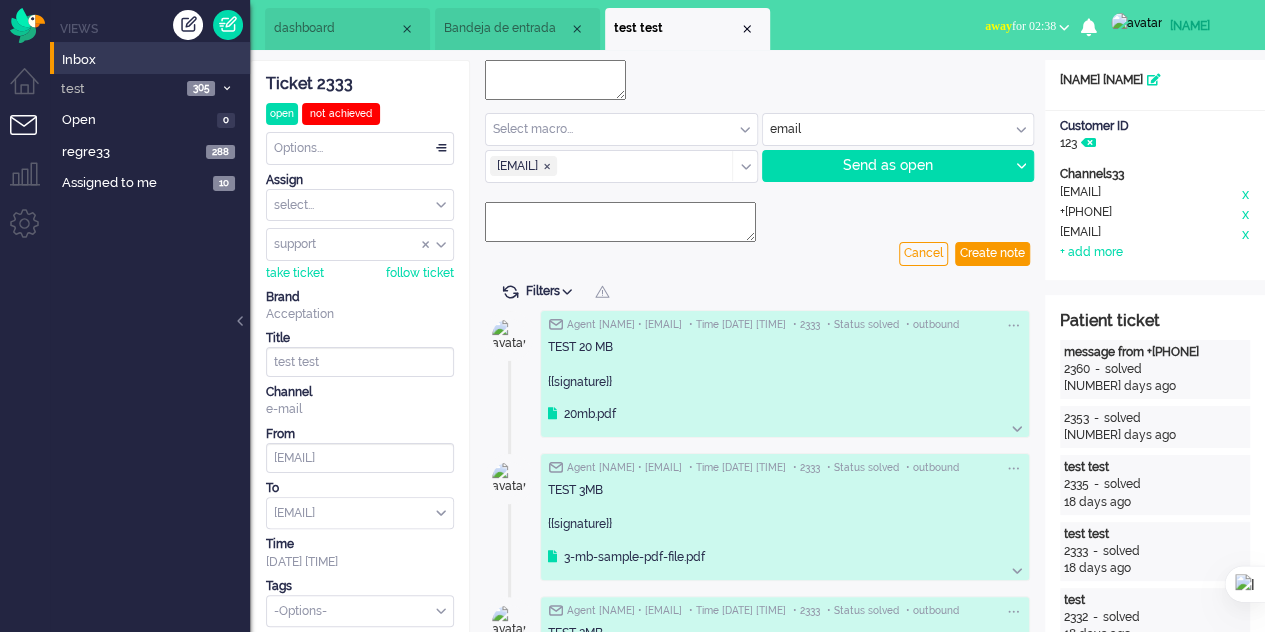 click at bounding box center (621, 129) 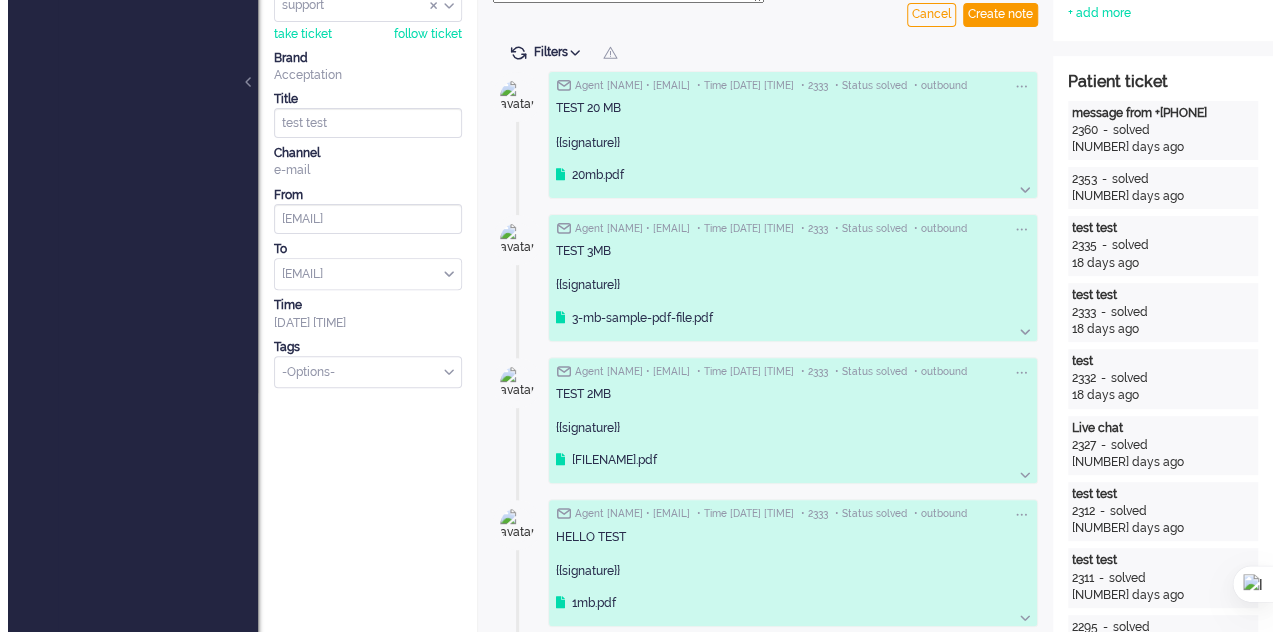 scroll, scrollTop: 0, scrollLeft: 0, axis: both 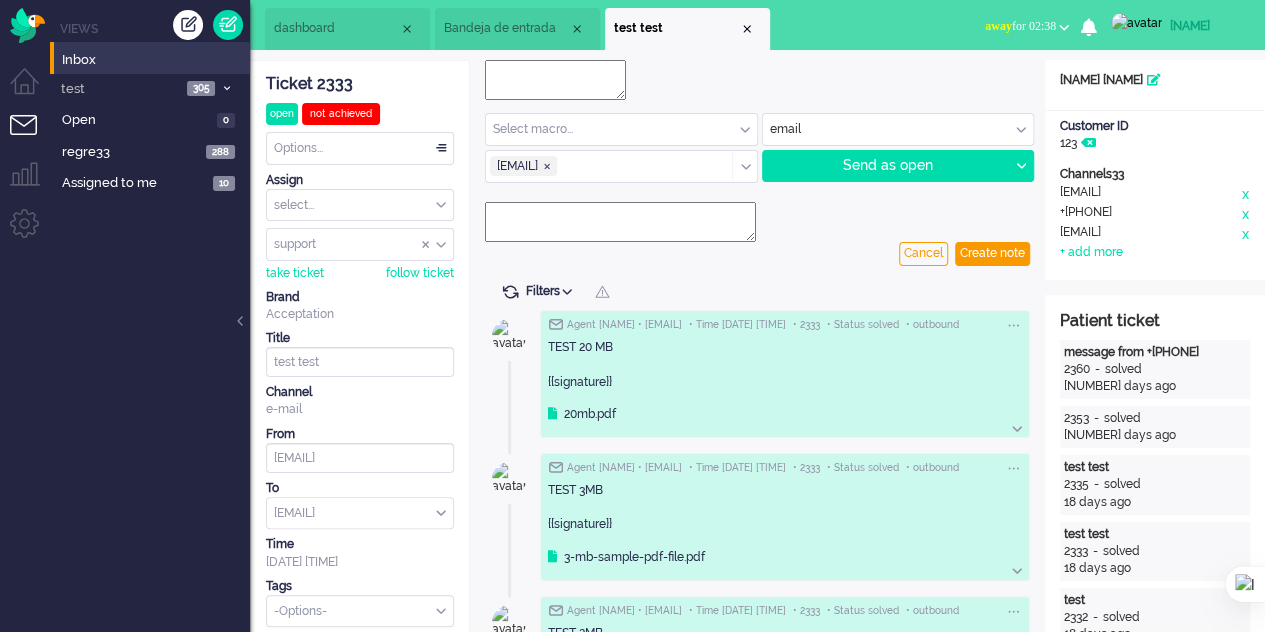 click at bounding box center (555, 80) 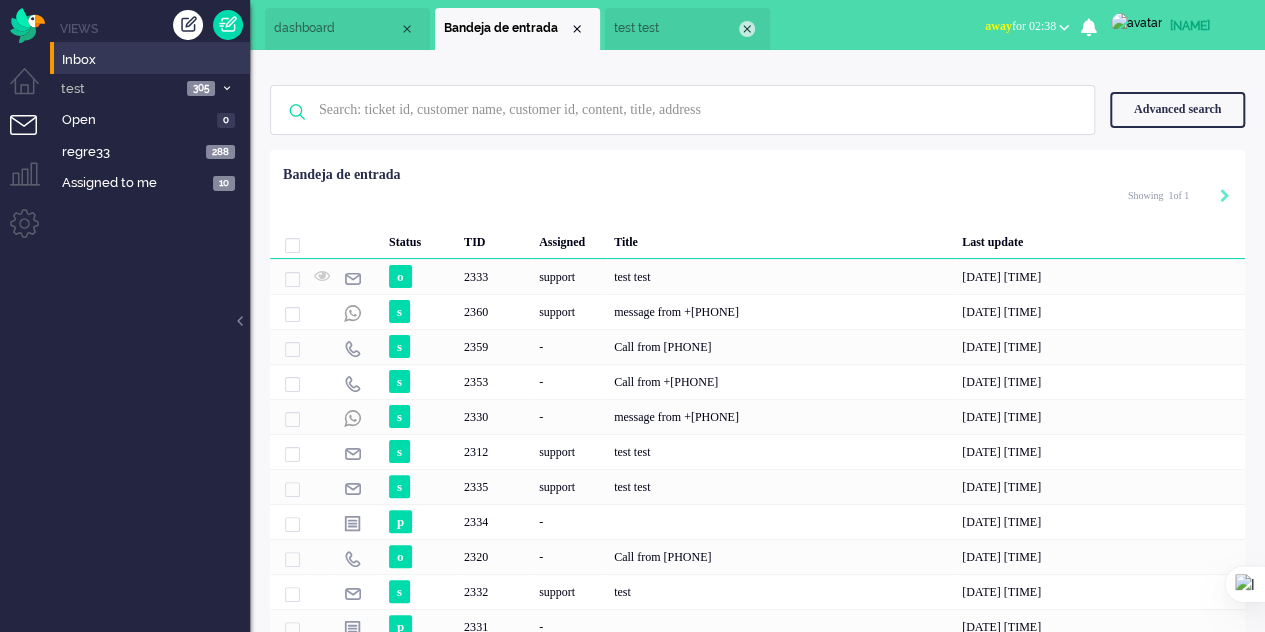 click at bounding box center [747, 29] 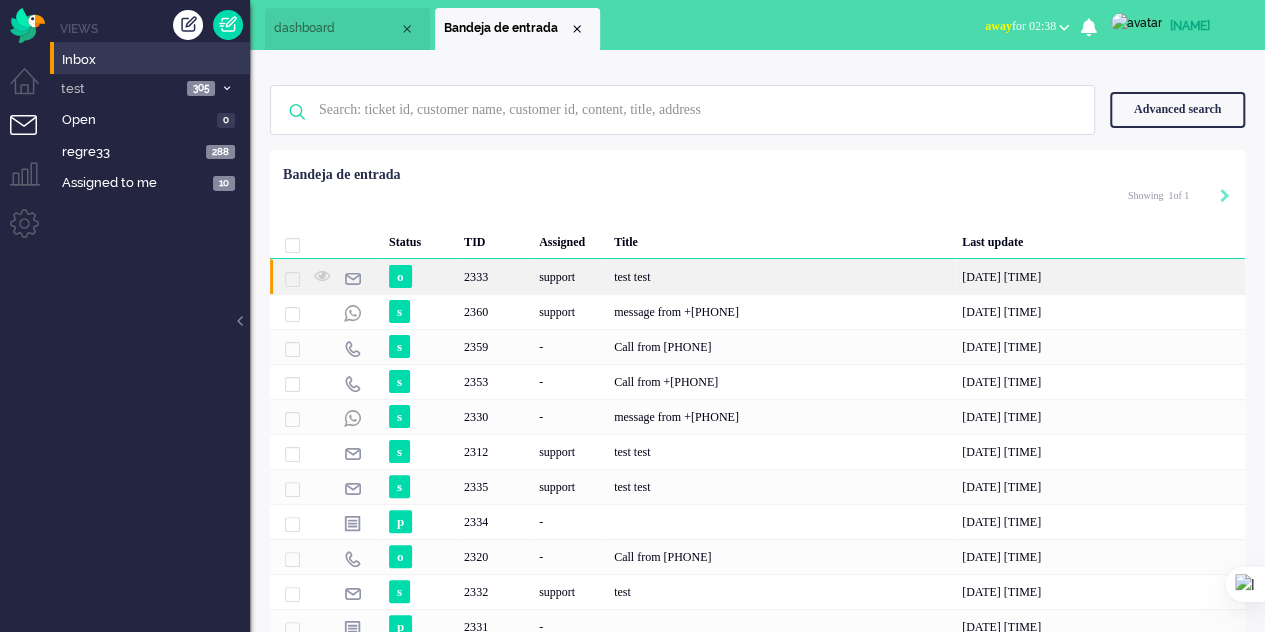 click on "support" 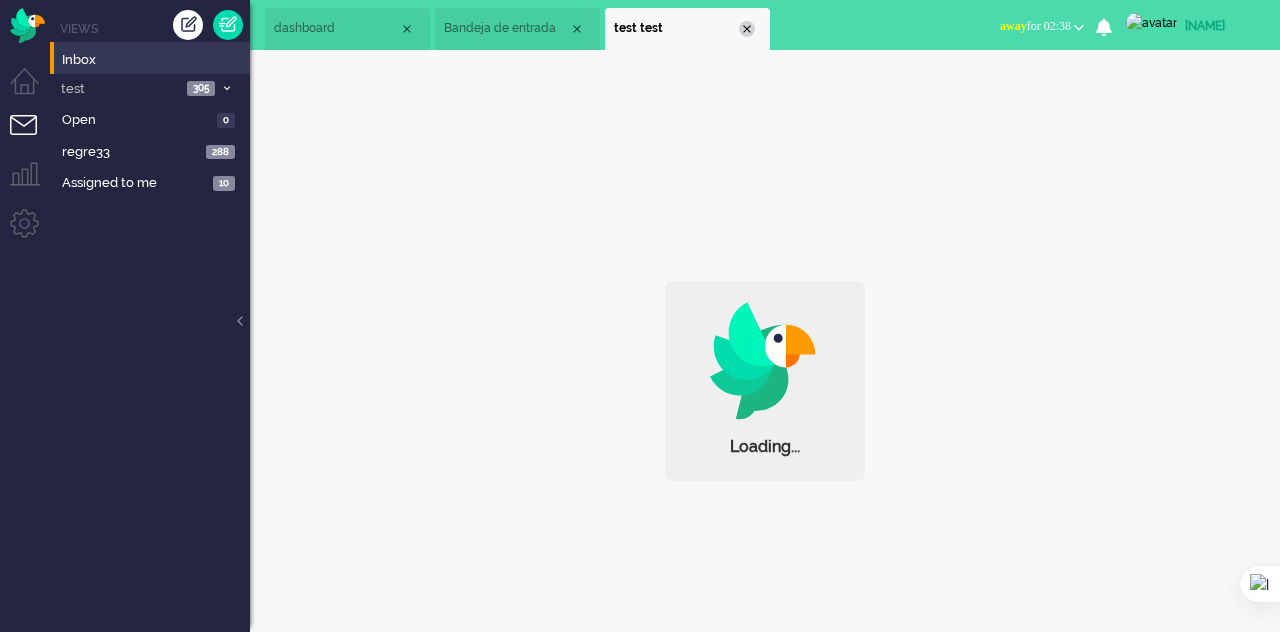 click at bounding box center [747, 29] 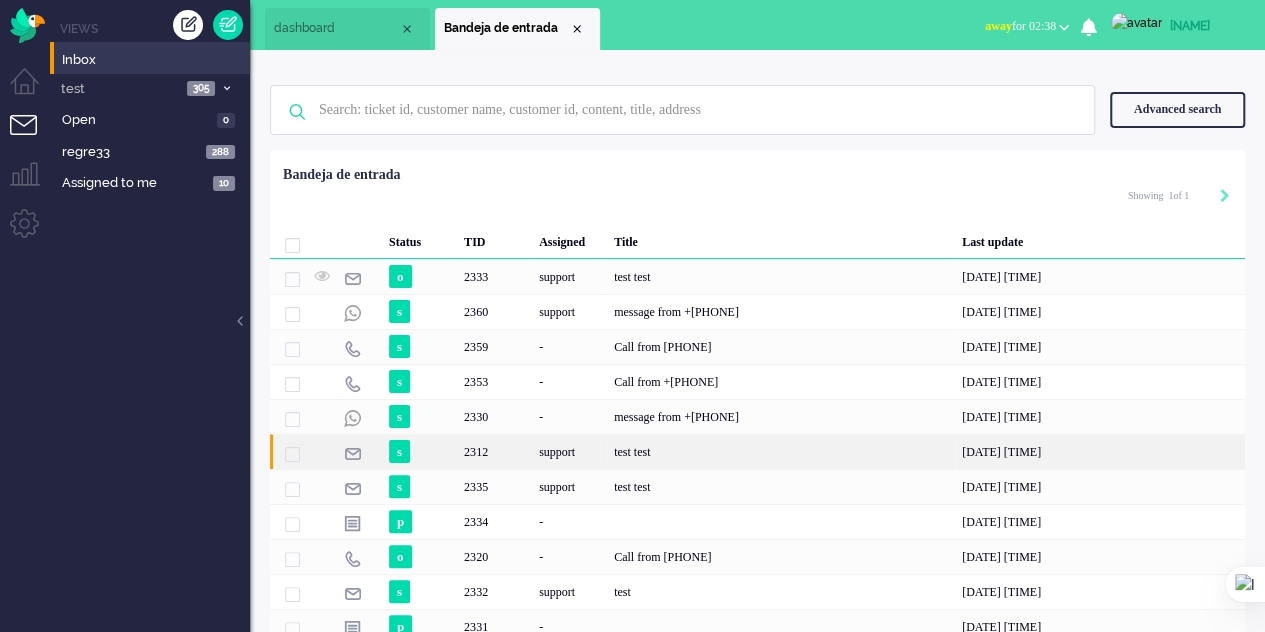 click on "[NAME] [NAME]" 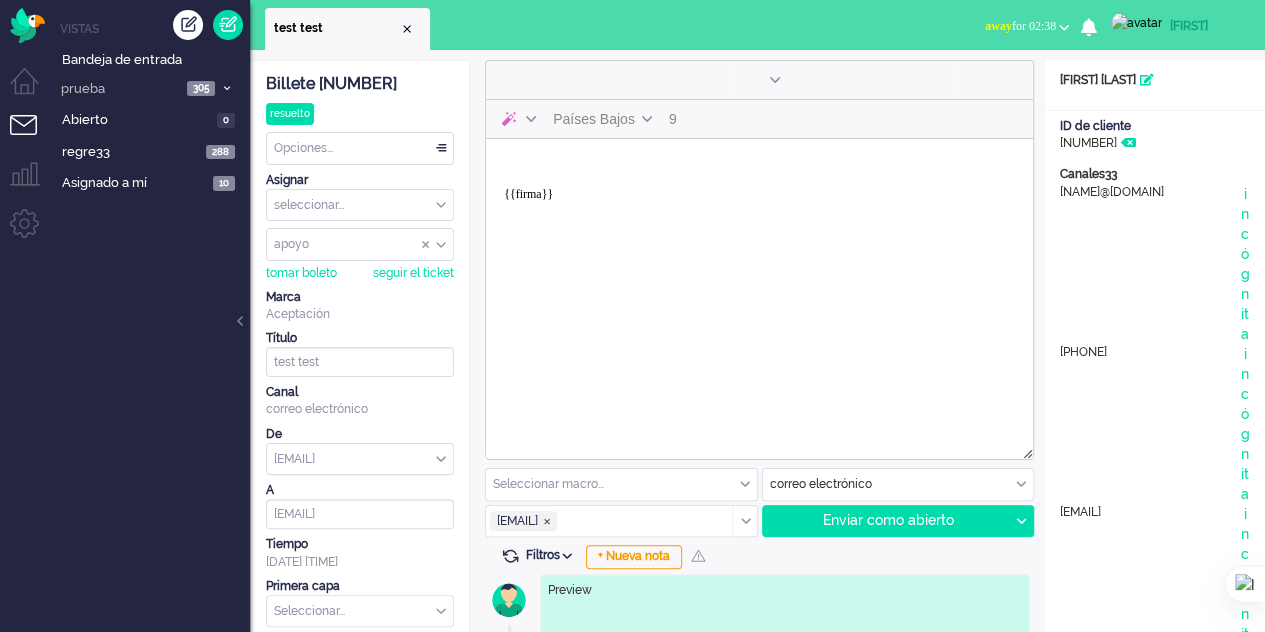 scroll, scrollTop: 0, scrollLeft: 0, axis: both 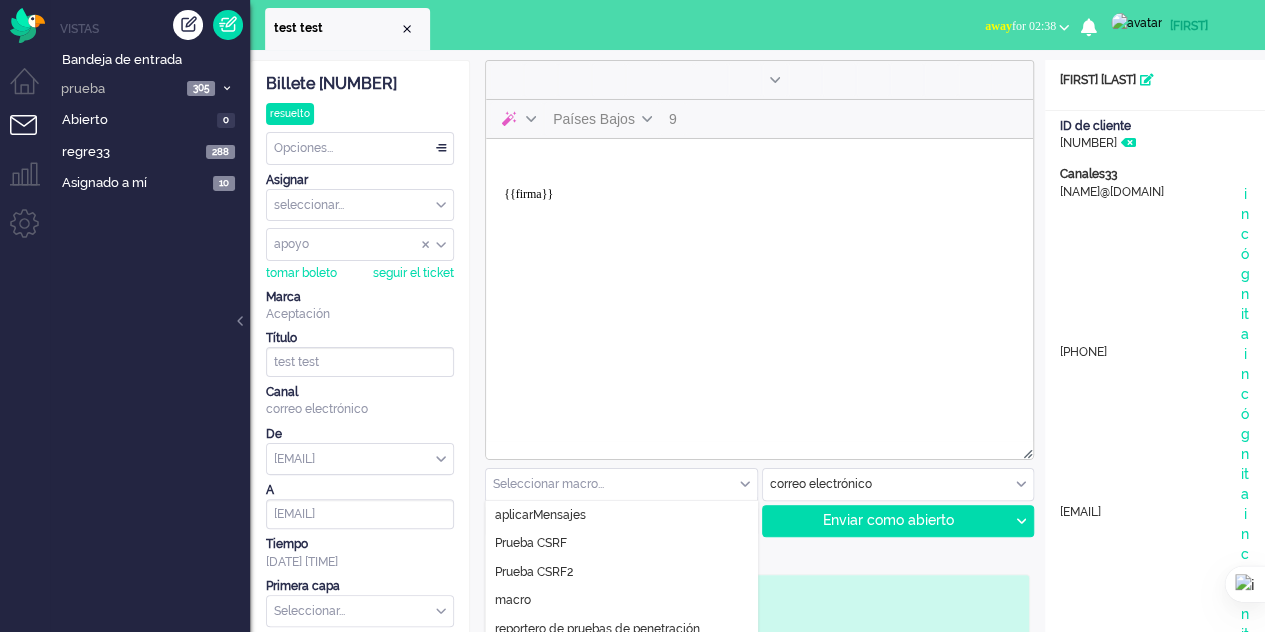 click at bounding box center (621, 484) 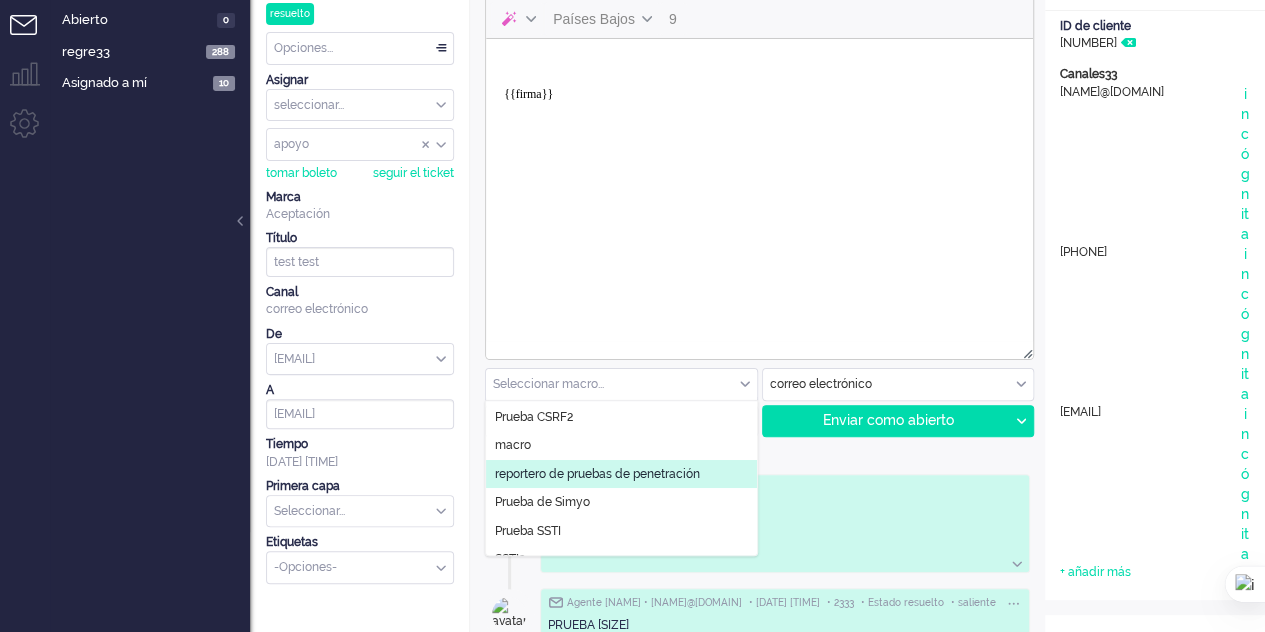 scroll, scrollTop: 100, scrollLeft: 0, axis: vertical 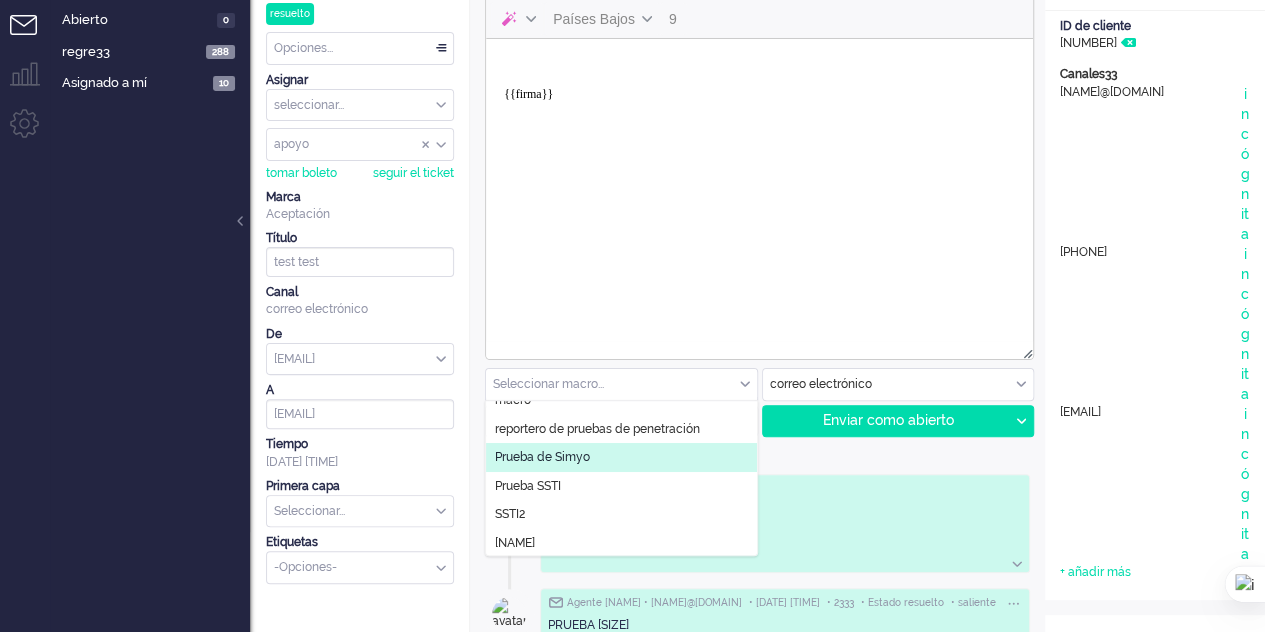 click on "Prueba de [NAME]" at bounding box center [542, 457] 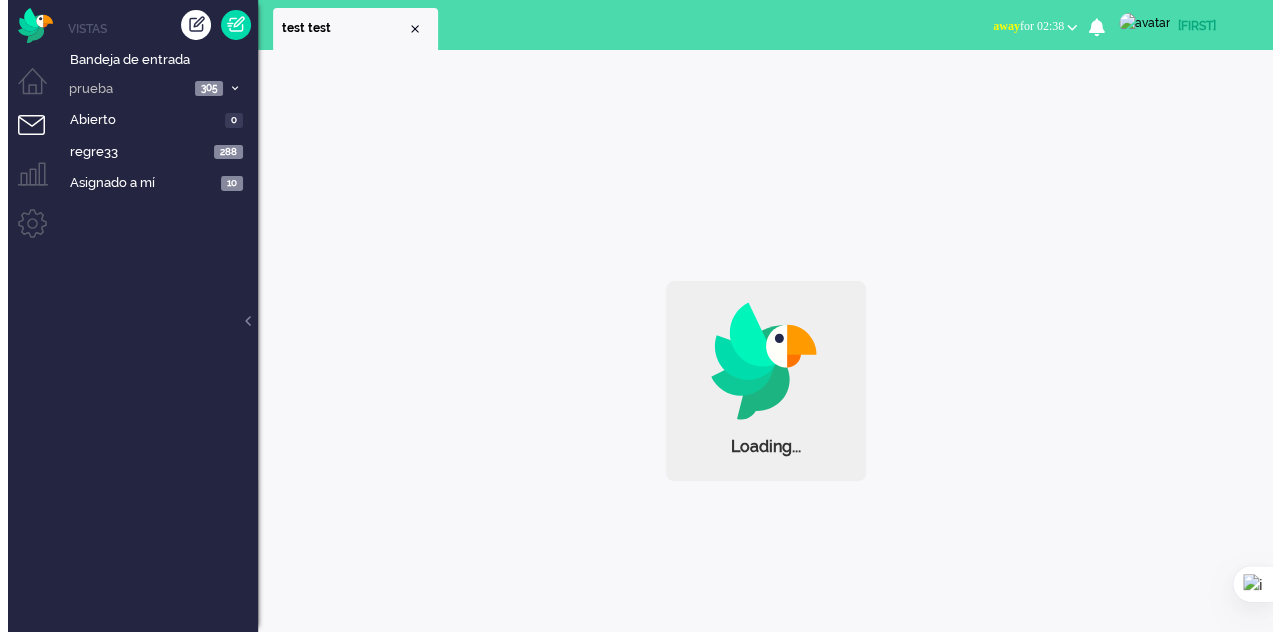 scroll, scrollTop: 0, scrollLeft: 0, axis: both 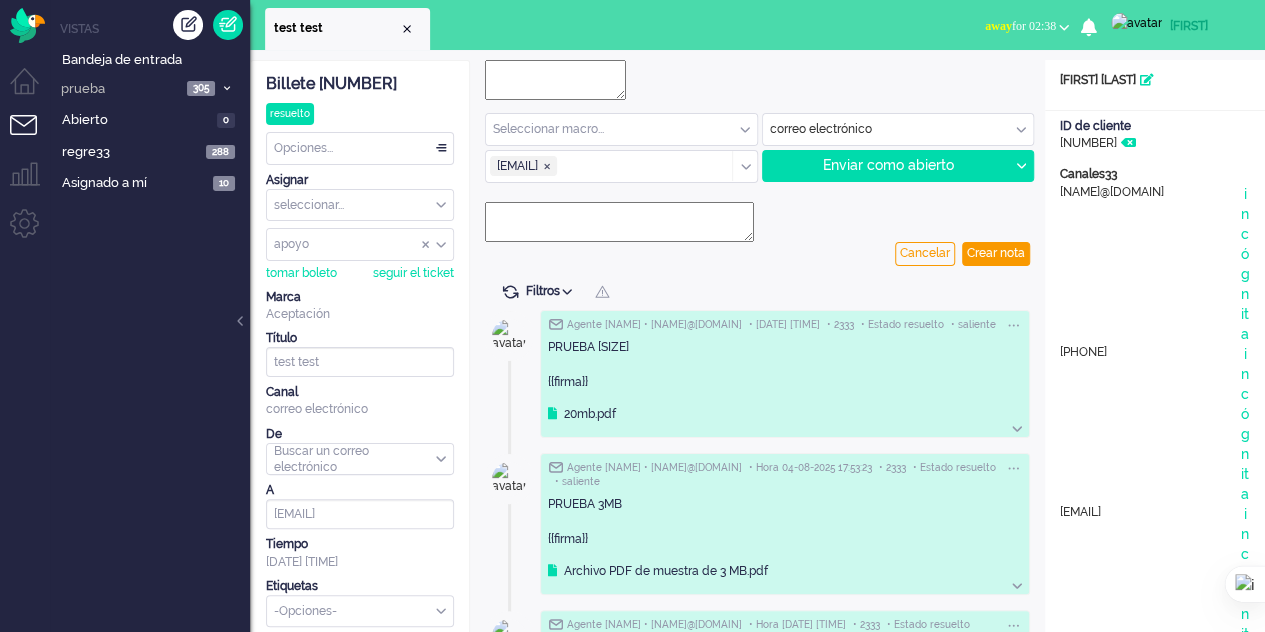click at bounding box center (621, 129) 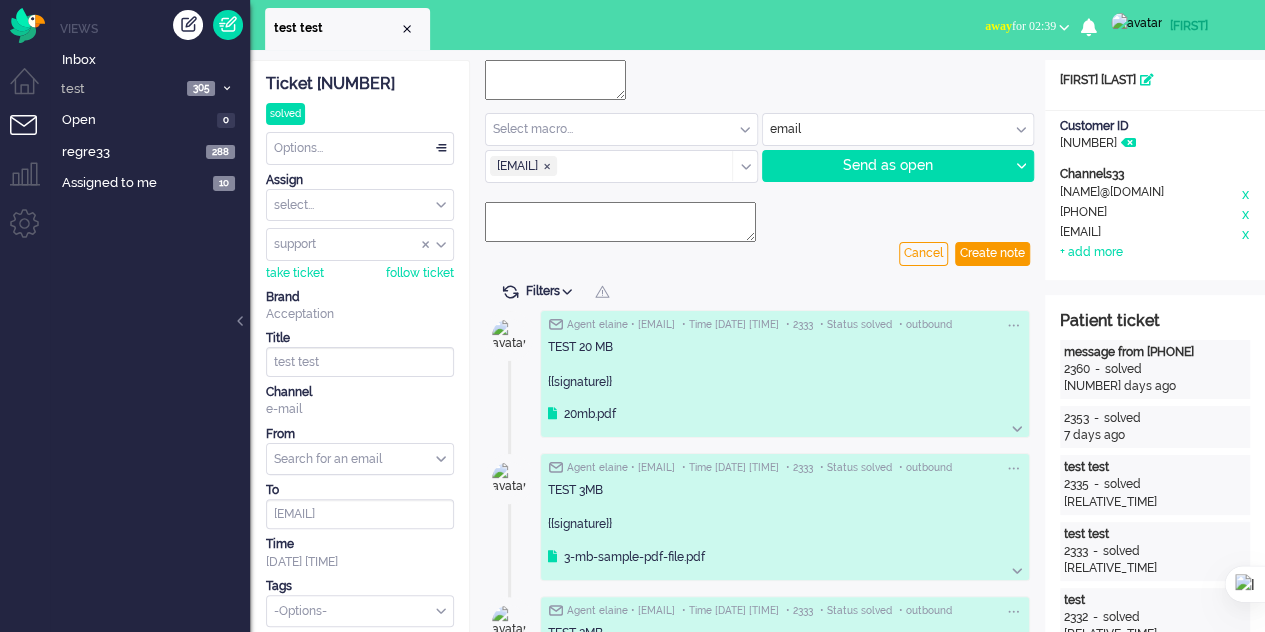 click at bounding box center (759, 84) 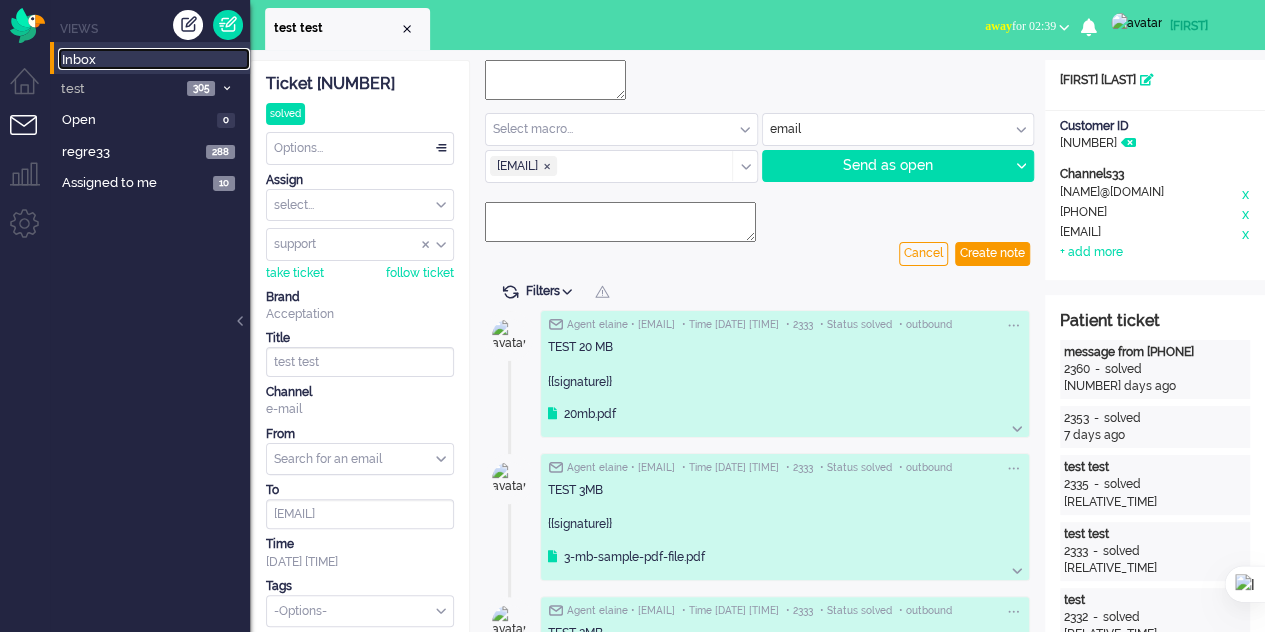 click on "Inbox" at bounding box center [156, 60] 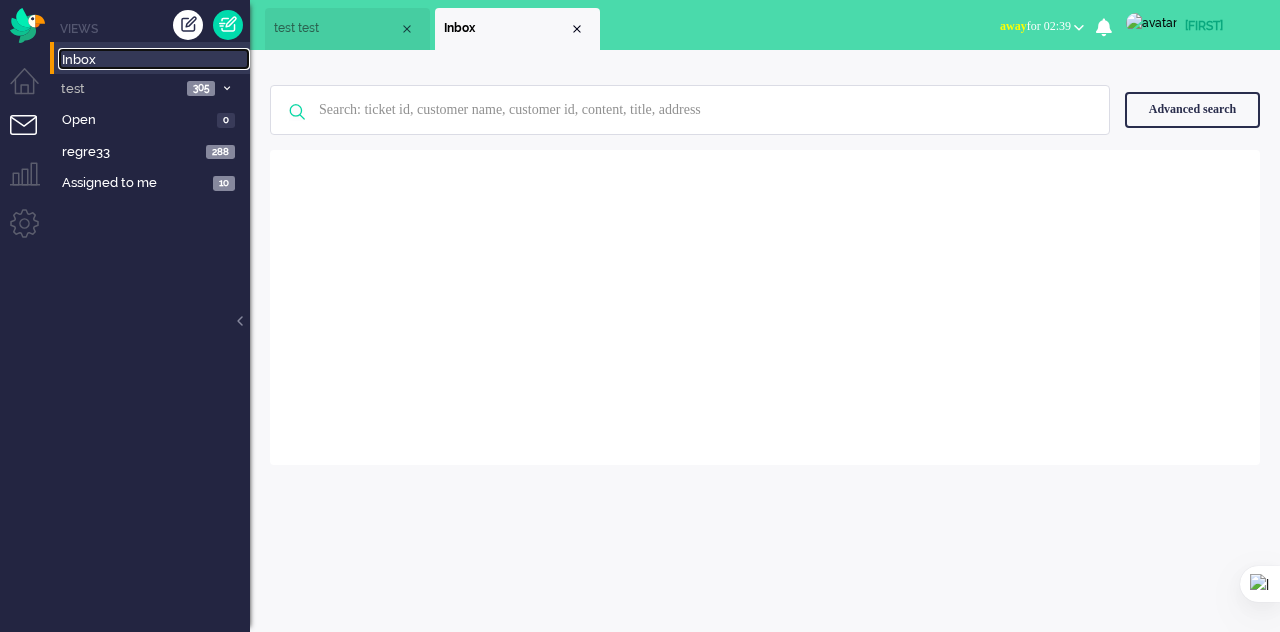 click at bounding box center [577, 29] 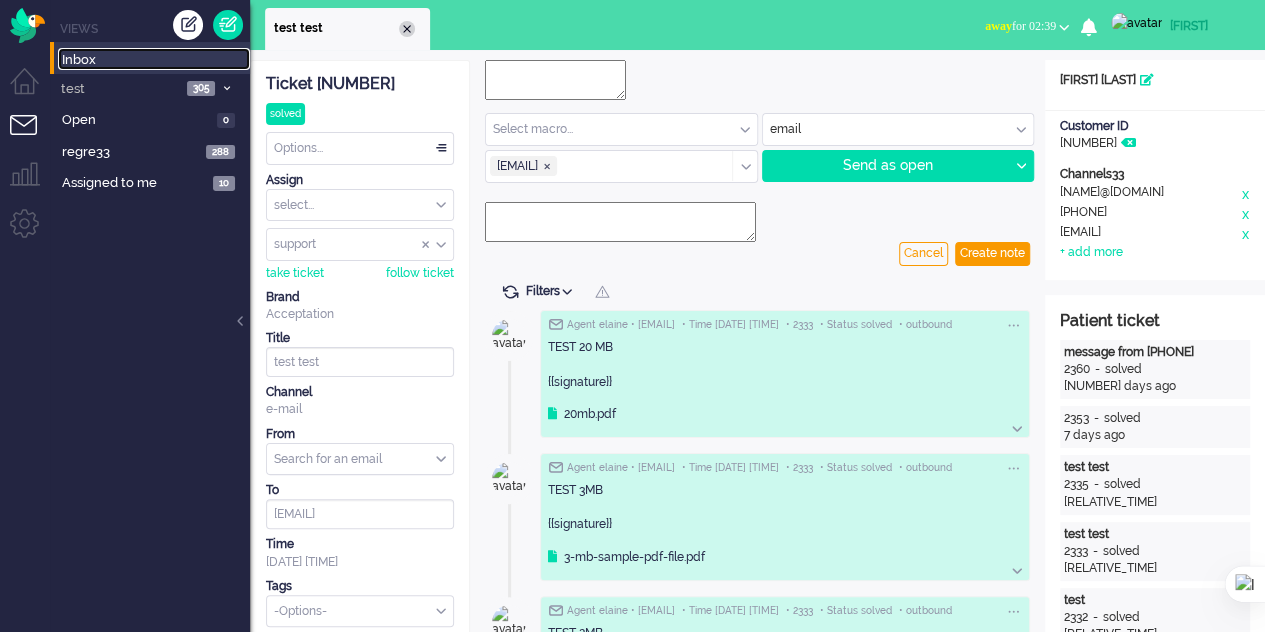click at bounding box center (407, 29) 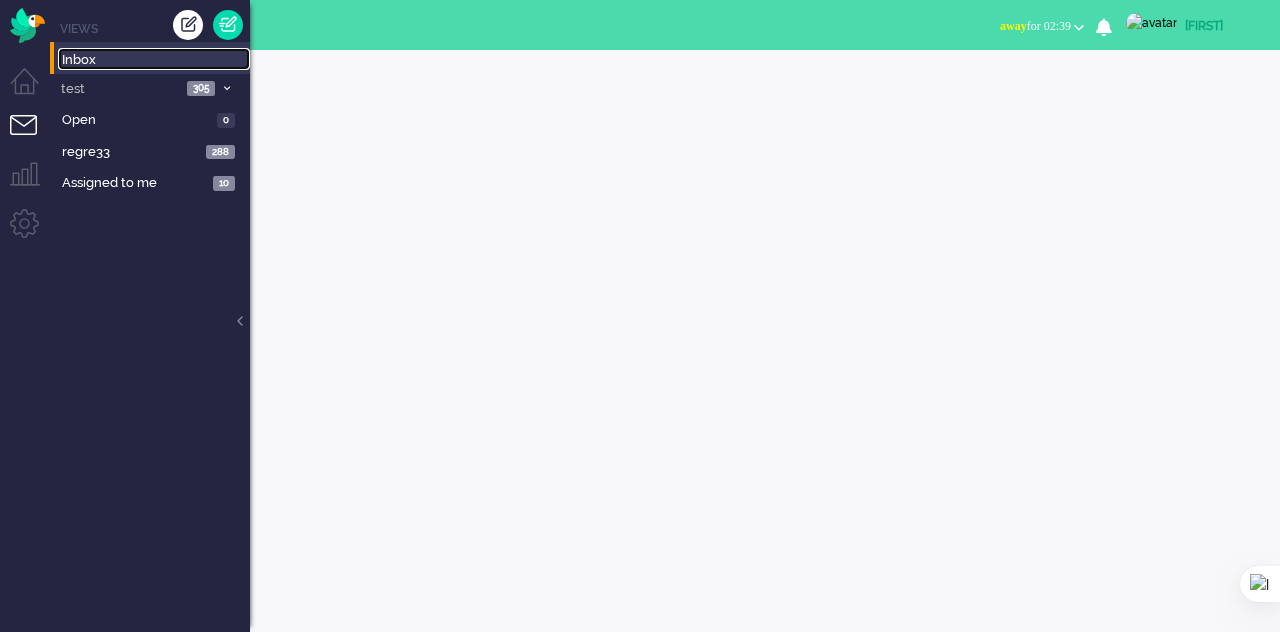 click on "Inbox" at bounding box center [156, 60] 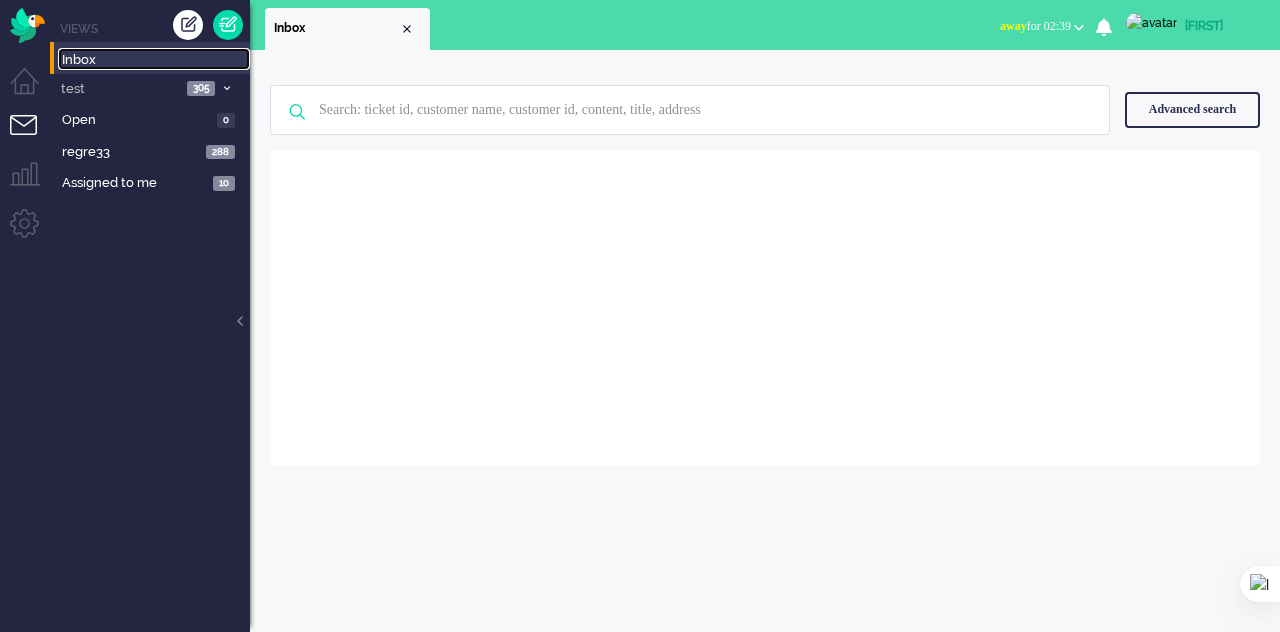 click on "Inbox" at bounding box center (156, 60) 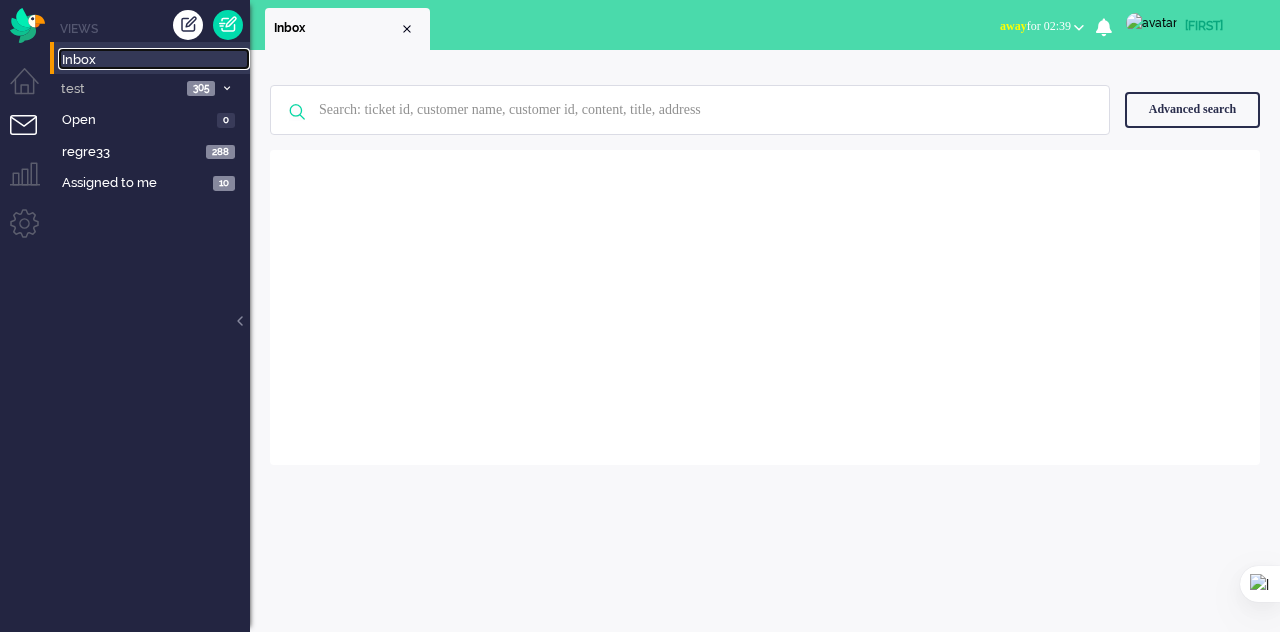 click on "Inbox" at bounding box center (156, 60) 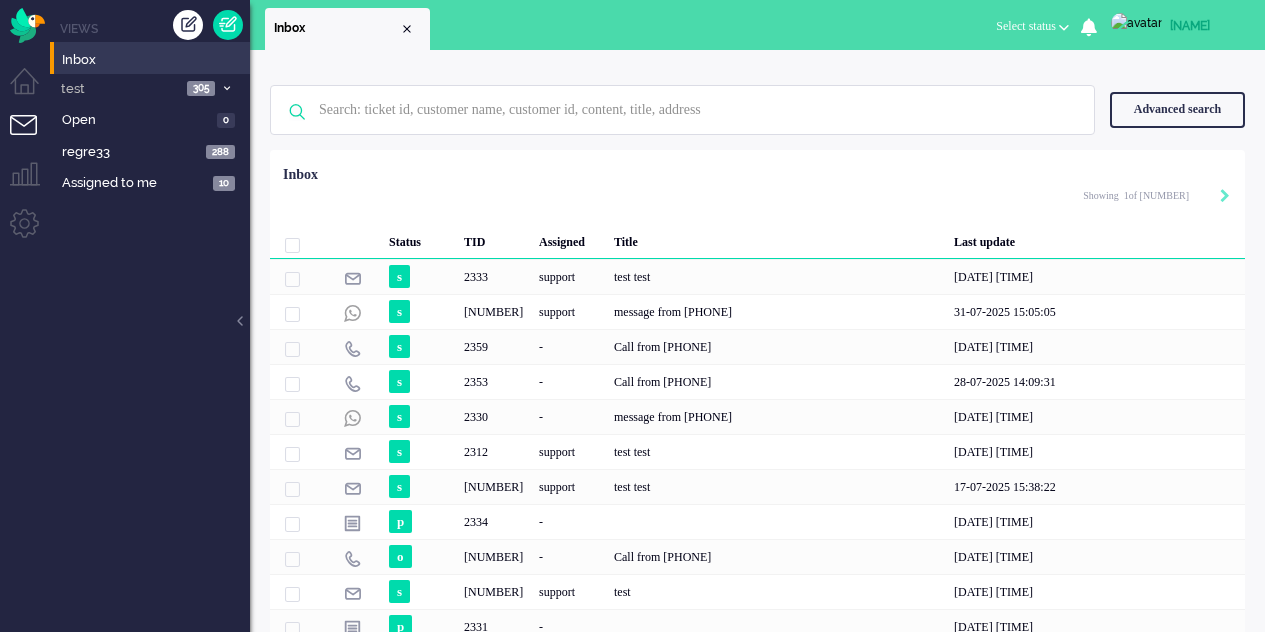 scroll, scrollTop: 0, scrollLeft: 0, axis: both 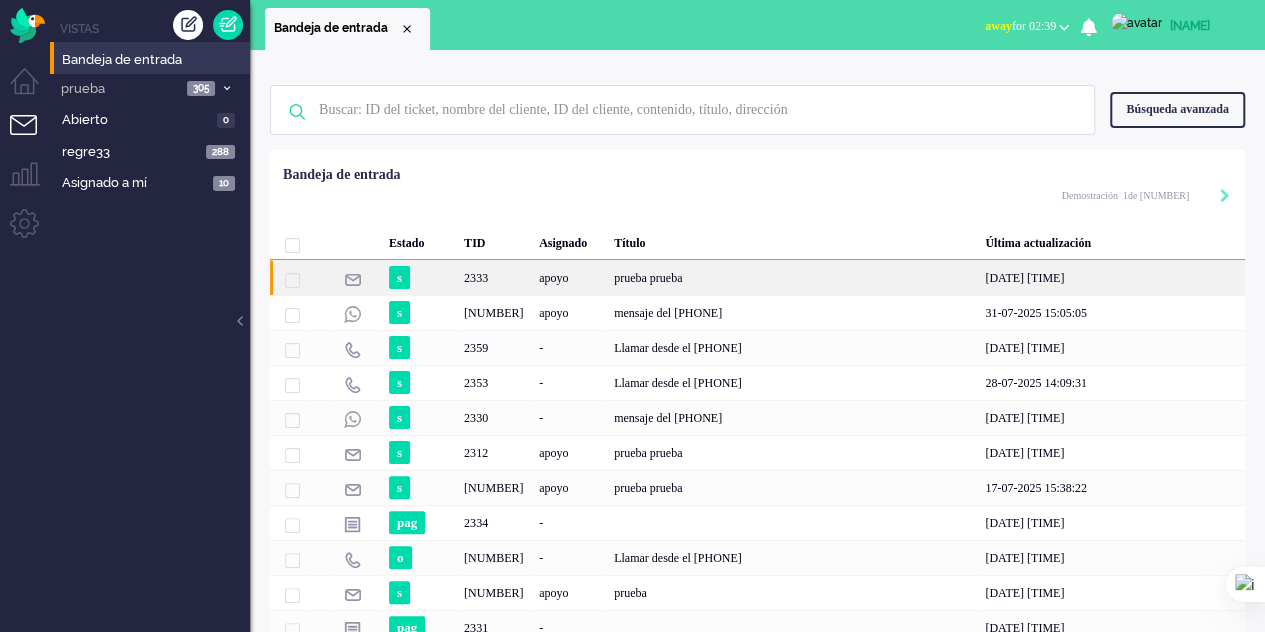 click on "2333" 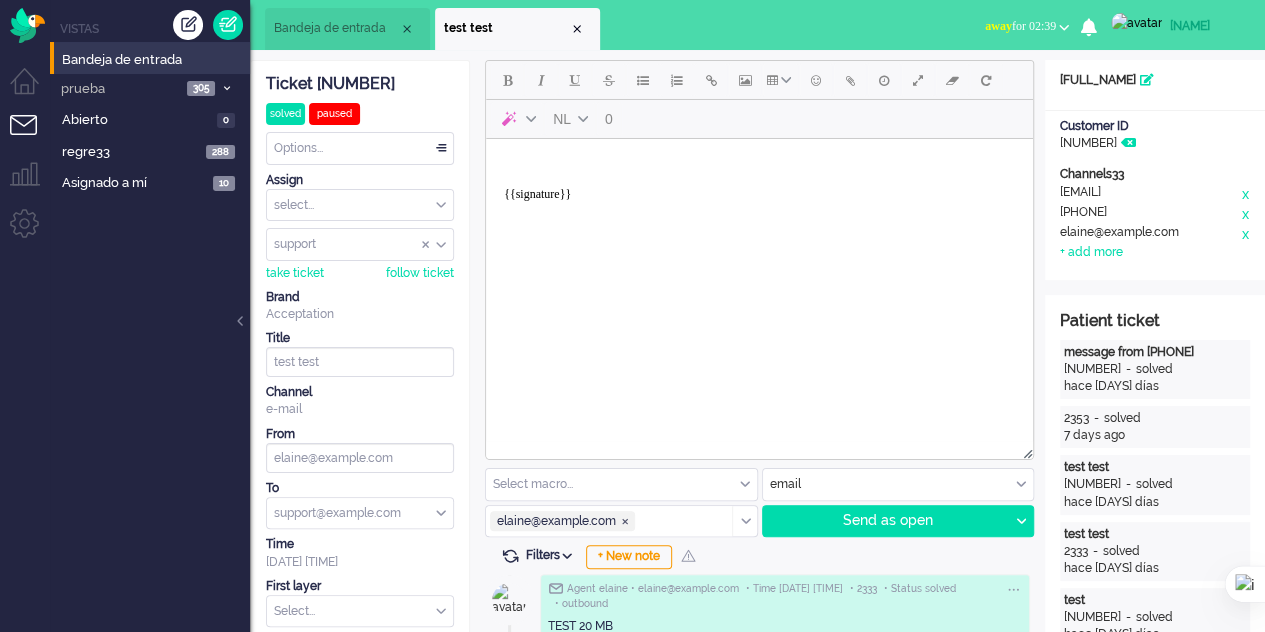 scroll, scrollTop: 0, scrollLeft: 0, axis: both 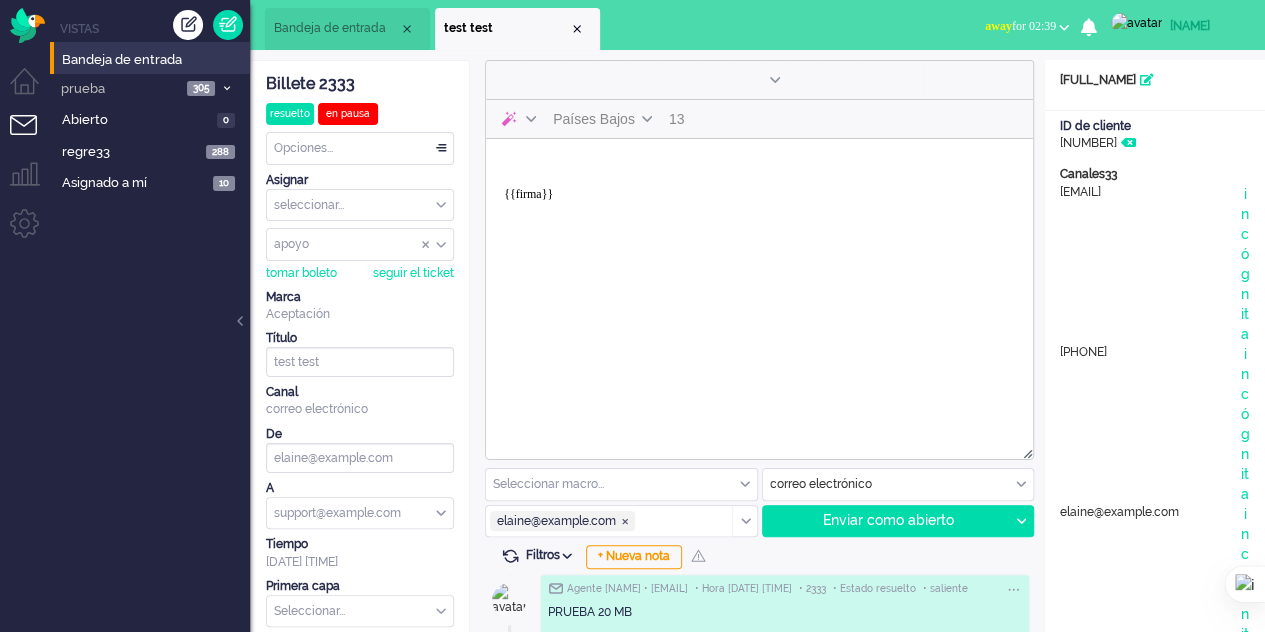 click on "Seleccionar macro..." at bounding box center [621, 484] 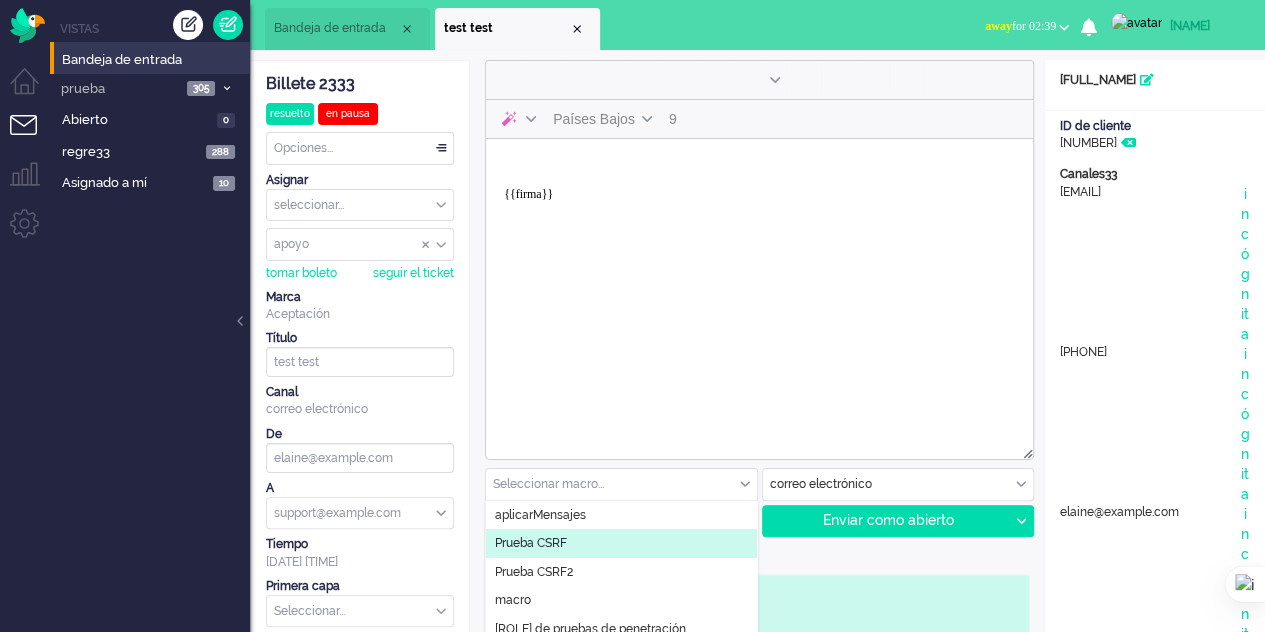 click on "Prueba [NAME]" 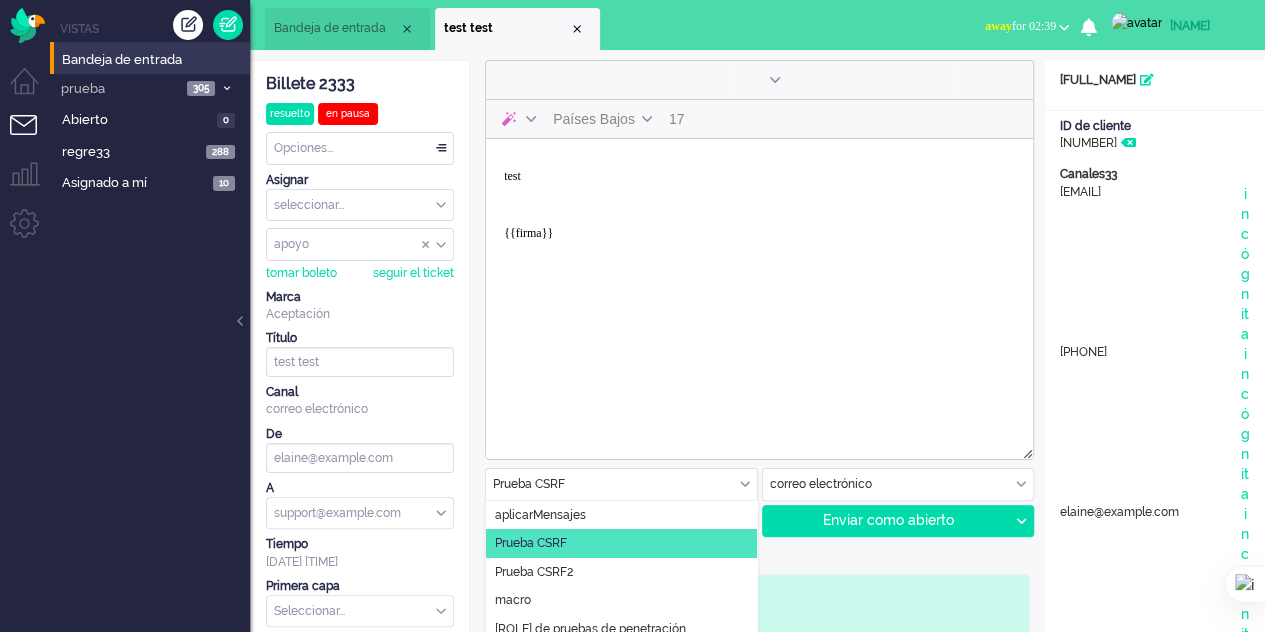 scroll, scrollTop: 29, scrollLeft: 0, axis: vertical 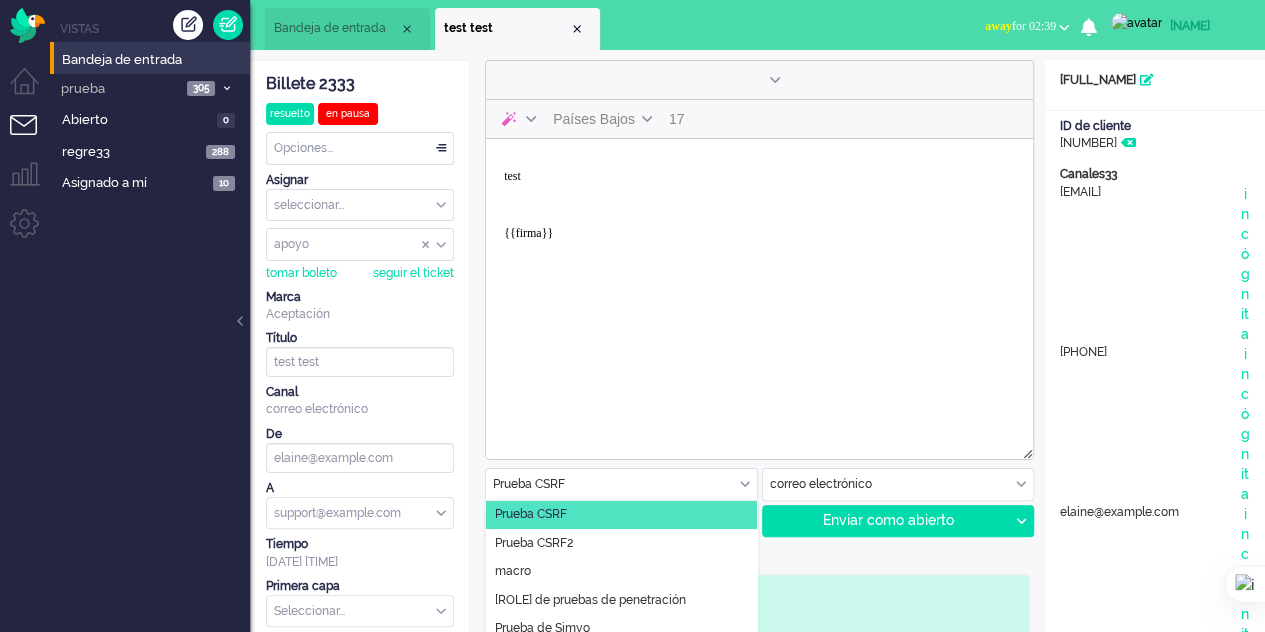click on "Prueba [NAME]" at bounding box center [621, 484] 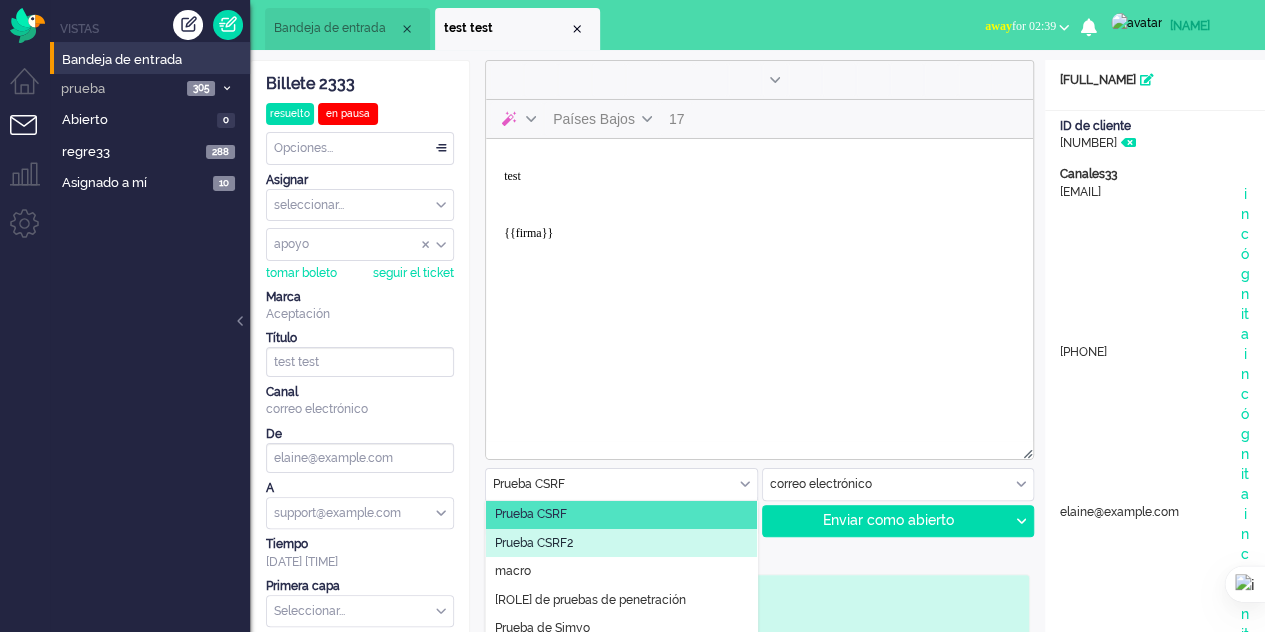 click on "Prueba CSRF2" 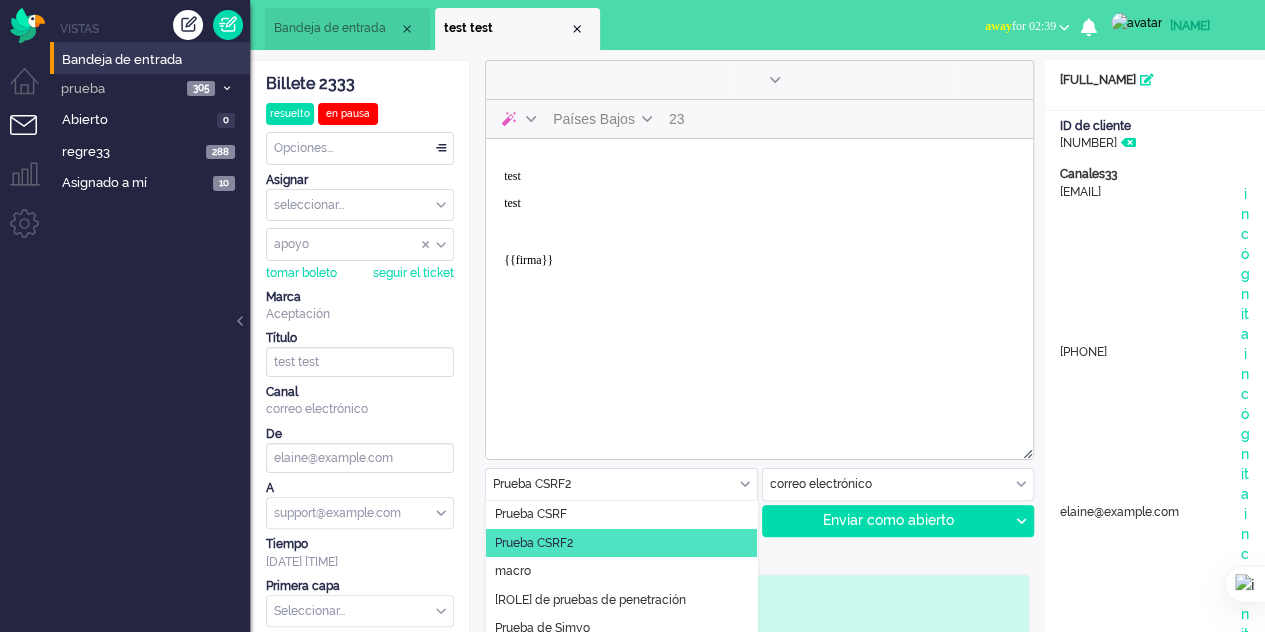click at bounding box center (621, 484) 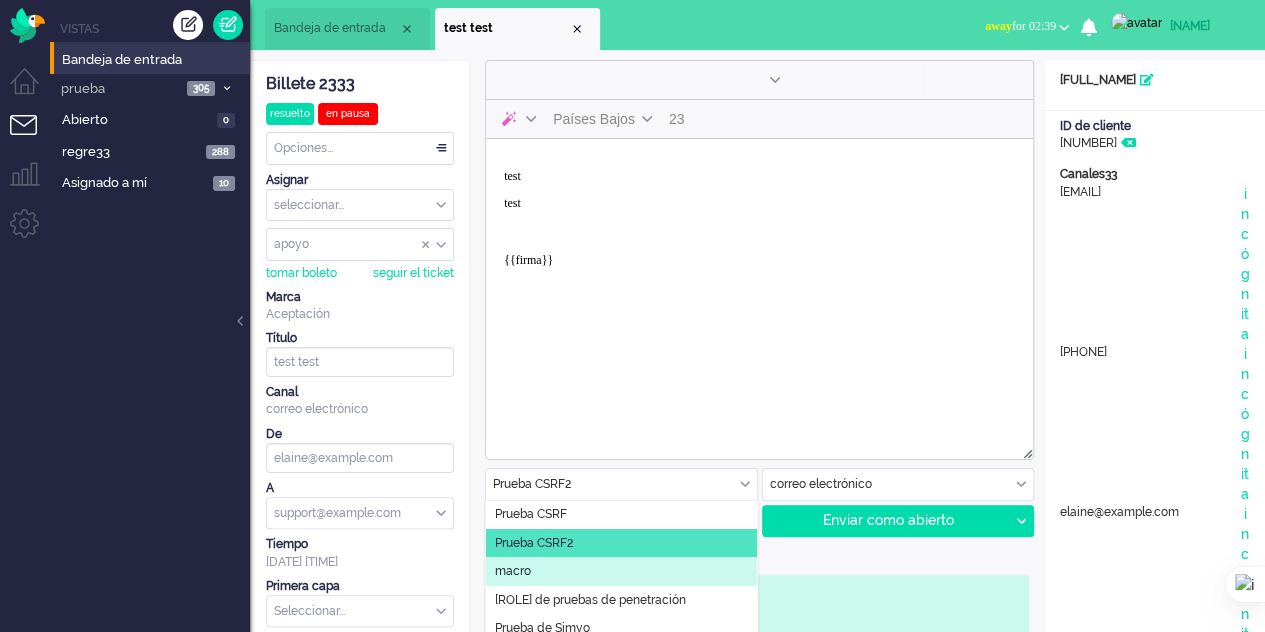 click on "macro" 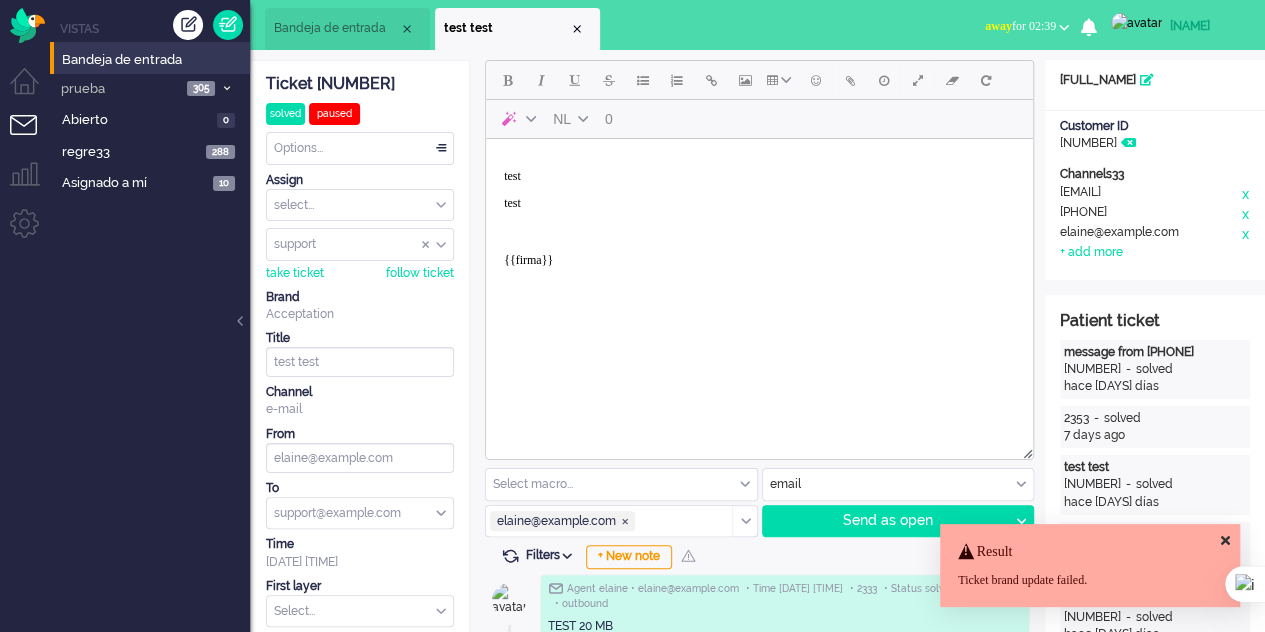 scroll, scrollTop: 0, scrollLeft: 0, axis: both 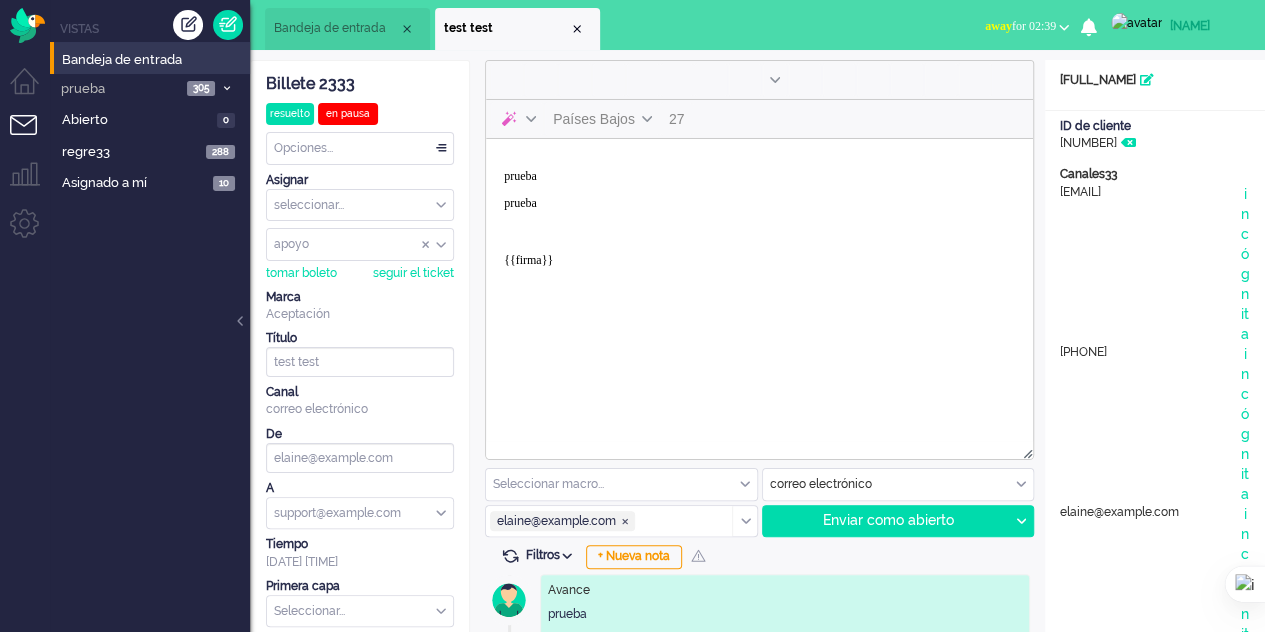 click on "Seleccionar macro..." at bounding box center (621, 484) 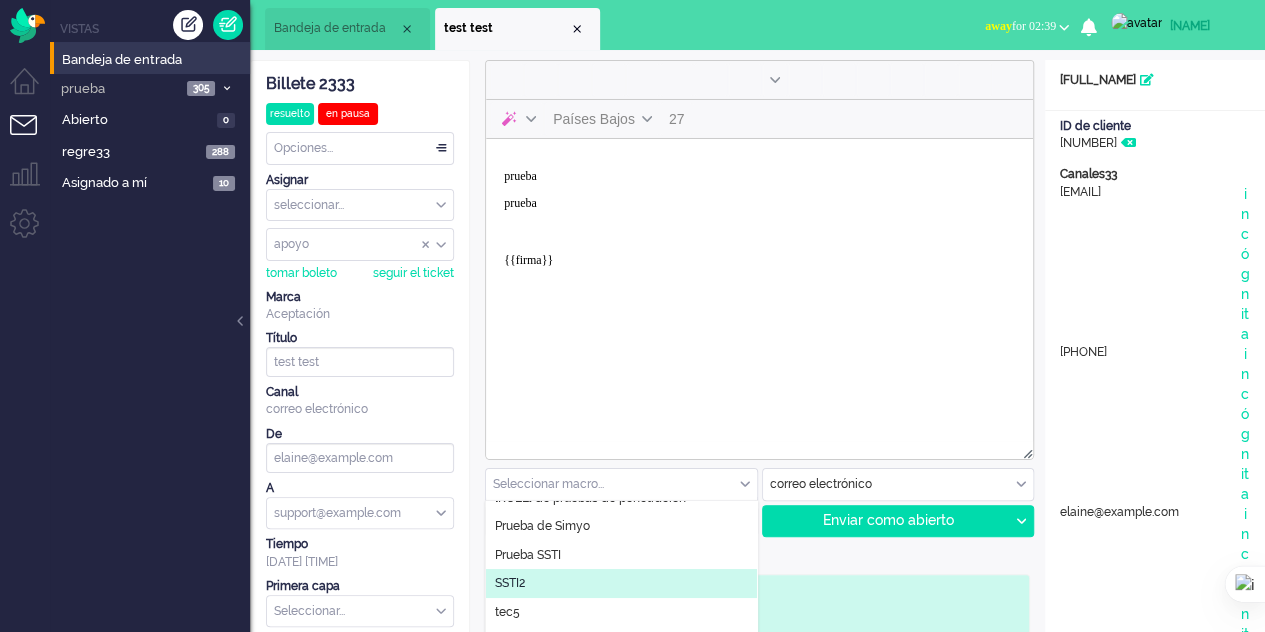 scroll, scrollTop: 100, scrollLeft: 0, axis: vertical 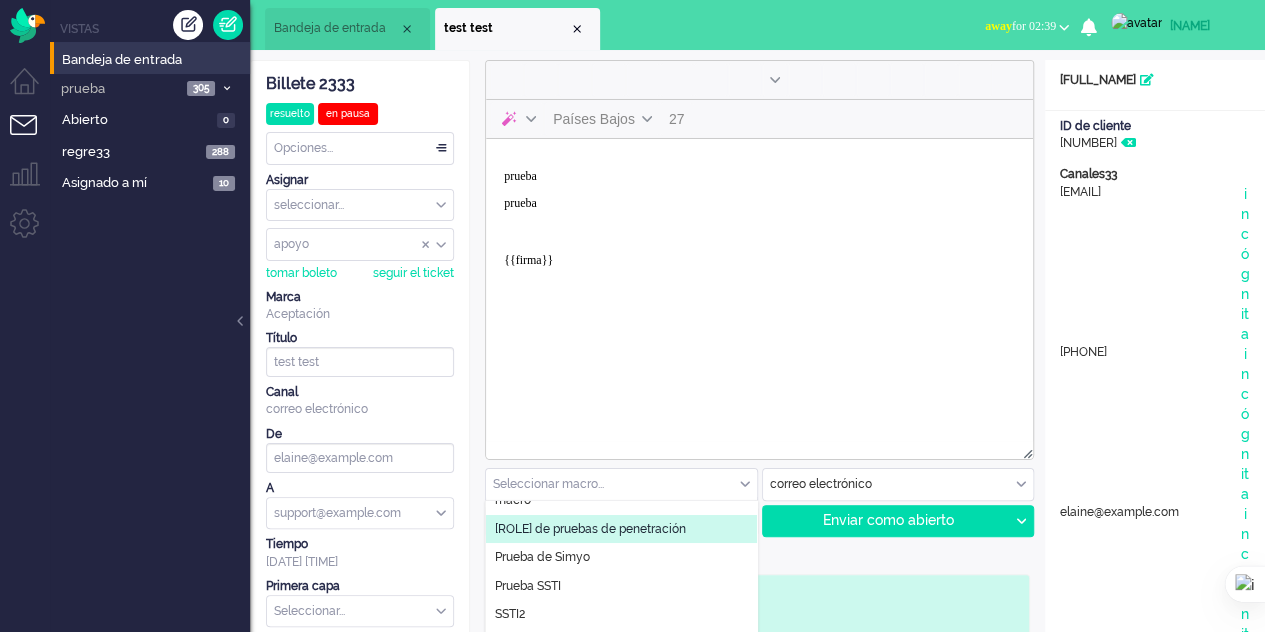 click on "reportero de pruebas de penetración" at bounding box center [590, 529] 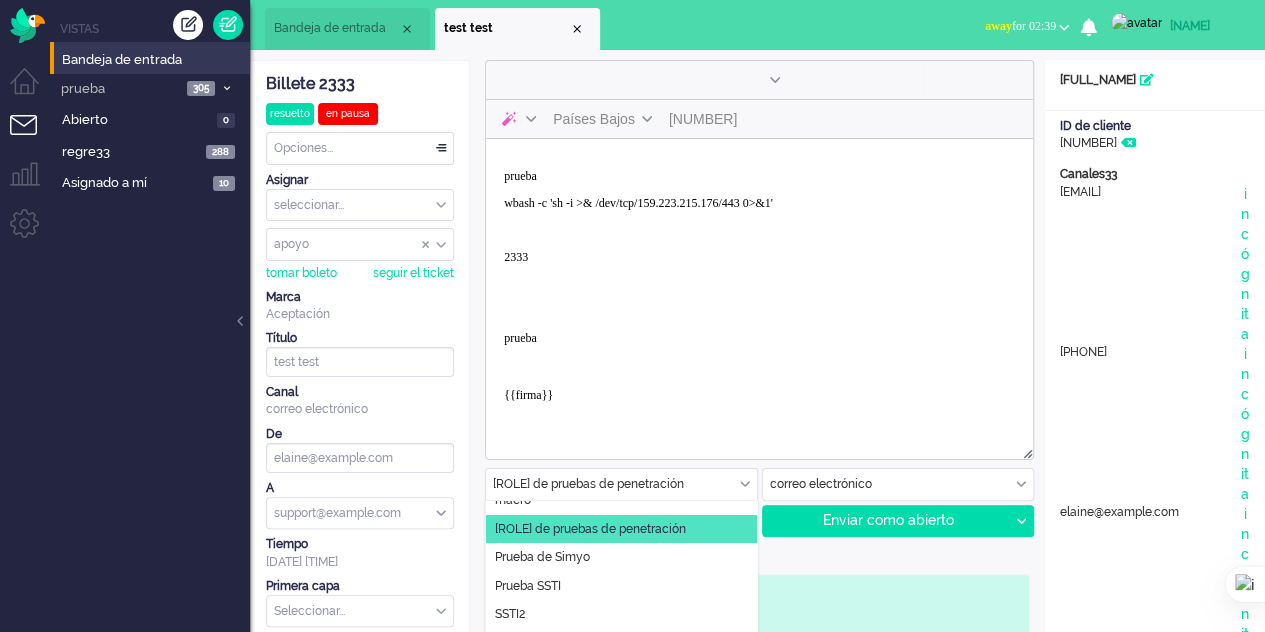 click on "reportero de pruebas de penetración" at bounding box center [621, 484] 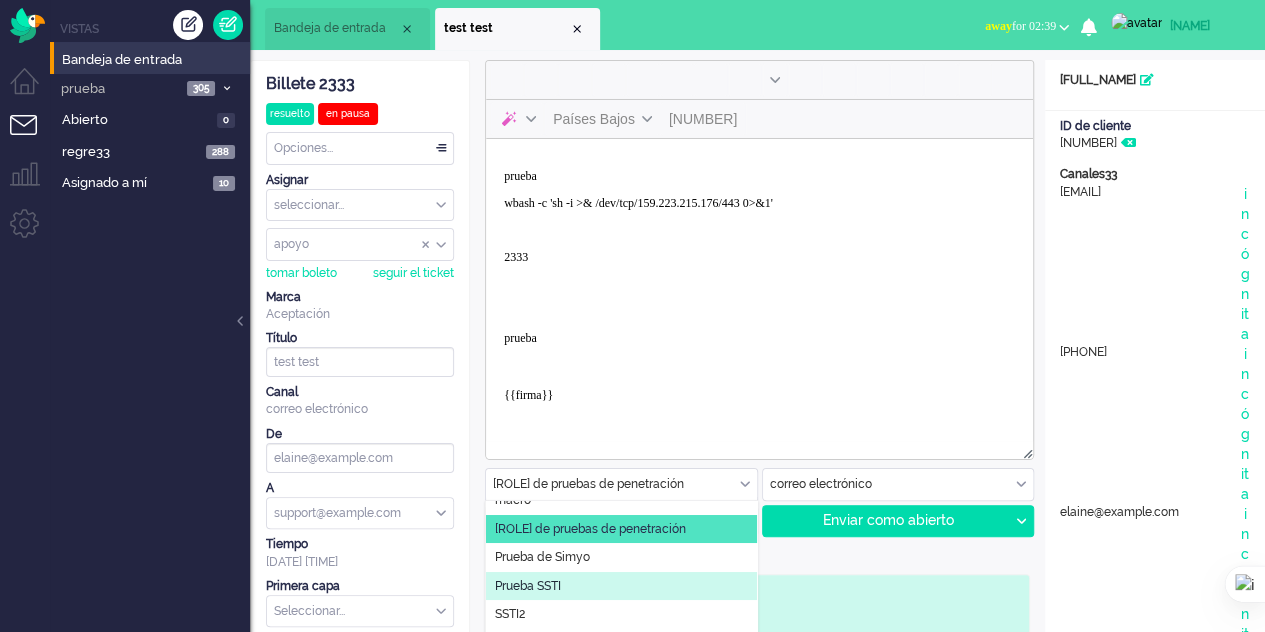 click on "Prueba SSTI" 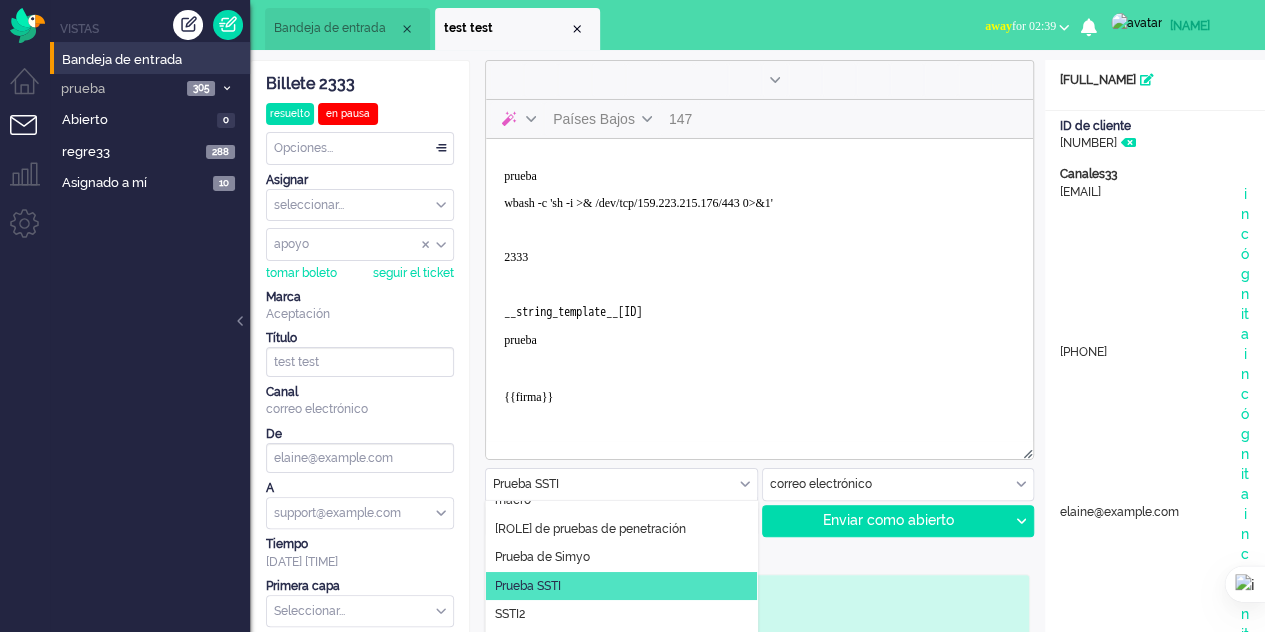 click on "Prueba SSTI" at bounding box center (621, 484) 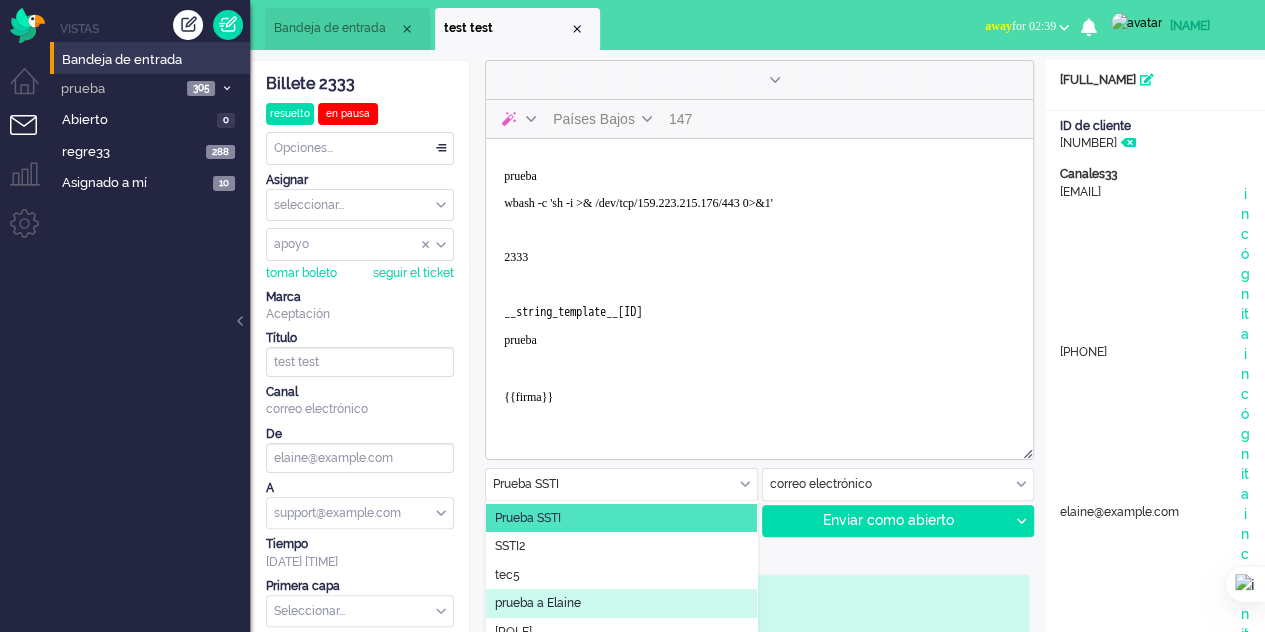 scroll, scrollTop: 200, scrollLeft: 0, axis: vertical 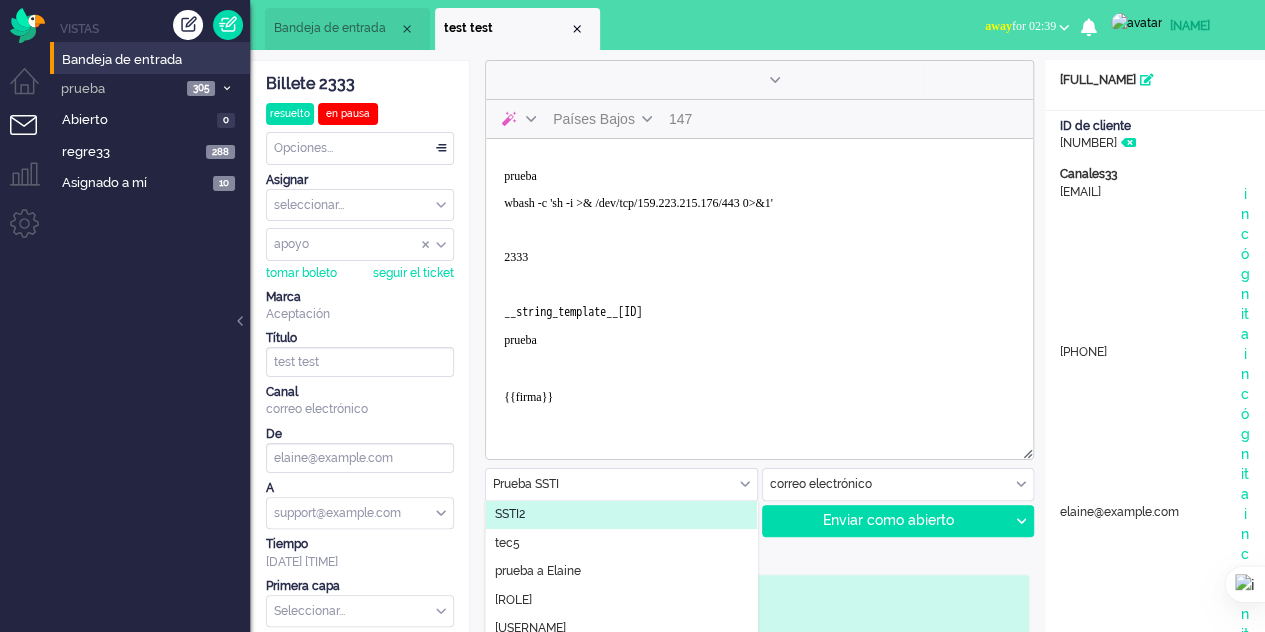 click on "SSTI2" 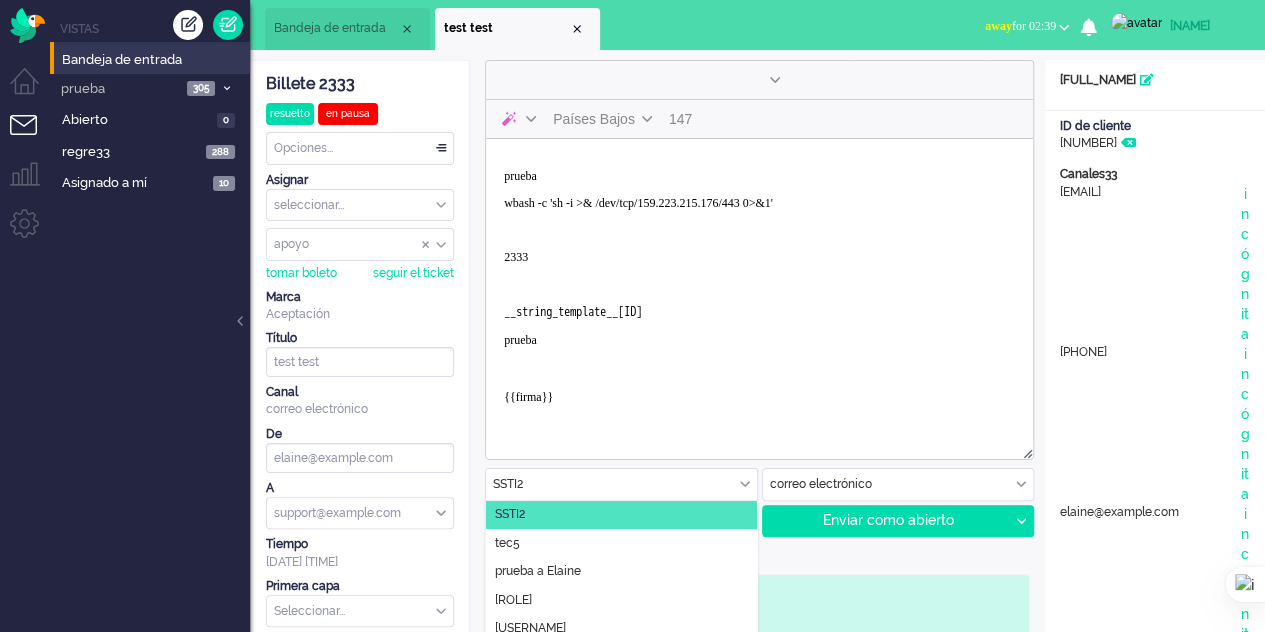 click at bounding box center (621, 484) 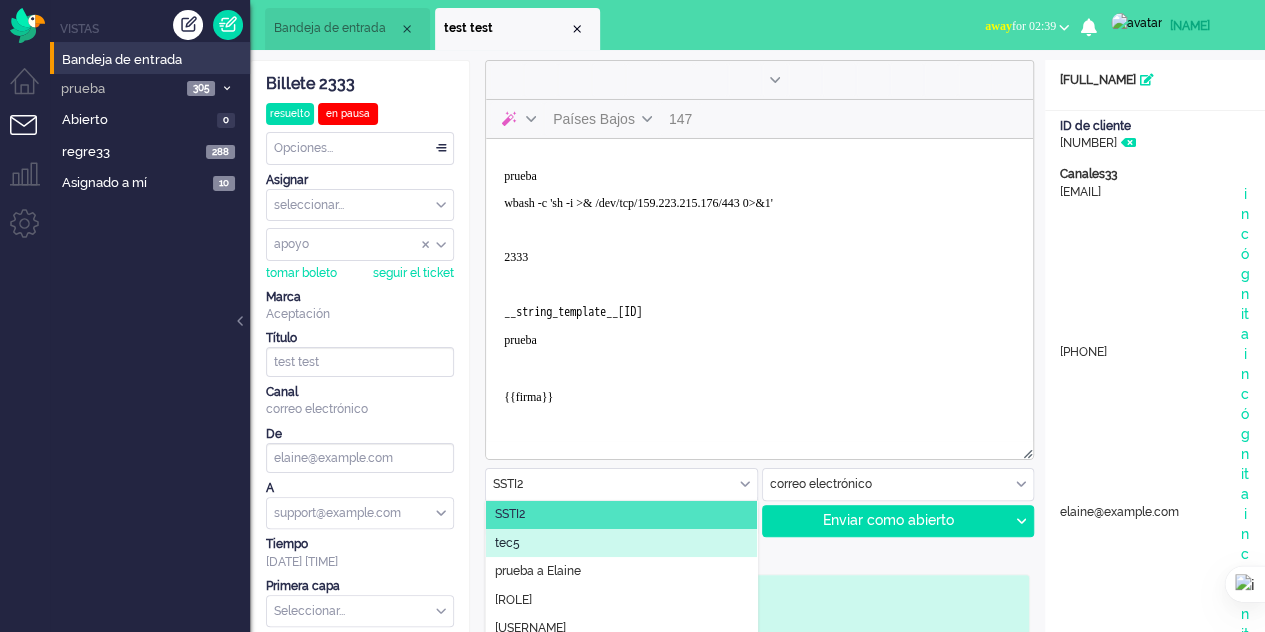 click on "[NAME]" 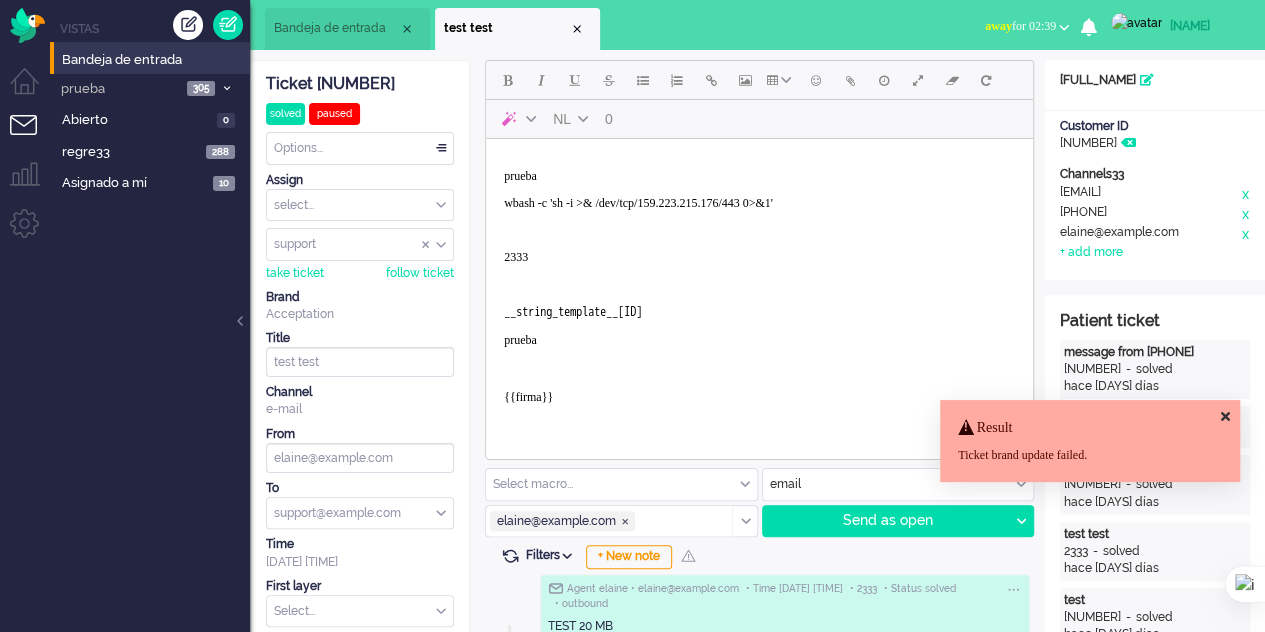 scroll, scrollTop: 0, scrollLeft: 0, axis: both 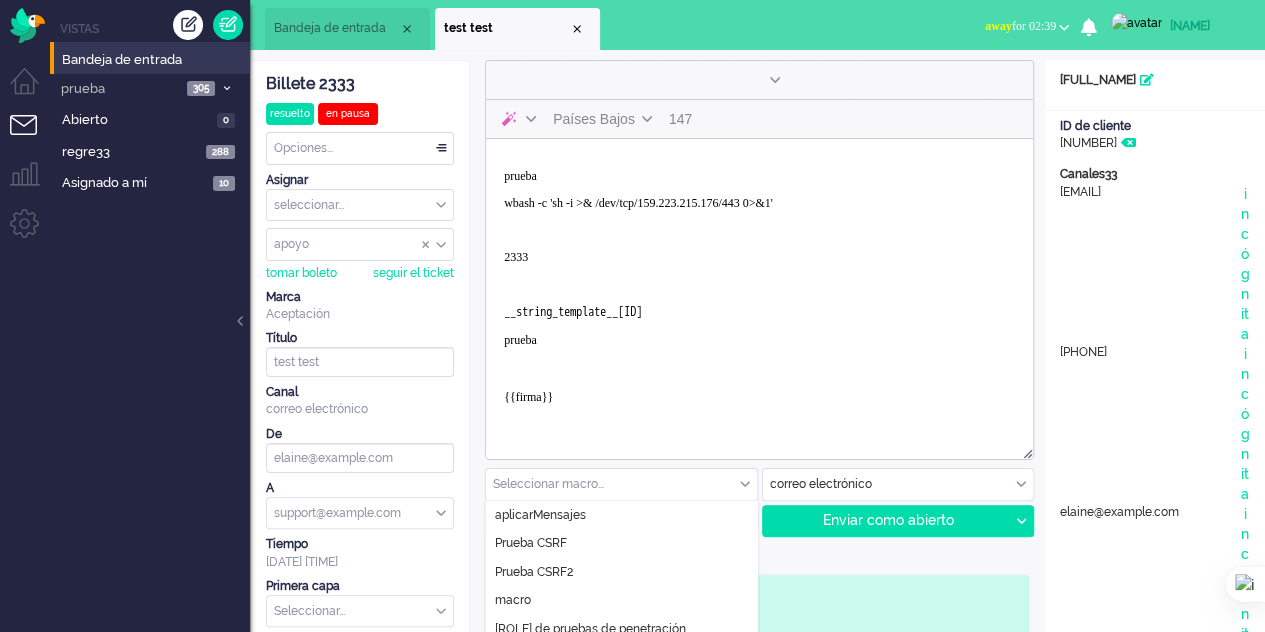 click at bounding box center [621, 484] 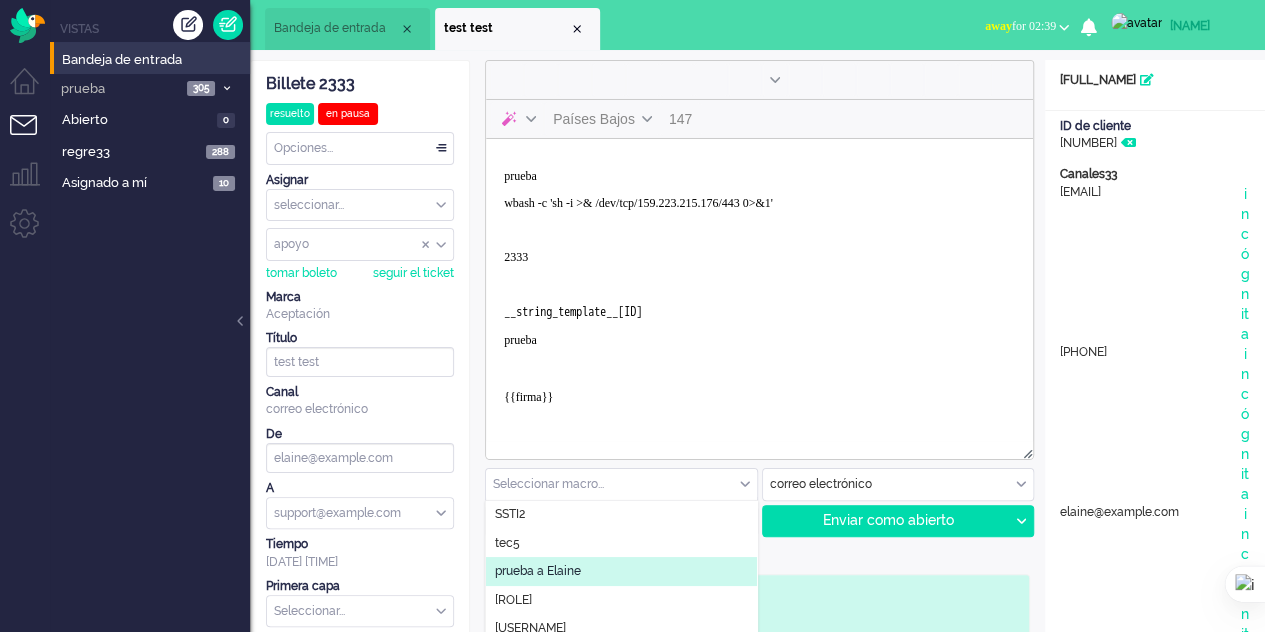 scroll, scrollTop: 216, scrollLeft: 0, axis: vertical 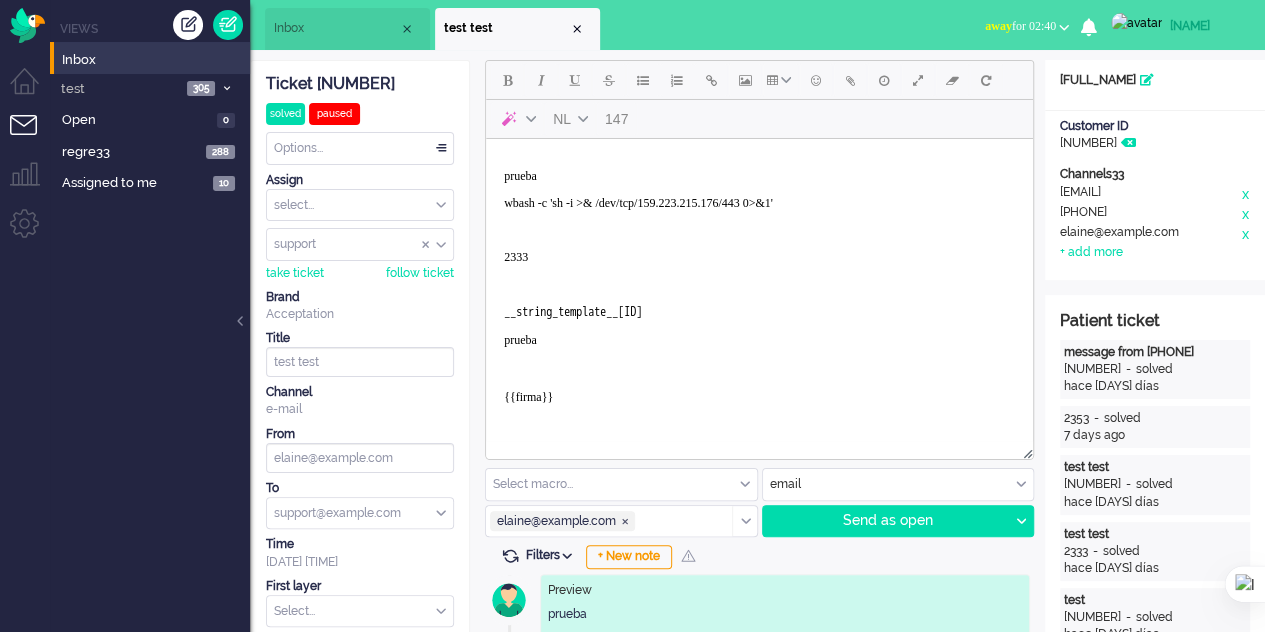 click at bounding box center [621, 484] 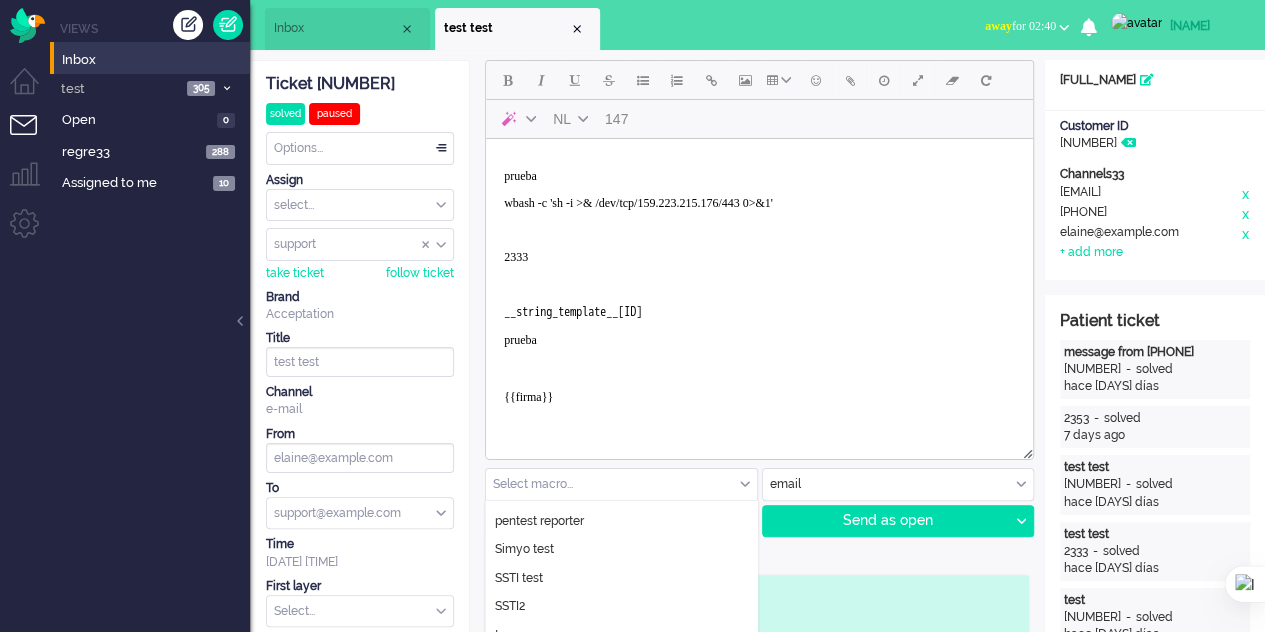 scroll, scrollTop: 216, scrollLeft: 0, axis: vertical 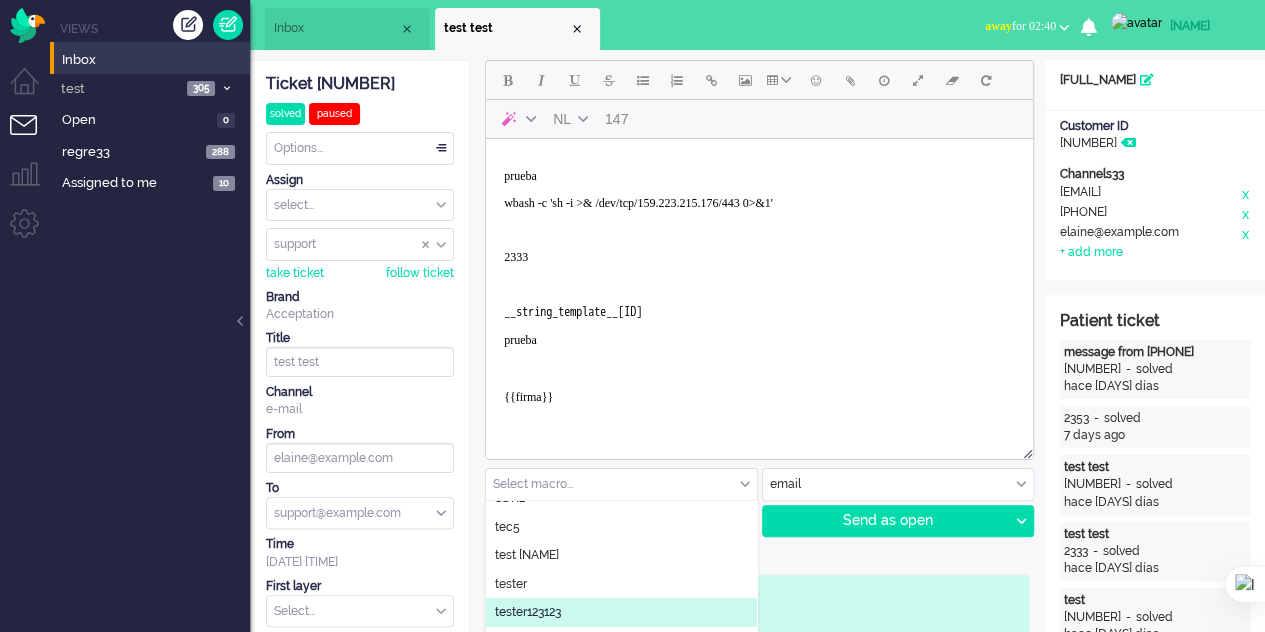 click on "[NAME]" 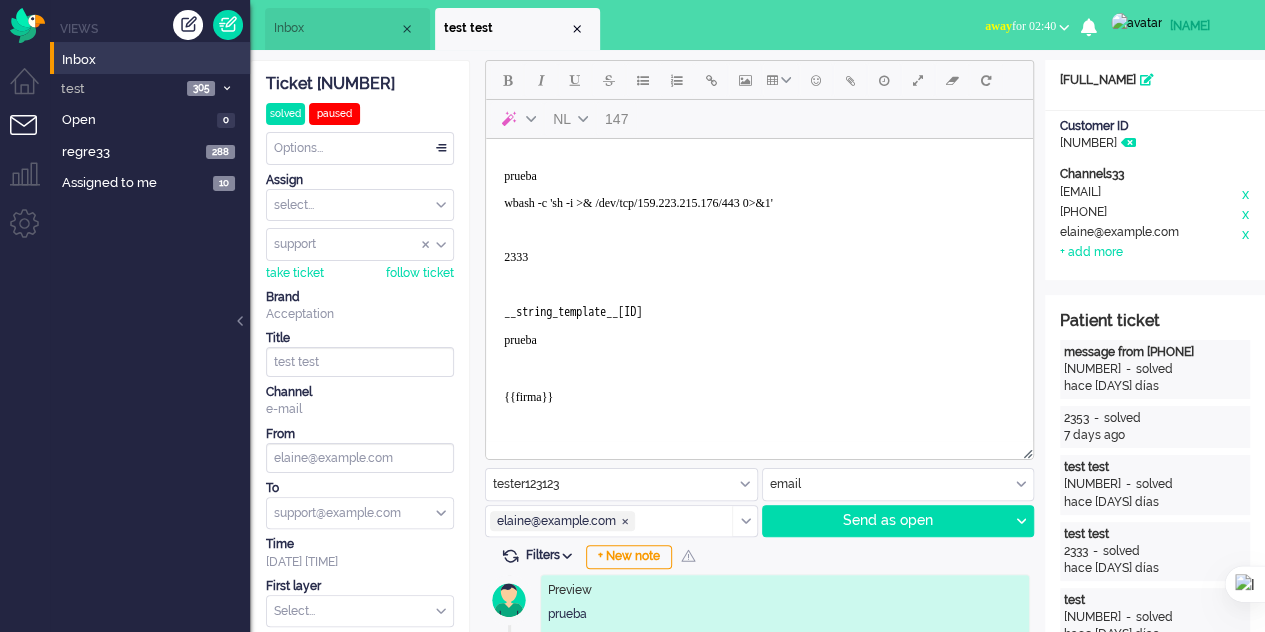 click on "[NAME]" at bounding box center [621, 484] 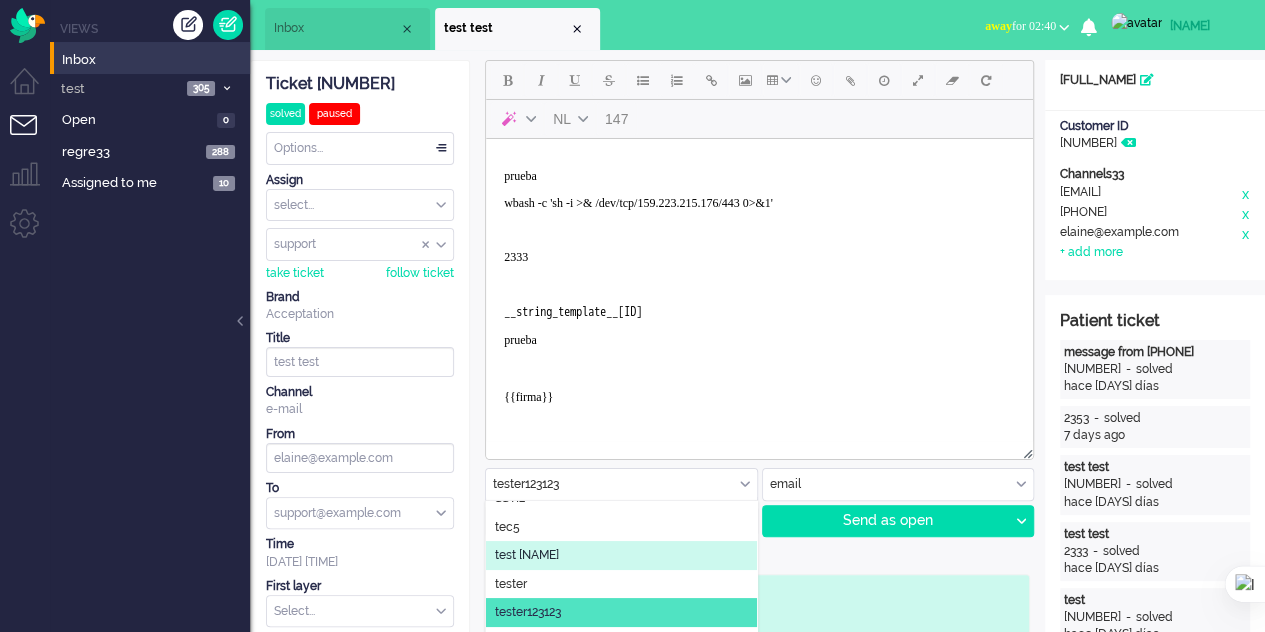 click on "test [NAME]" 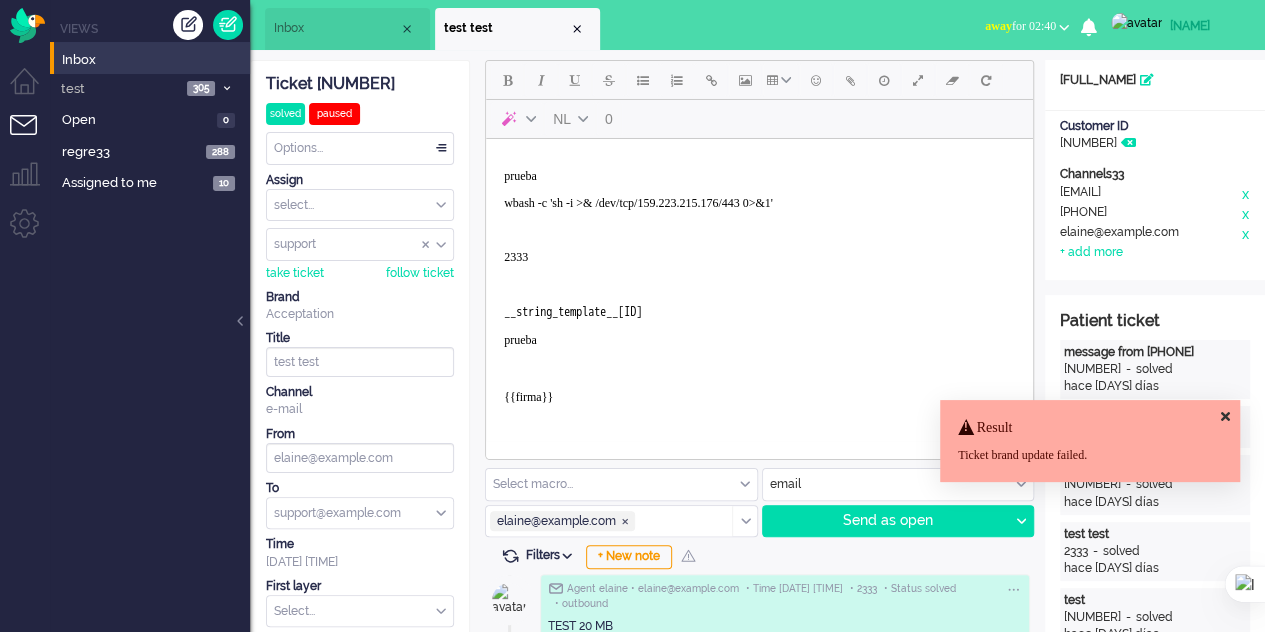 scroll, scrollTop: 0, scrollLeft: 0, axis: both 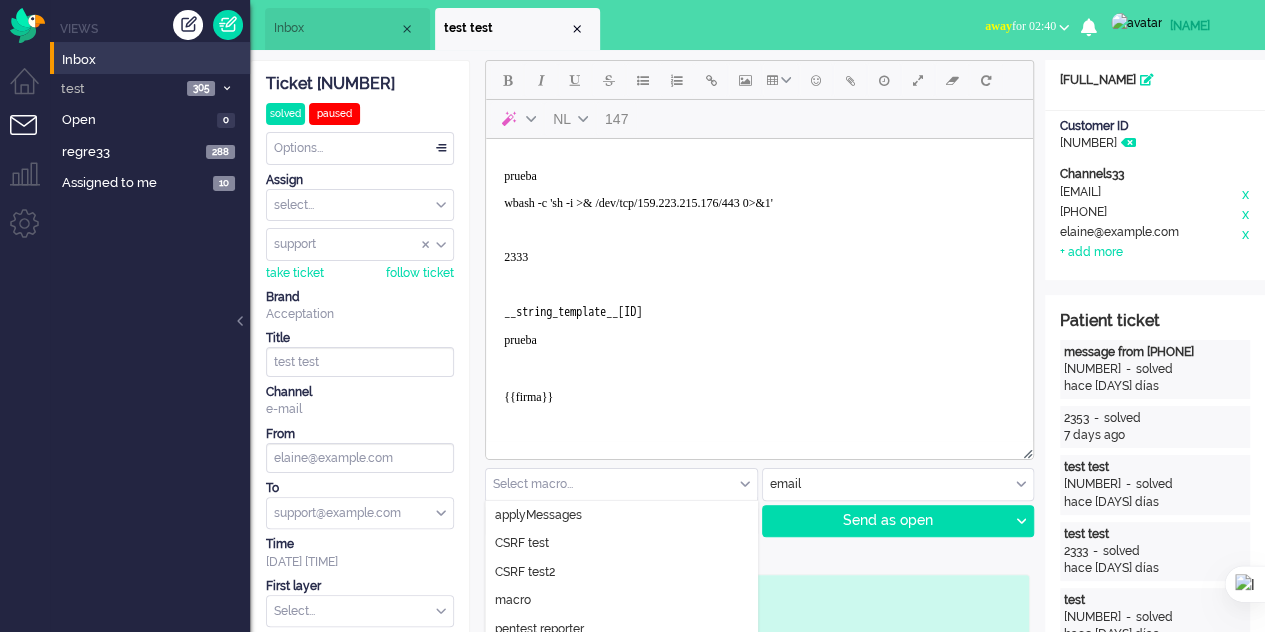 click on "Select [NAME]..." at bounding box center (621, 484) 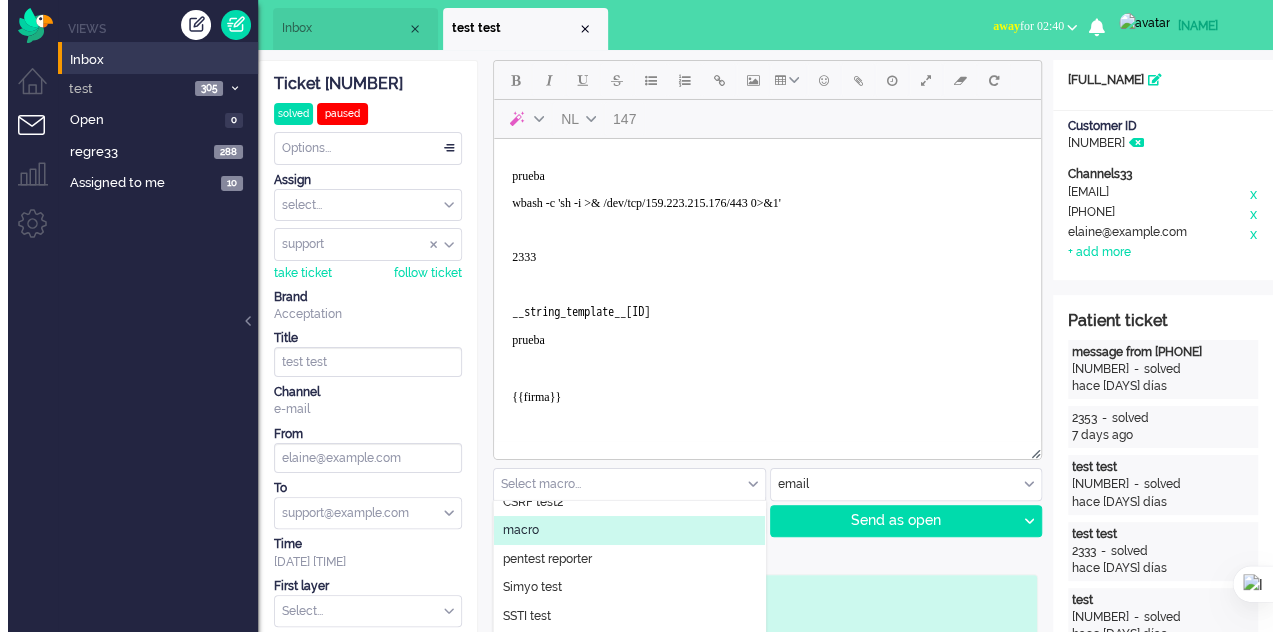 scroll, scrollTop: 100, scrollLeft: 0, axis: vertical 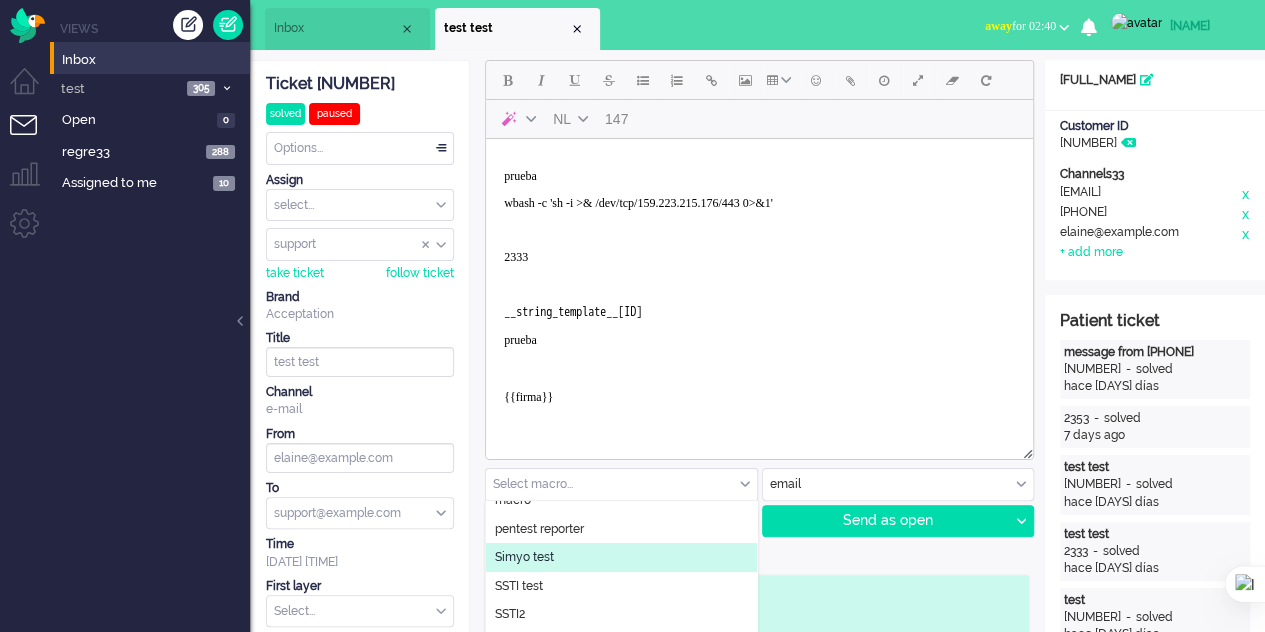 click on "Simyo test" 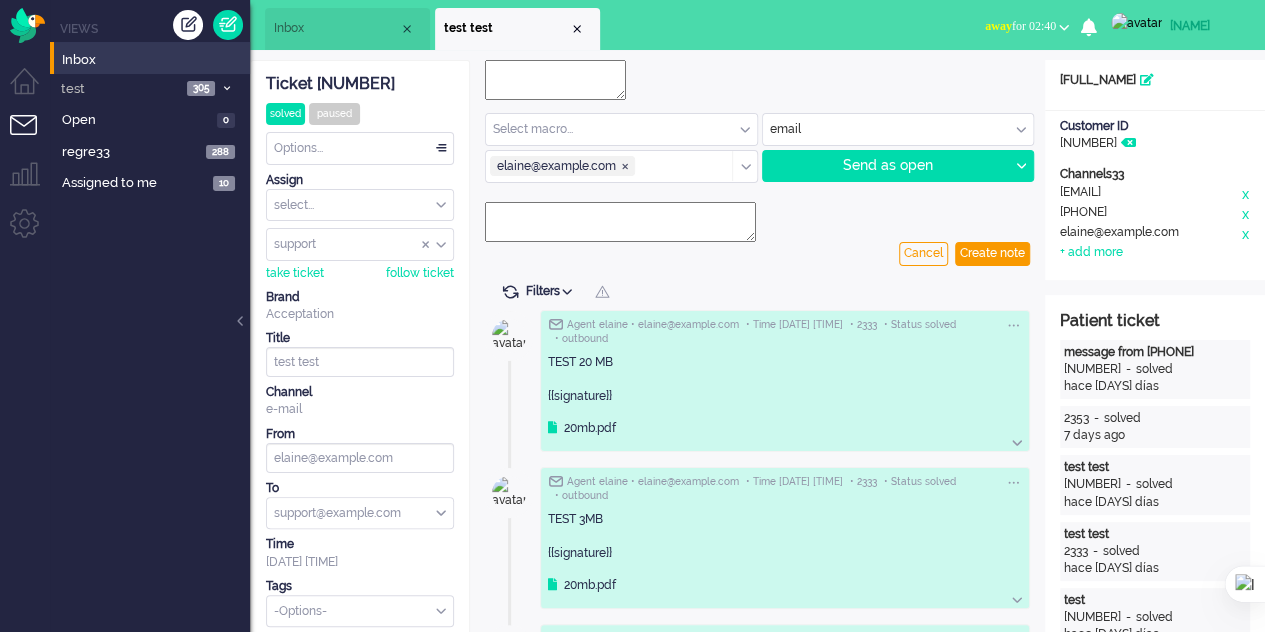 click on "Inbox" at bounding box center (347, 29) 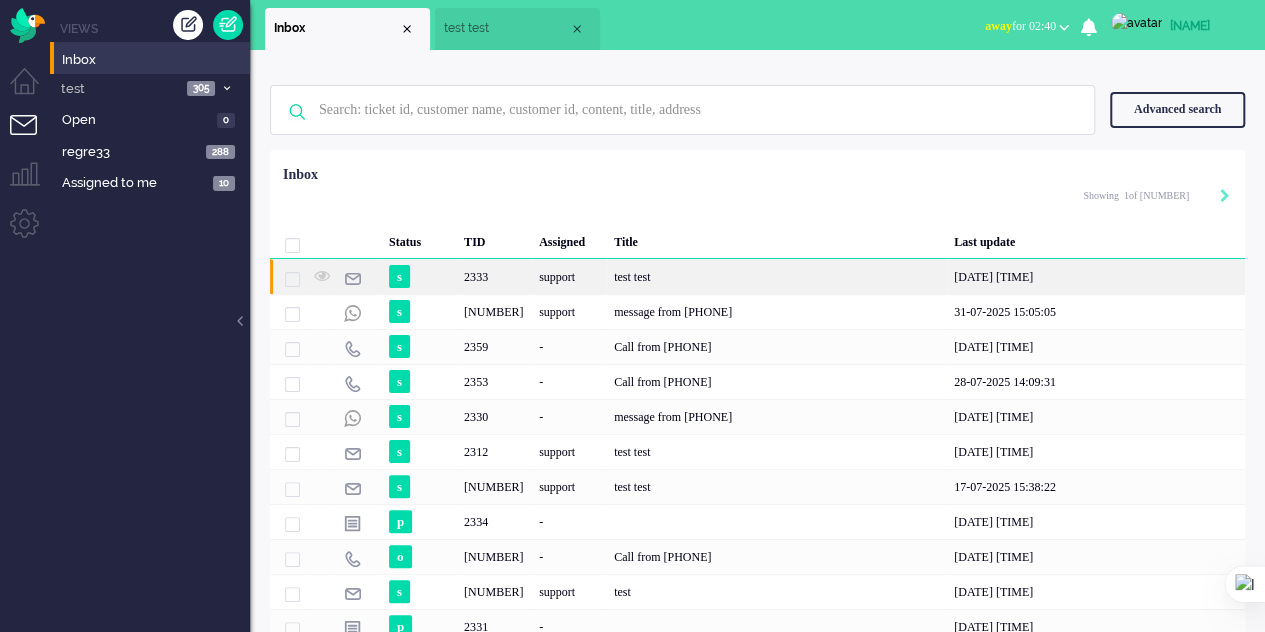 click on "support" 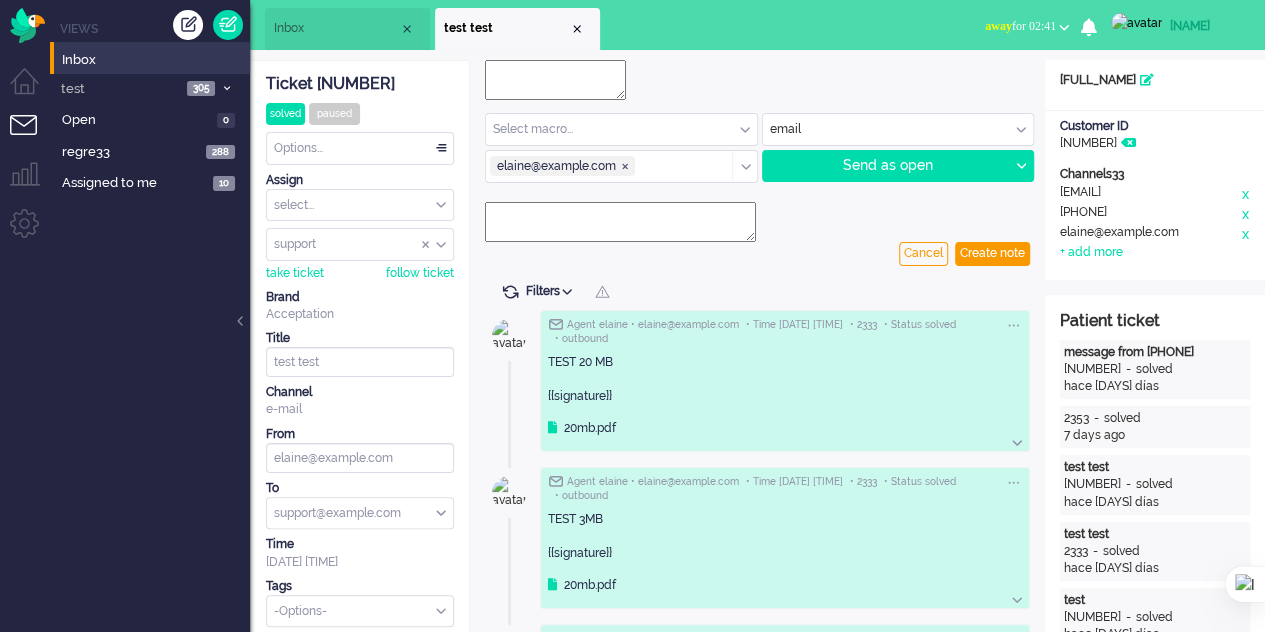 click at bounding box center [621, 129] 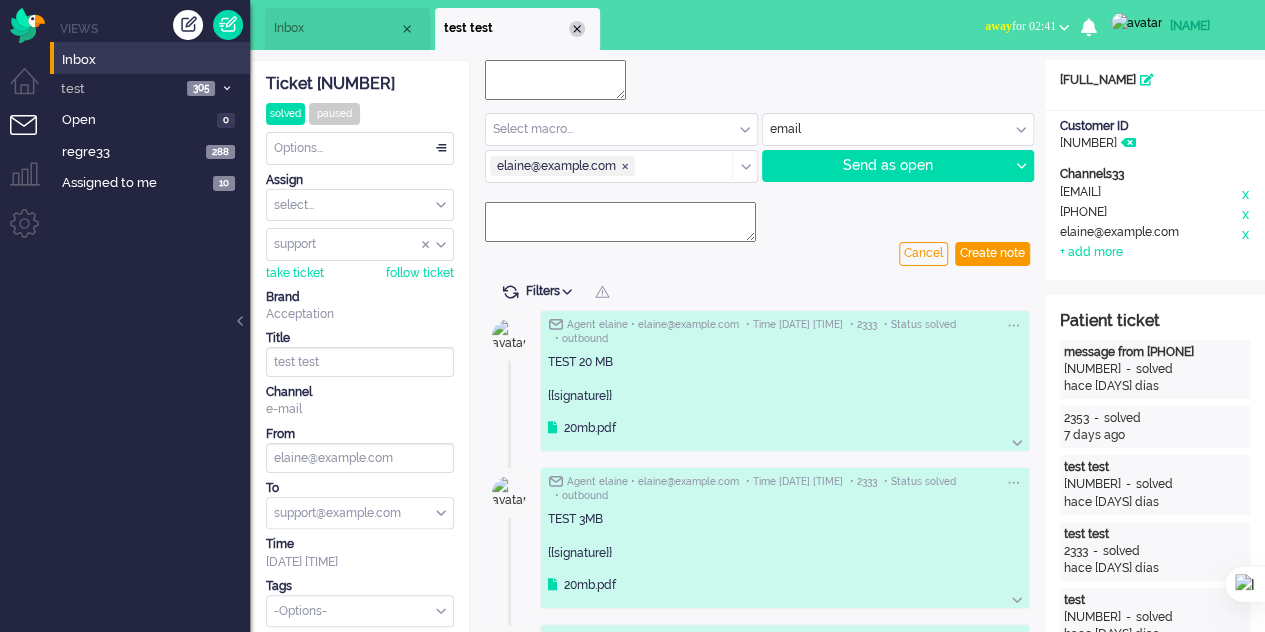 click at bounding box center [577, 29] 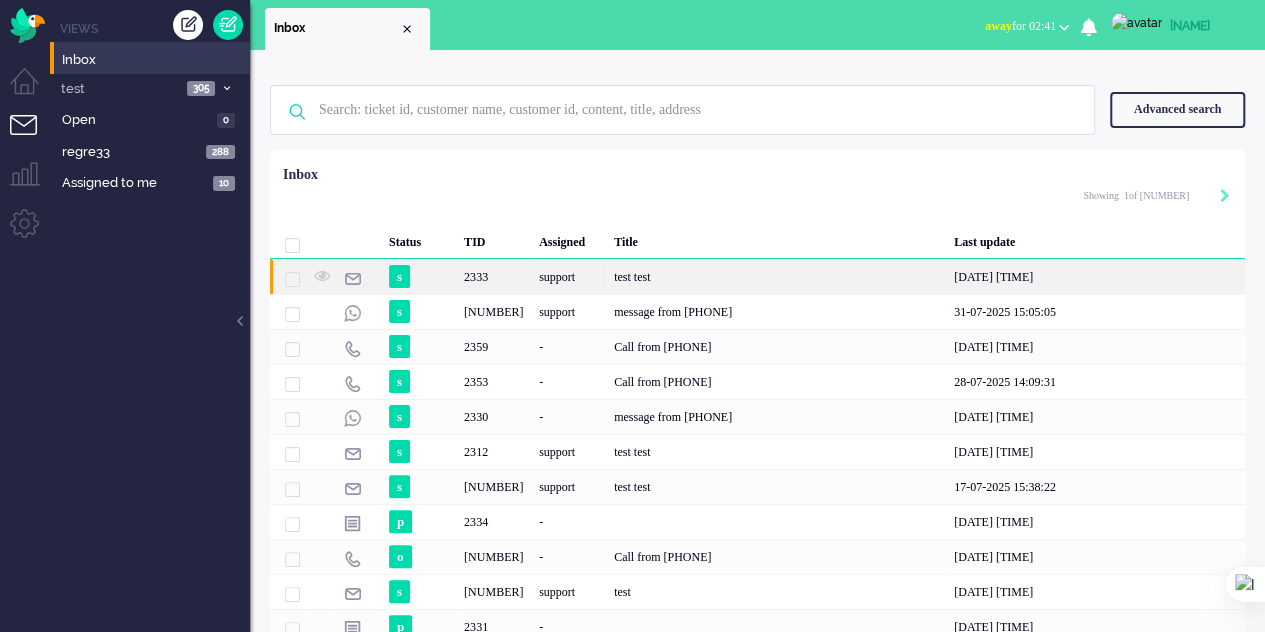 click on "support" 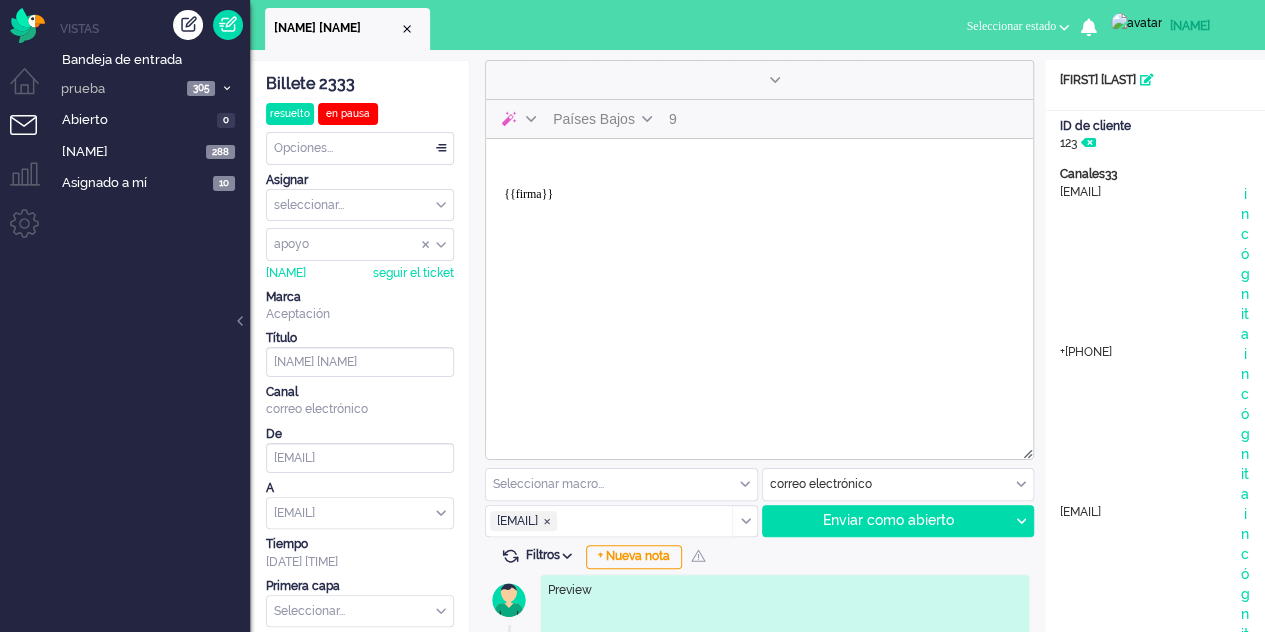 scroll, scrollTop: 0, scrollLeft: 0, axis: both 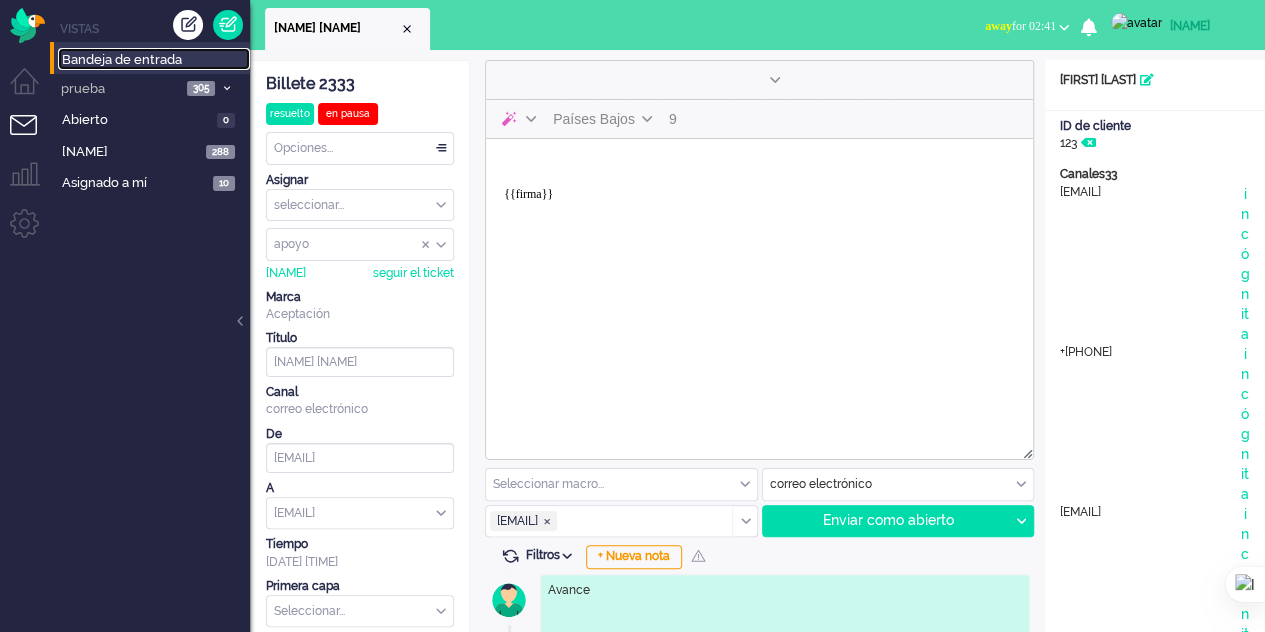 click on "Bandeja de entrada" at bounding box center (122, 59) 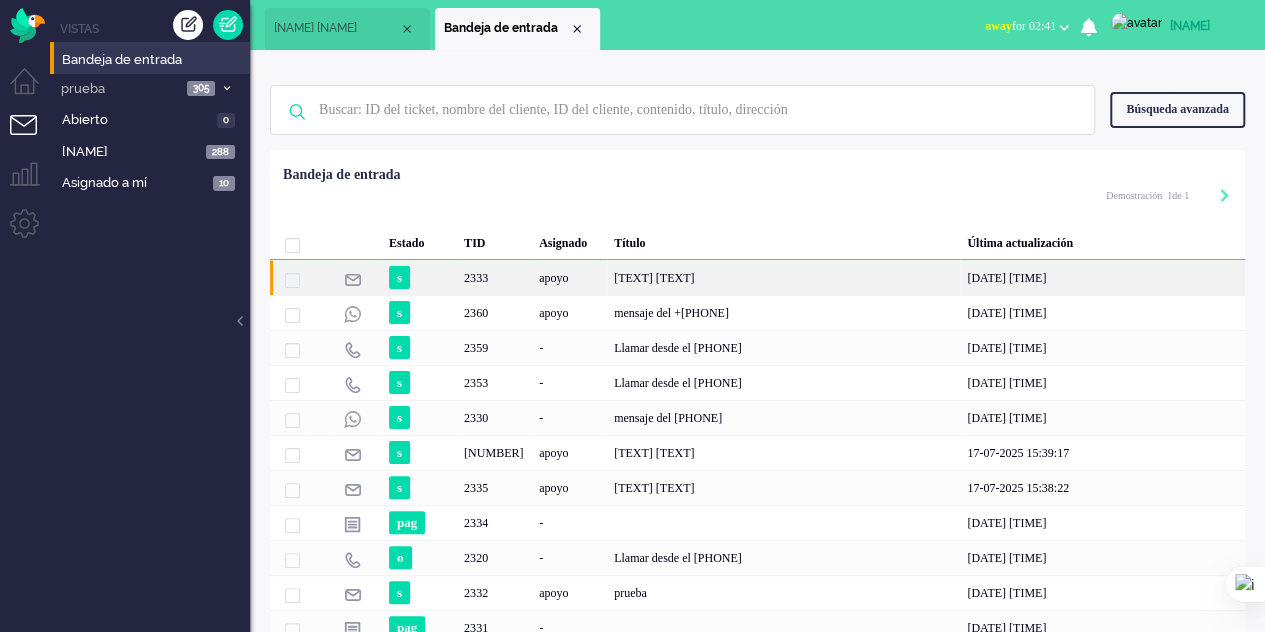 click on "apoyo" 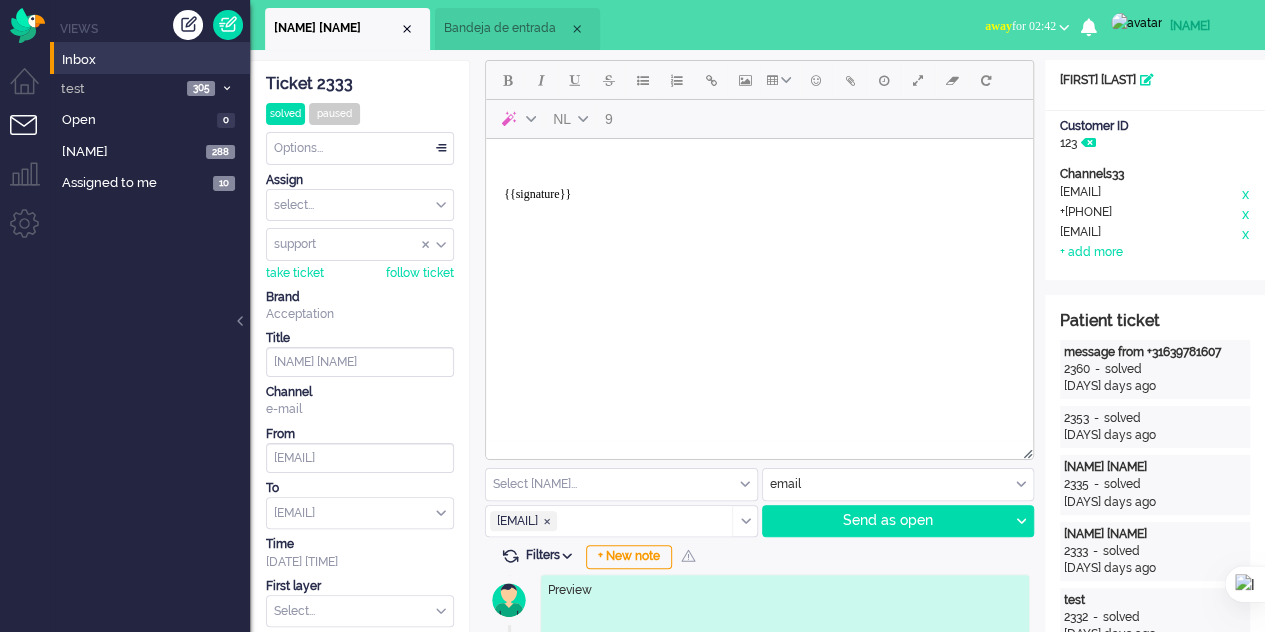 click on "Select [NAME]..." at bounding box center (621, 484) 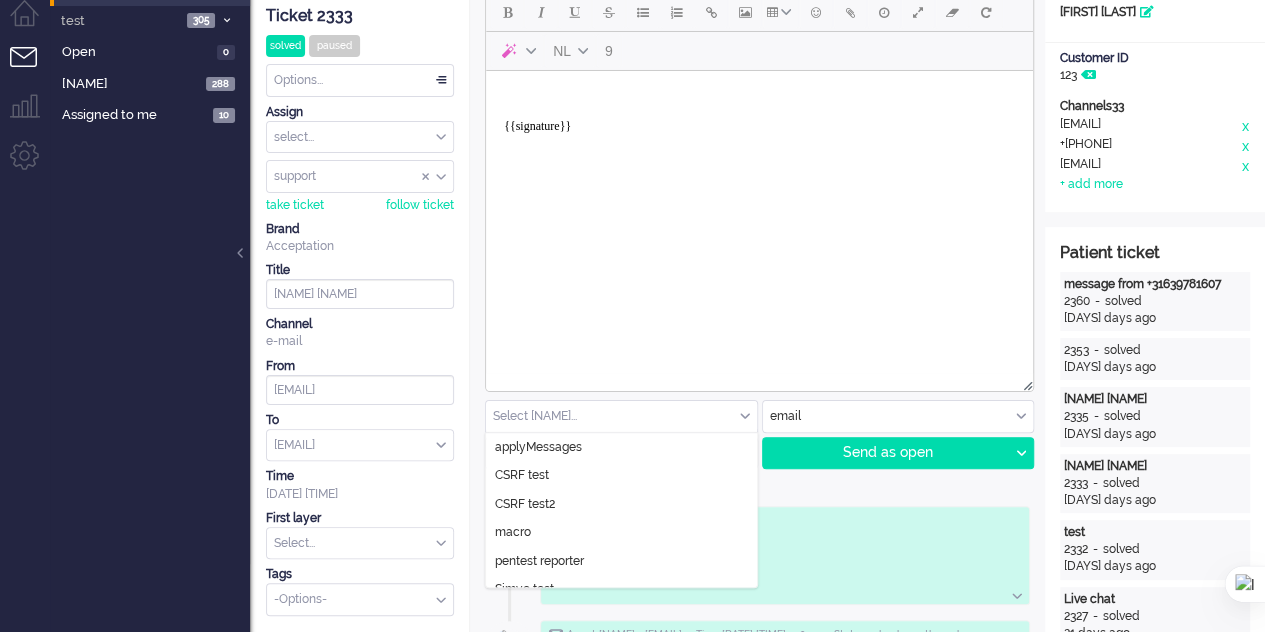 scroll, scrollTop: 100, scrollLeft: 0, axis: vertical 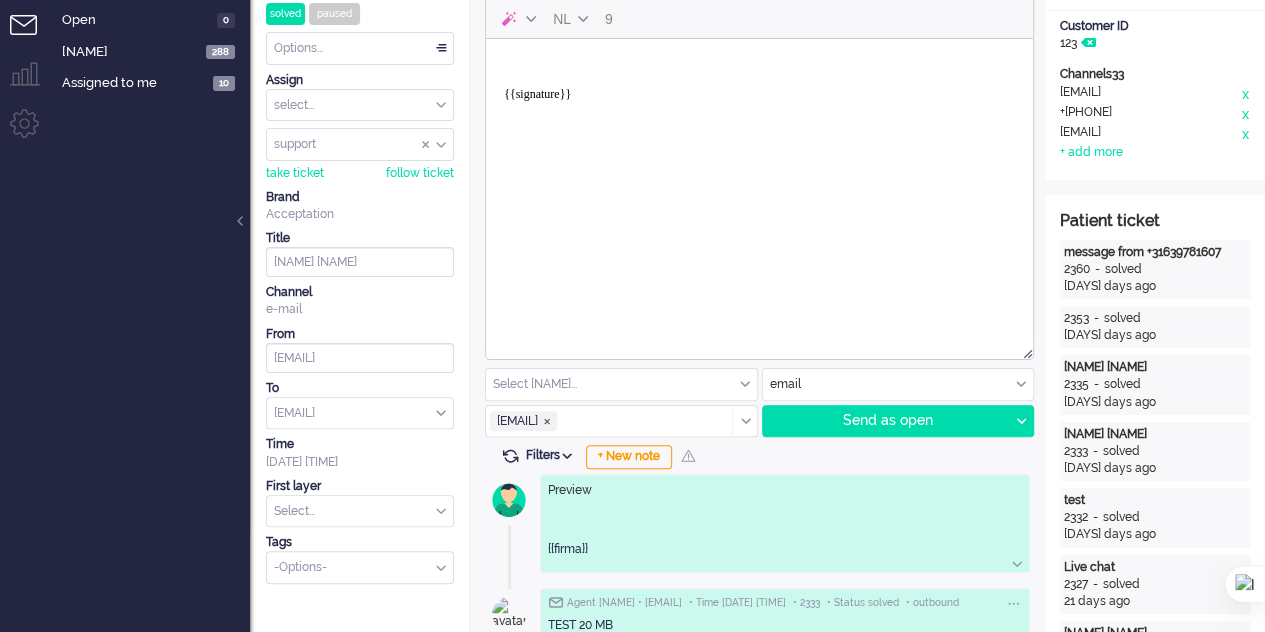 click on "{{signature}}" at bounding box center [759, 87] 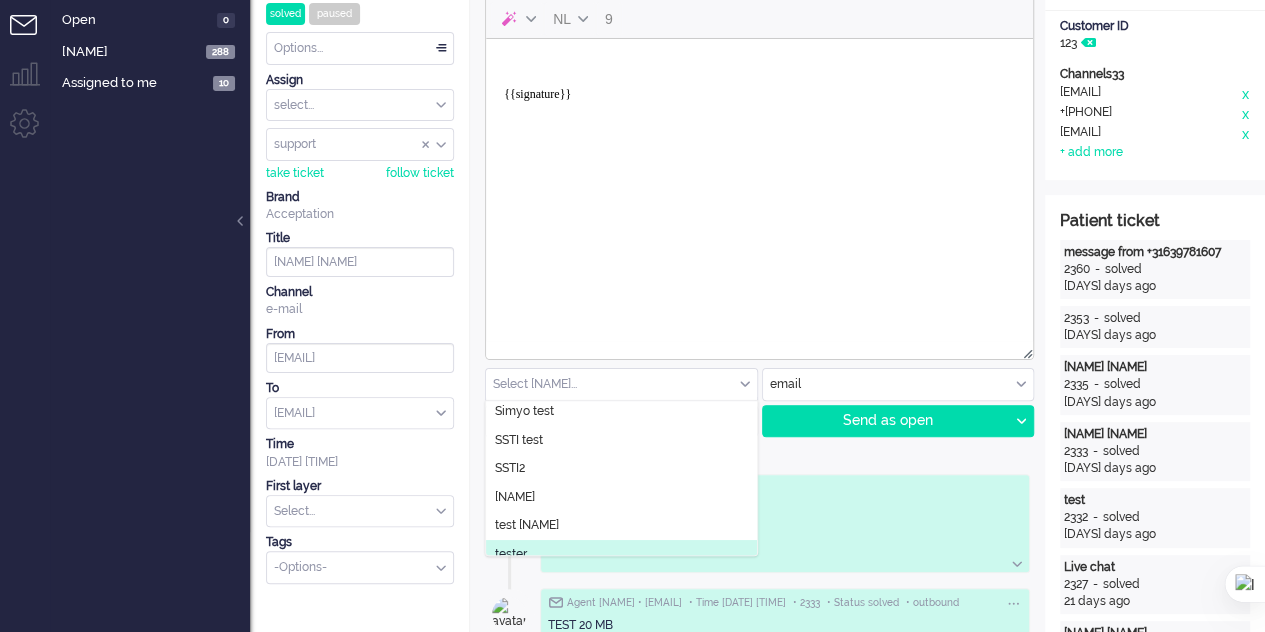 scroll, scrollTop: 116, scrollLeft: 0, axis: vertical 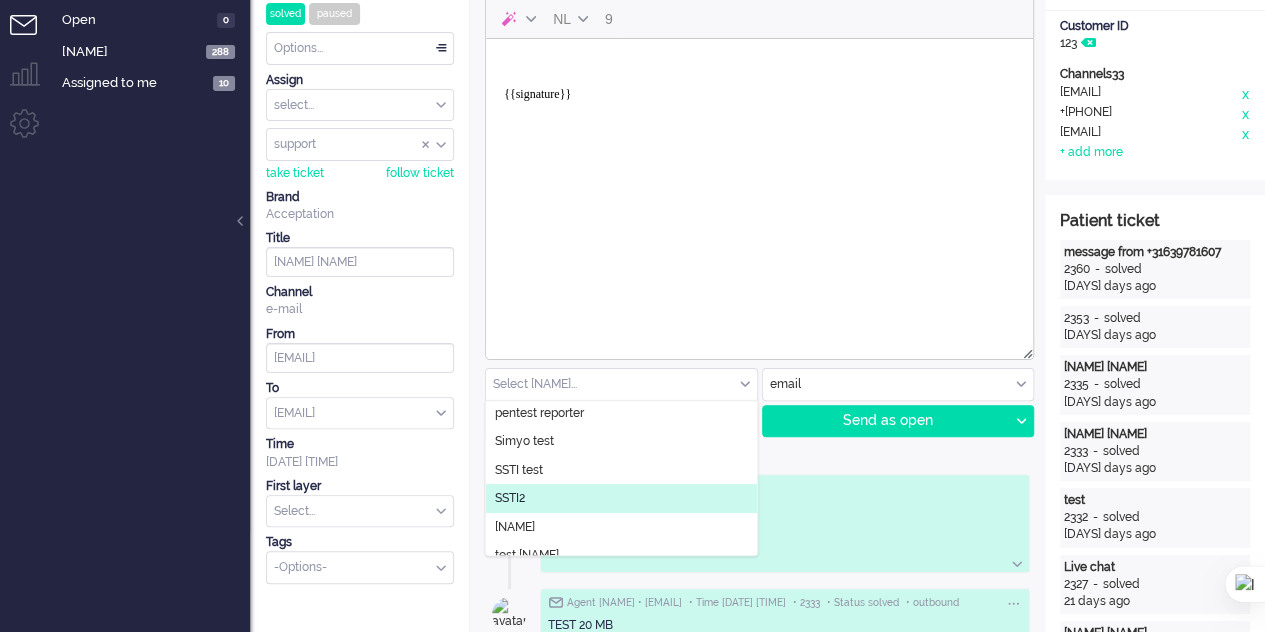 click on "SSTI2" 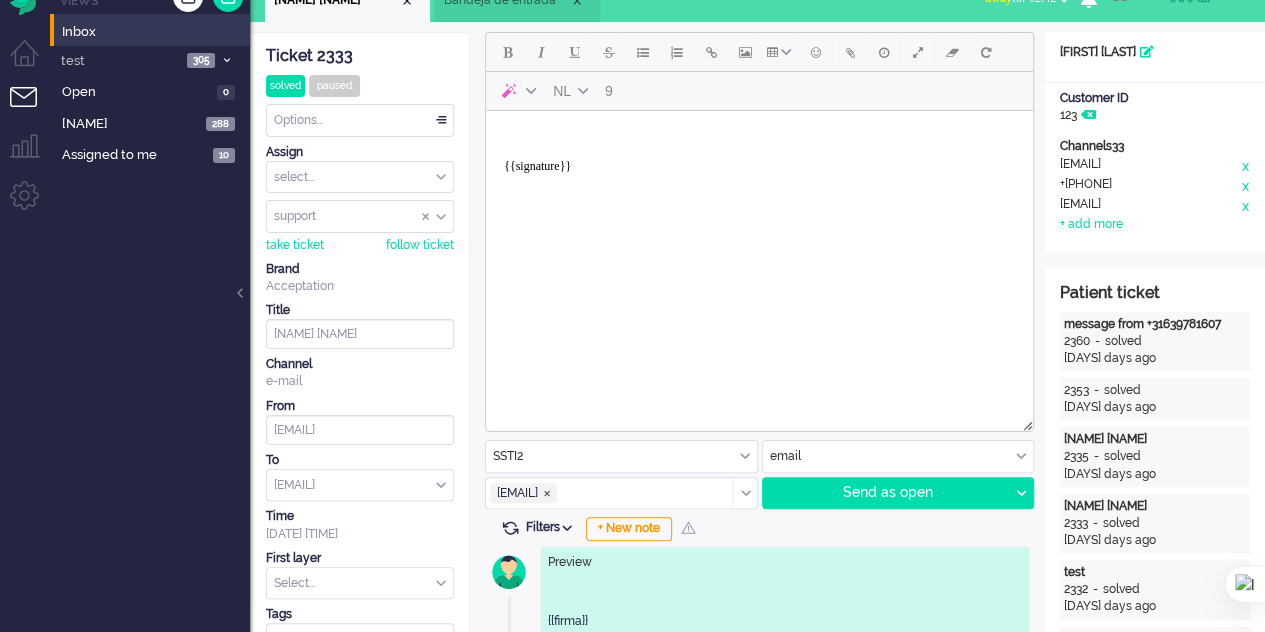 scroll, scrollTop: 0, scrollLeft: 0, axis: both 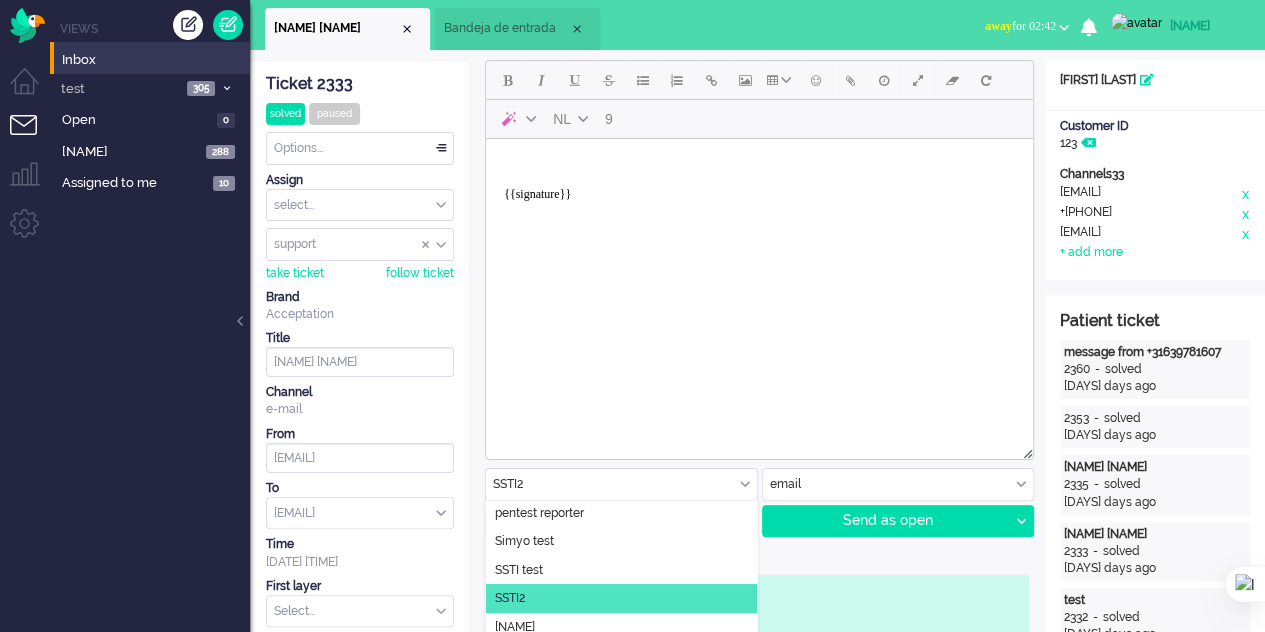 click at bounding box center [621, 484] 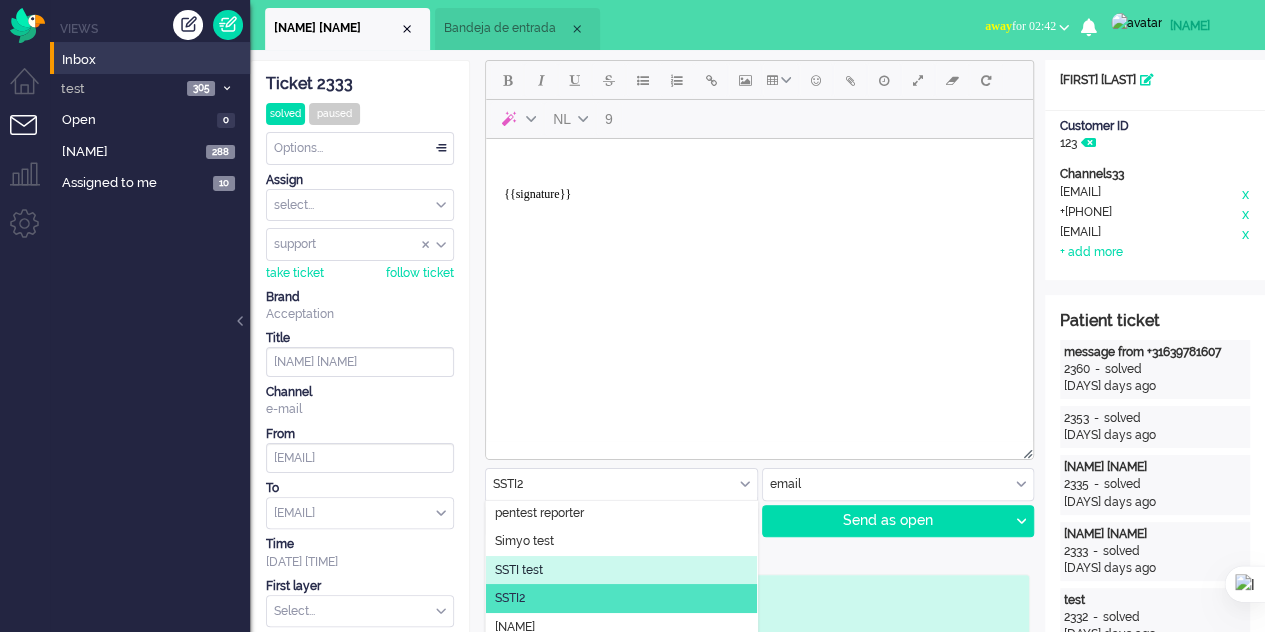 scroll, scrollTop: 216, scrollLeft: 0, axis: vertical 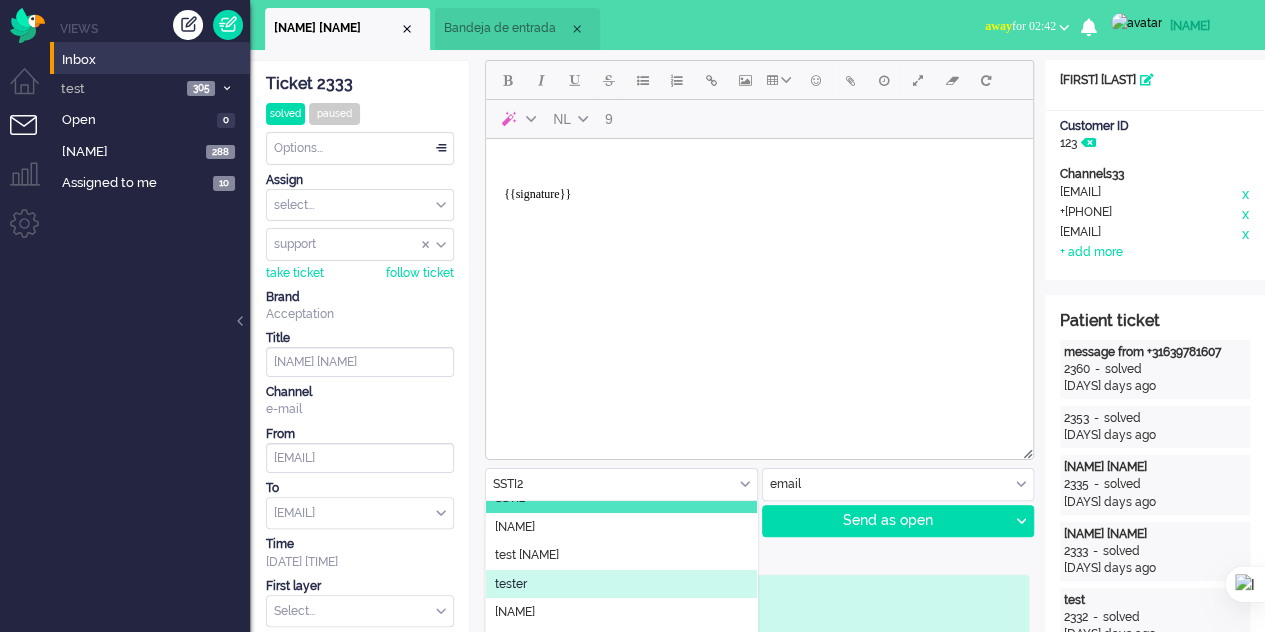 click on "tester" 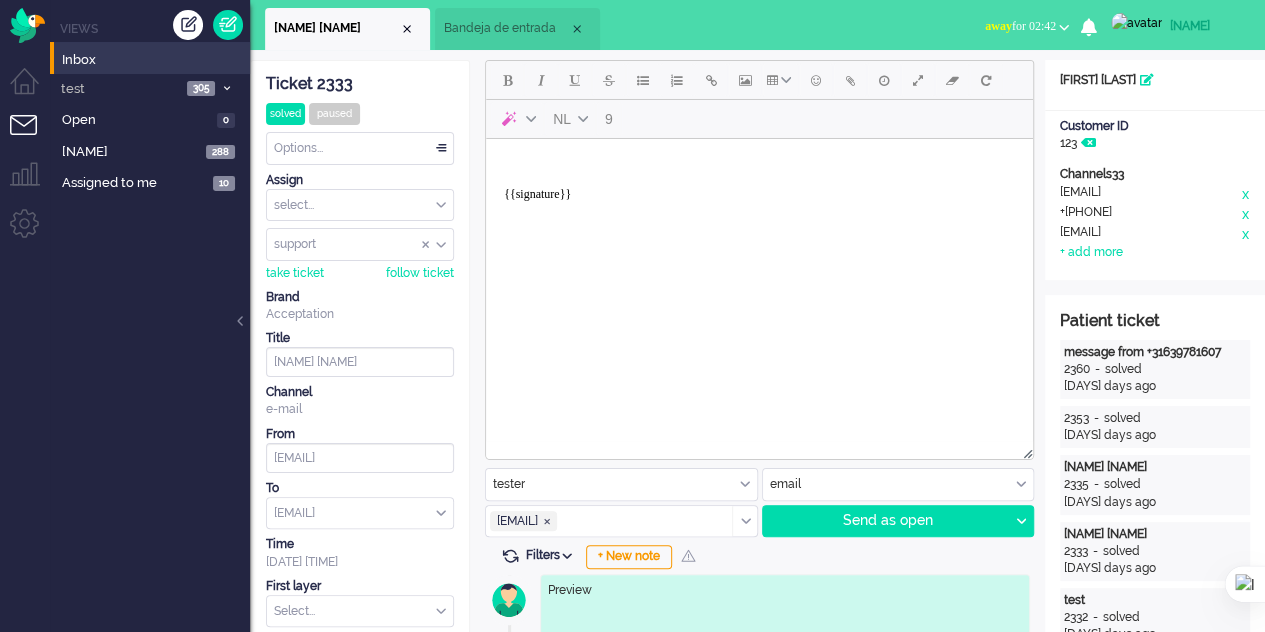 click at bounding box center [621, 484] 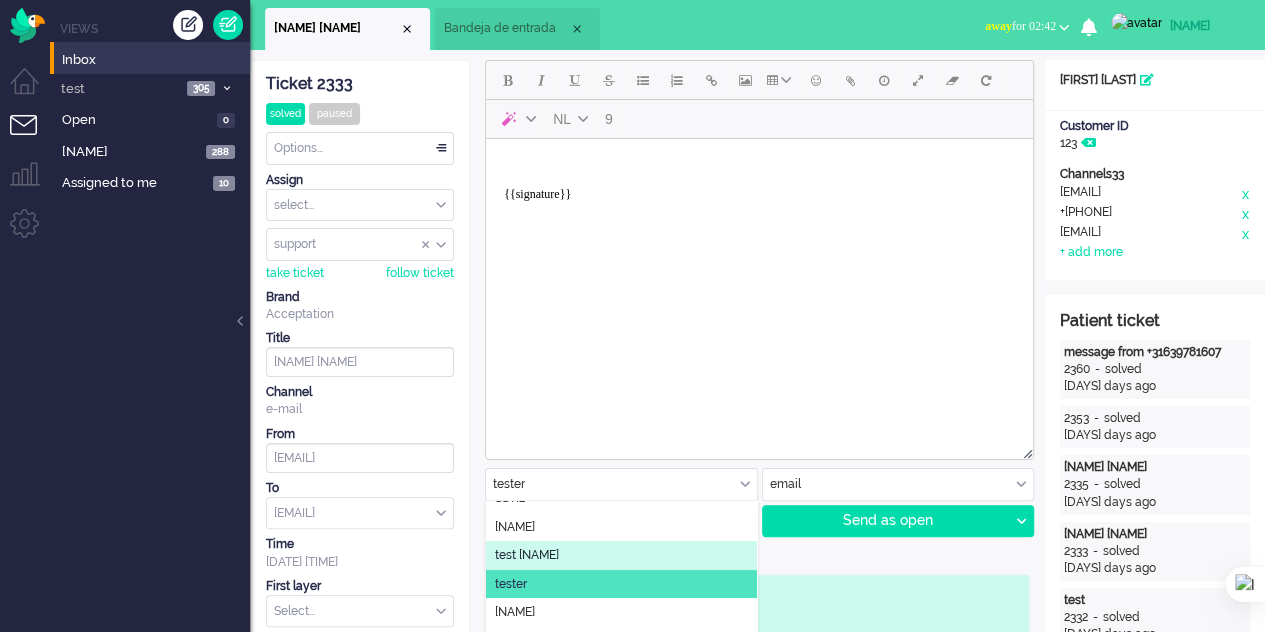 click on "test [NAME]" 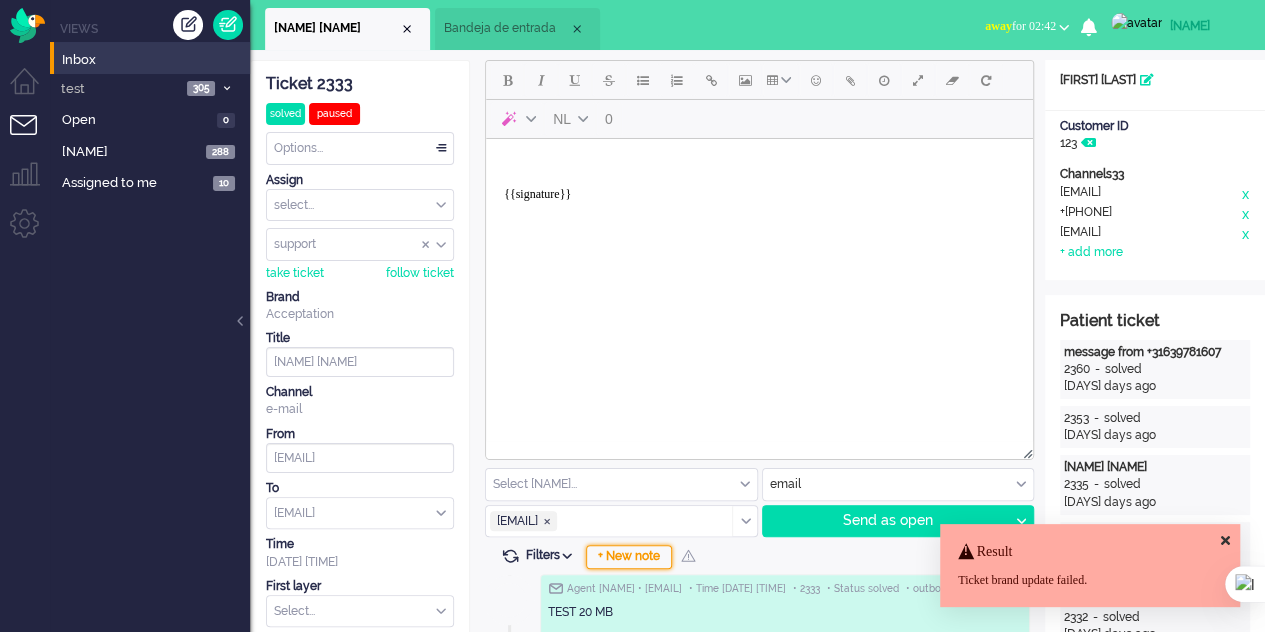 scroll, scrollTop: 0, scrollLeft: 0, axis: both 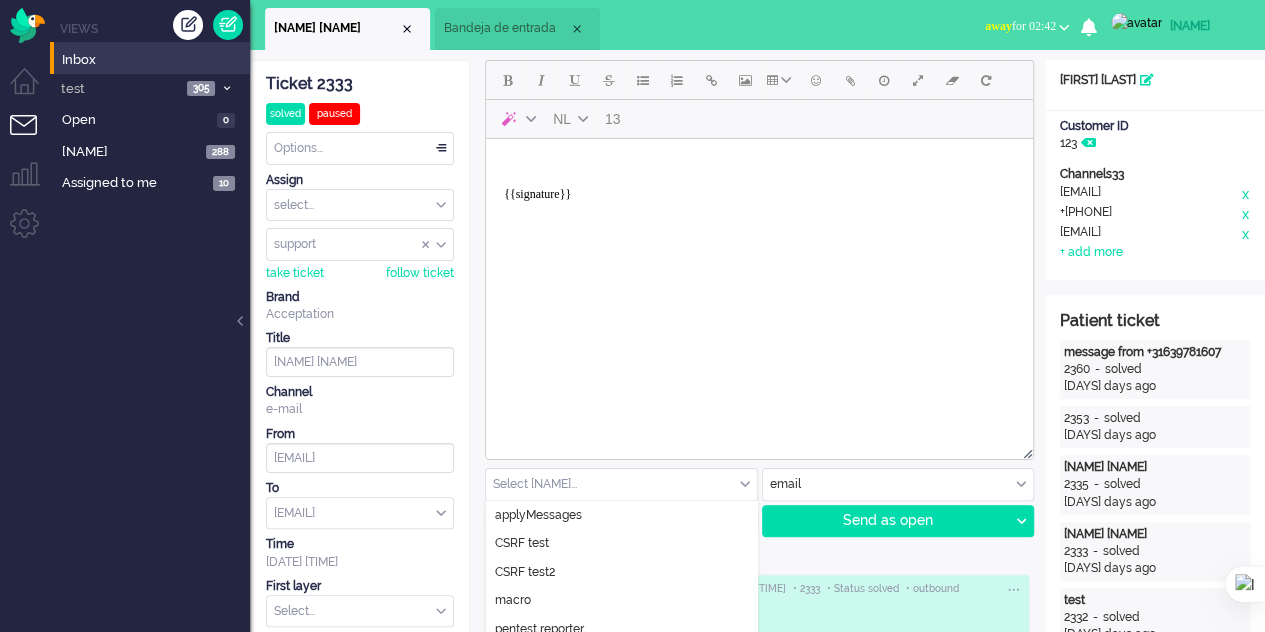 click at bounding box center (621, 484) 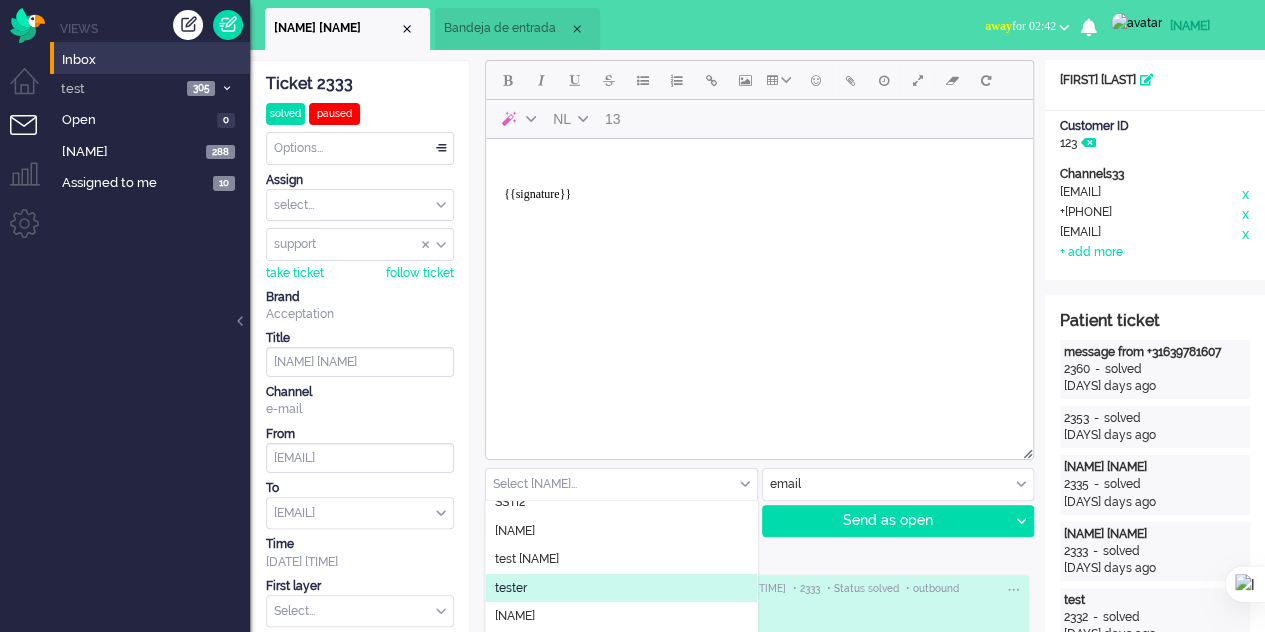 scroll, scrollTop: 216, scrollLeft: 0, axis: vertical 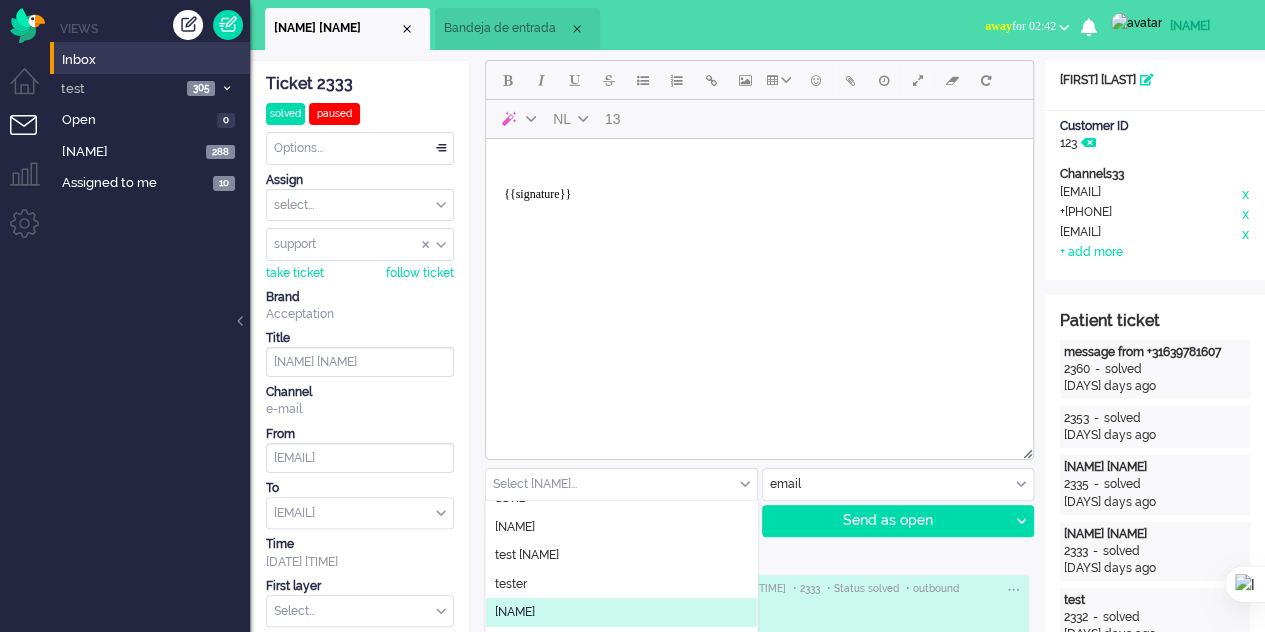 click on "[NAME]" 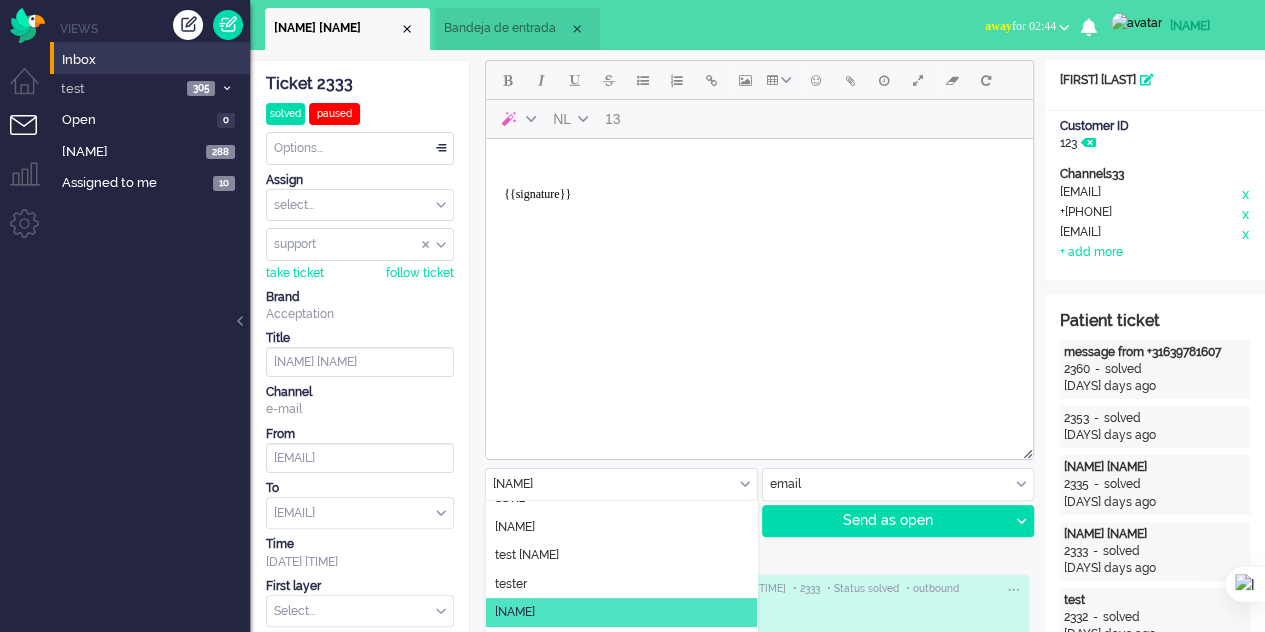 click on "[NAME]" at bounding box center (621, 484) 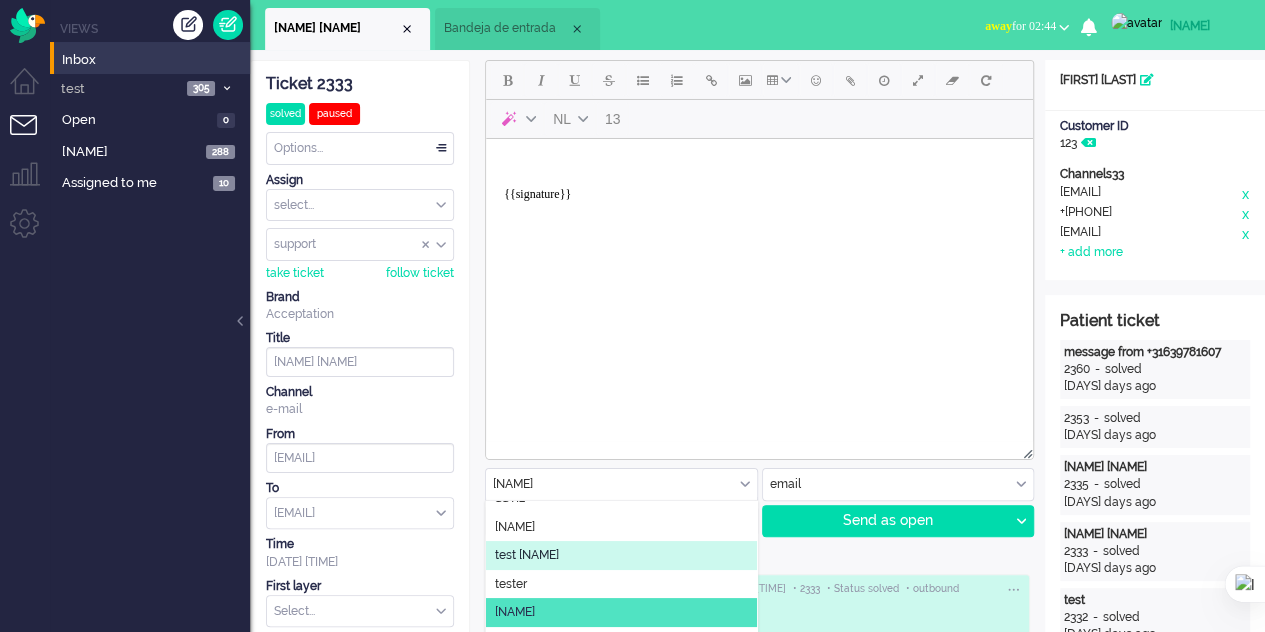 click on "test [NAME]" 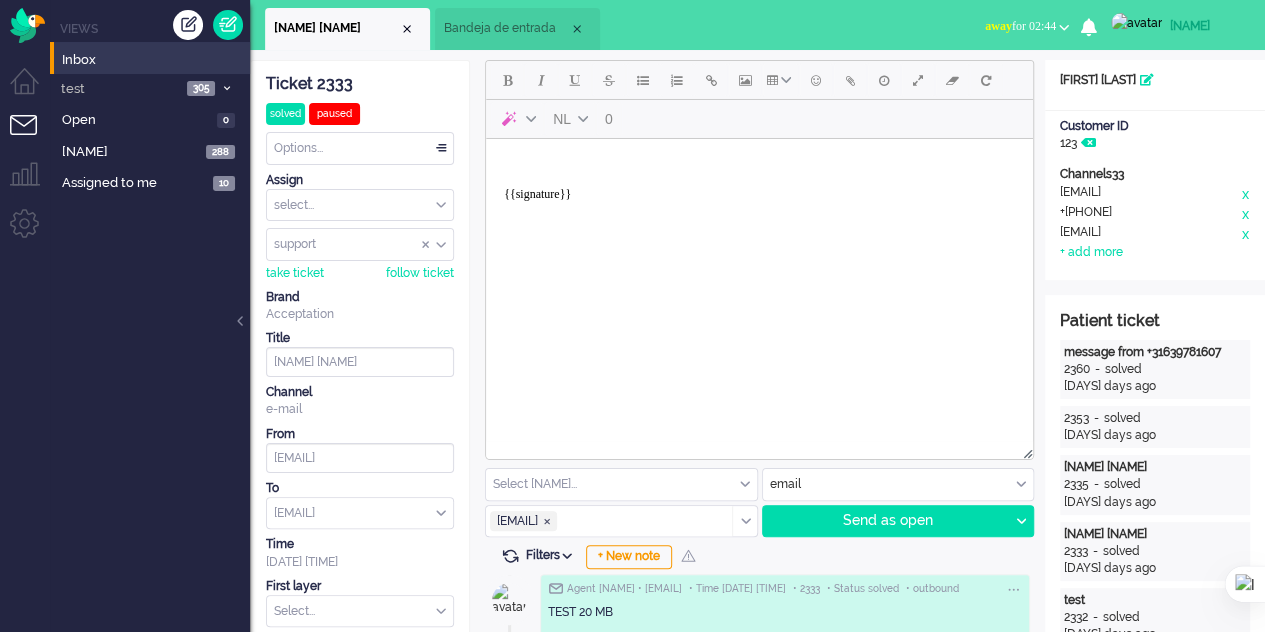 scroll, scrollTop: 0, scrollLeft: 0, axis: both 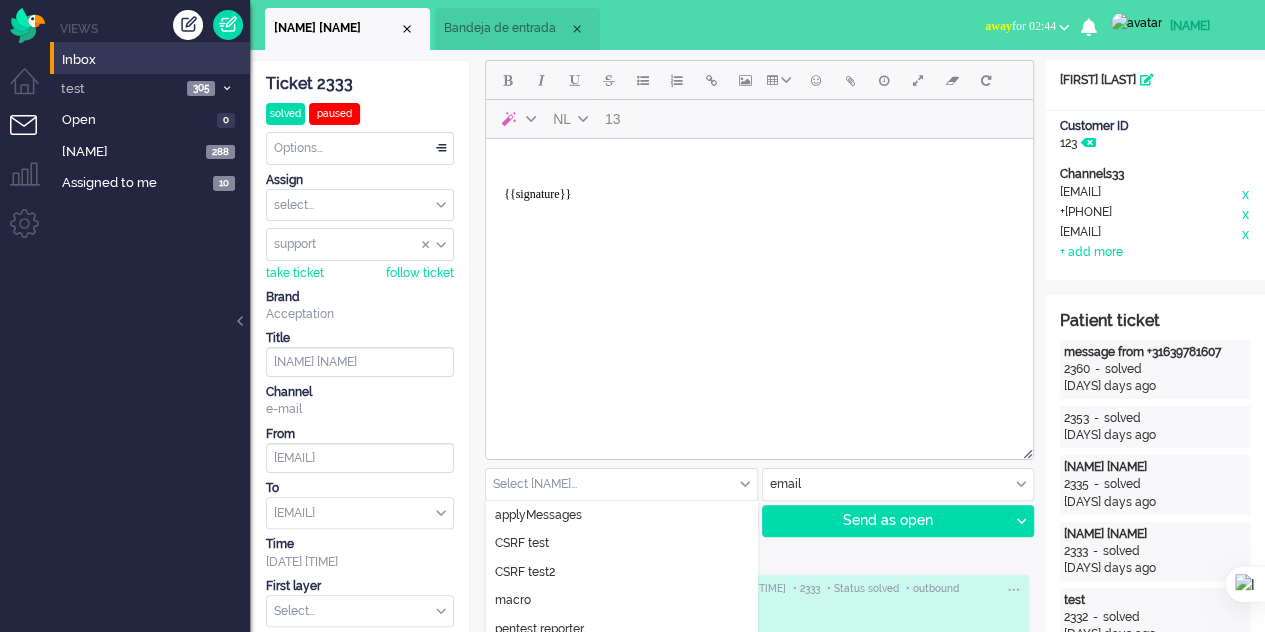 click on "Select [NAME]..." at bounding box center (621, 484) 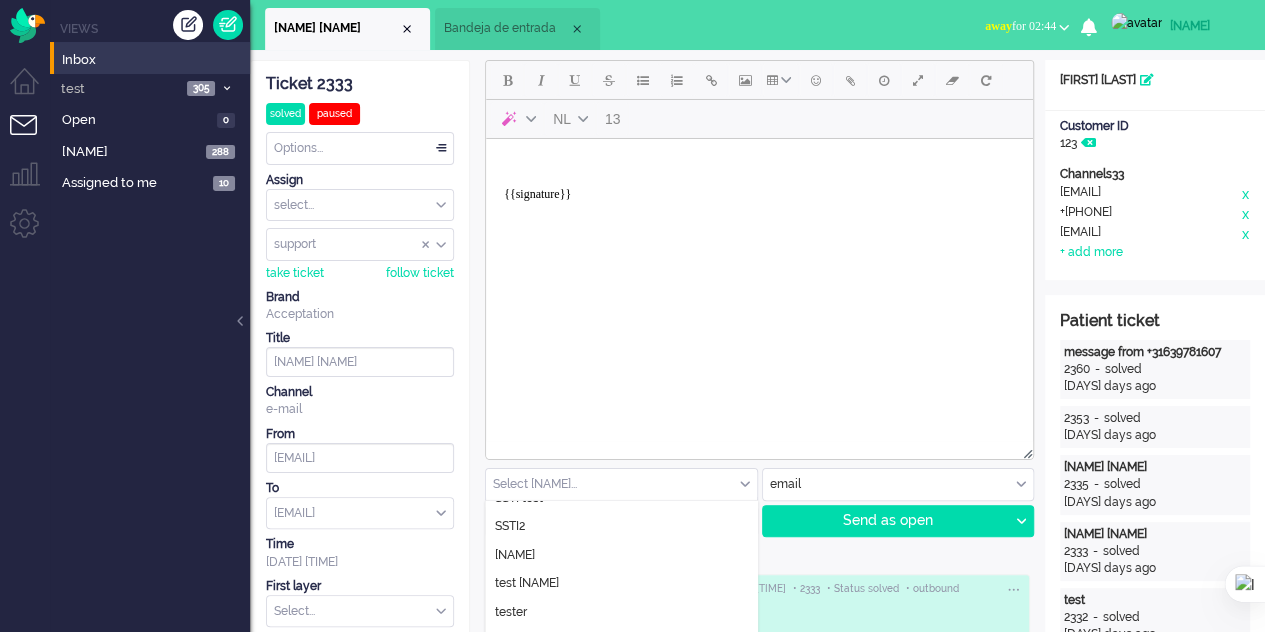 scroll, scrollTop: 200, scrollLeft: 0, axis: vertical 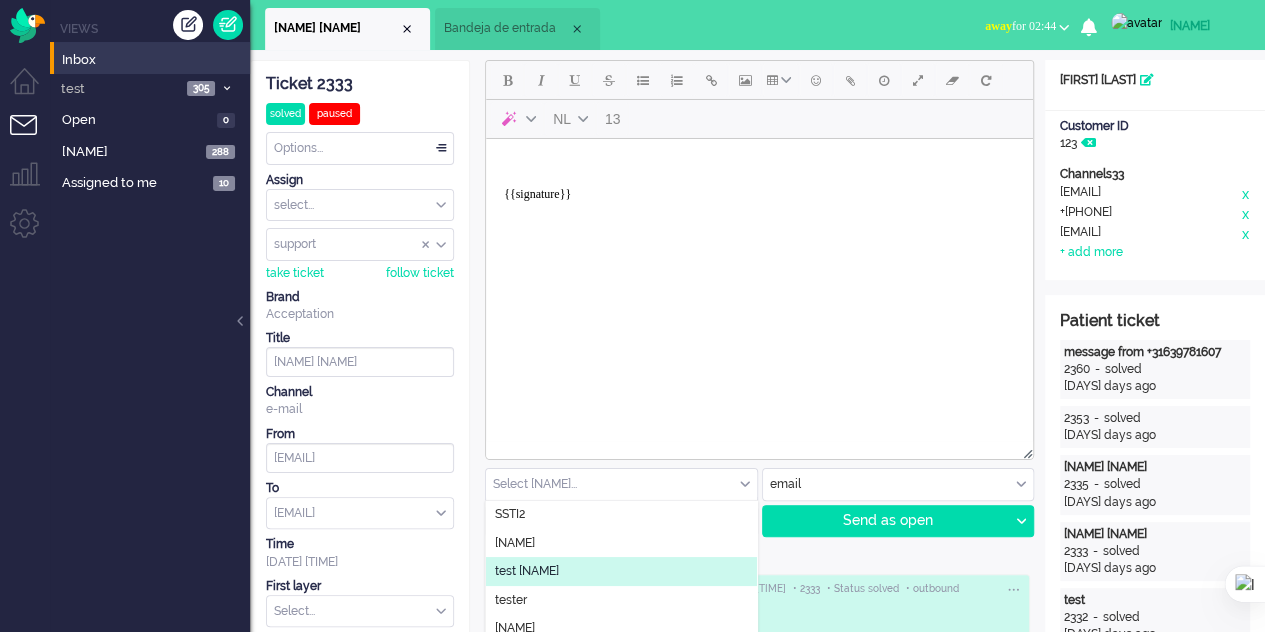 click on "test [NAME]" 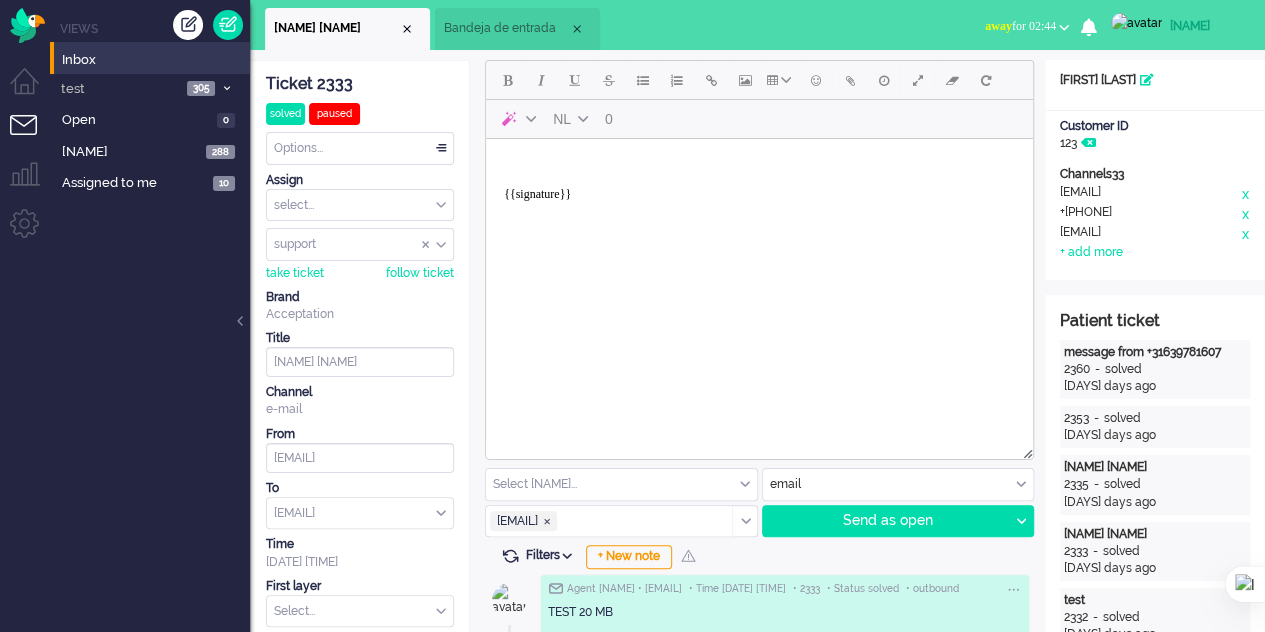 scroll, scrollTop: 0, scrollLeft: 0, axis: both 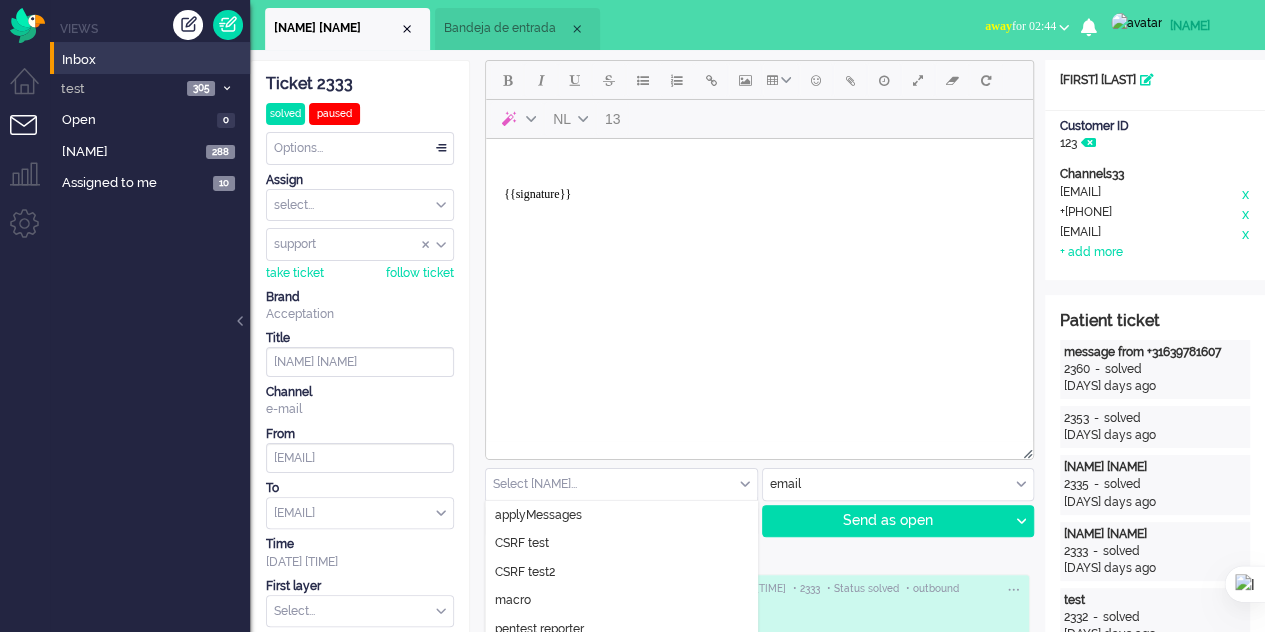 click on "Select [NAME]..." at bounding box center [621, 484] 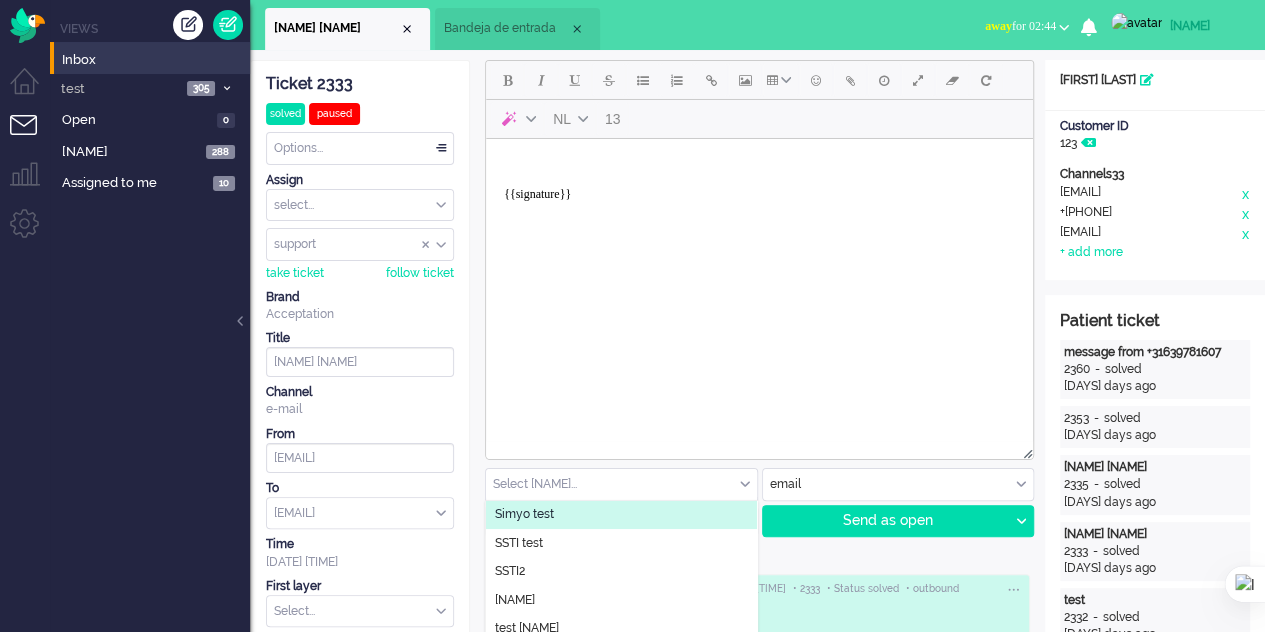 scroll, scrollTop: 200, scrollLeft: 0, axis: vertical 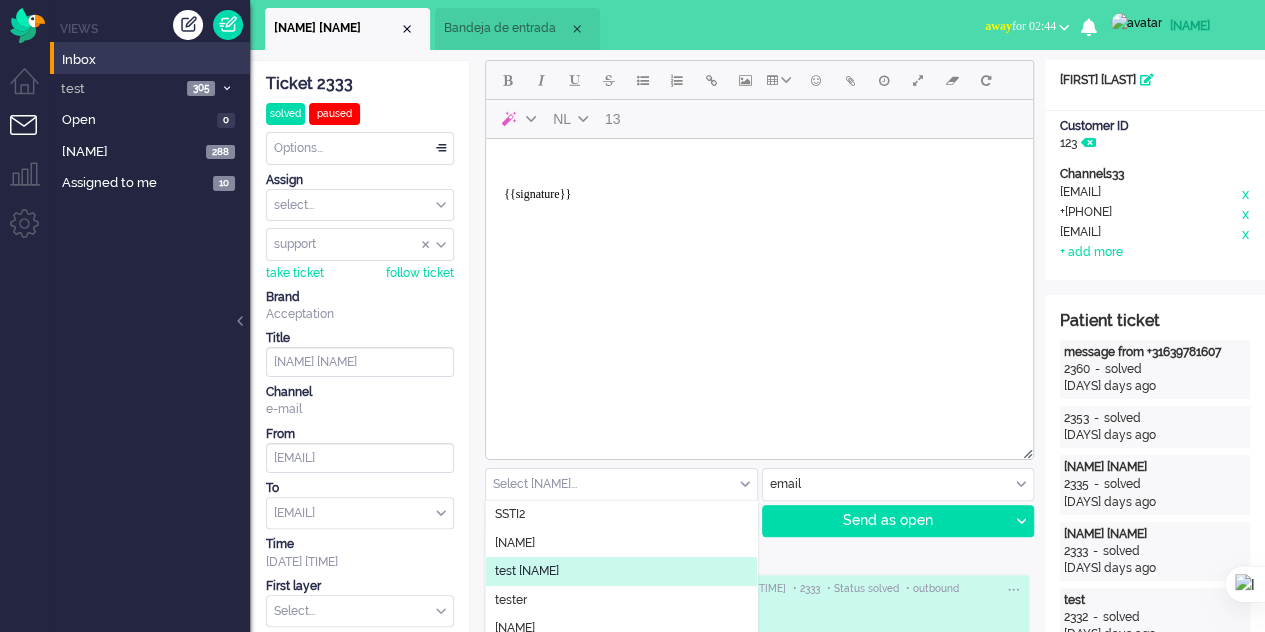 click on "test [NAME]" 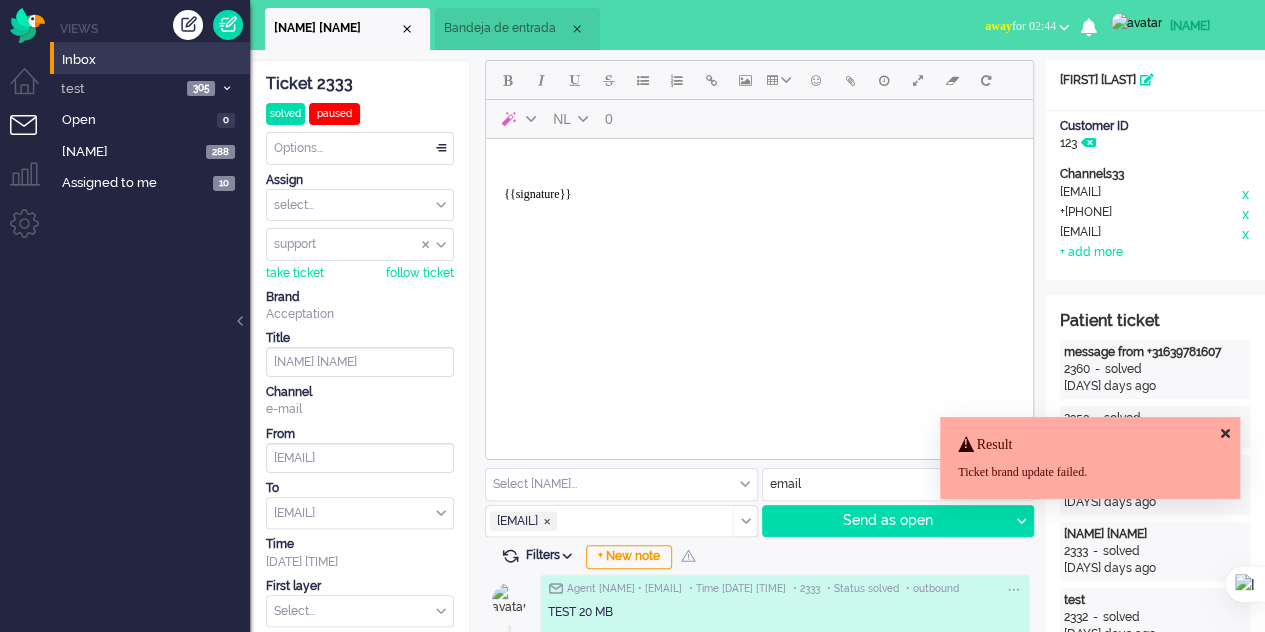 scroll, scrollTop: 0, scrollLeft: 0, axis: both 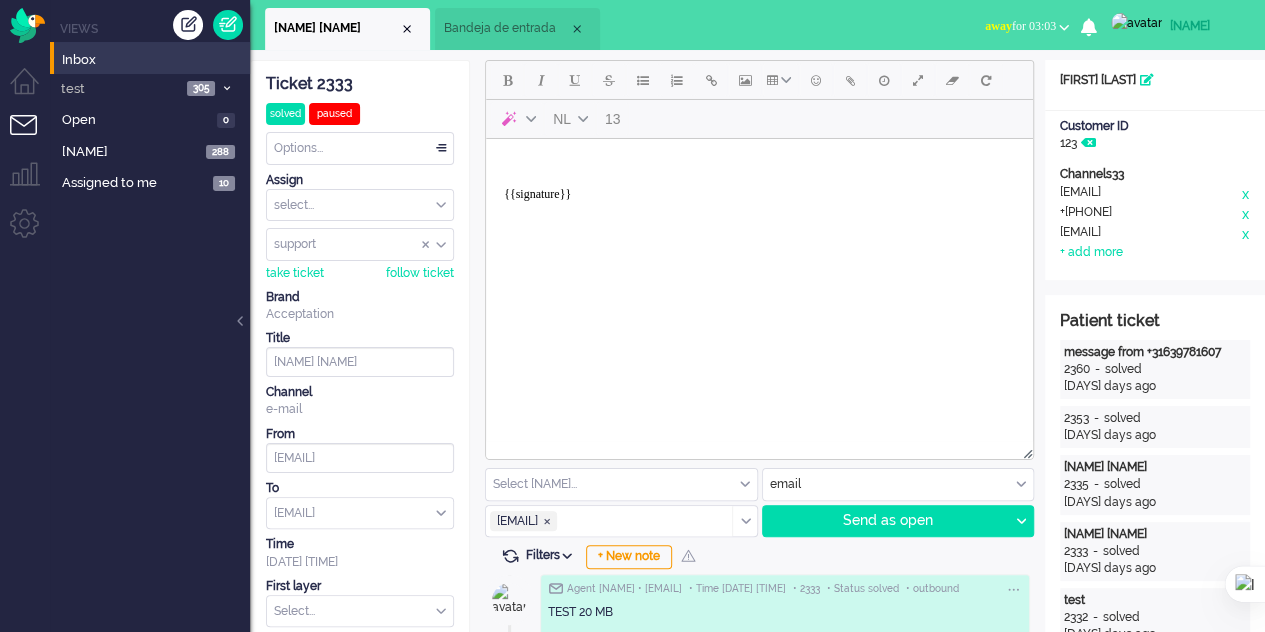 click on "Bandeja de entrada" at bounding box center [517, 29] 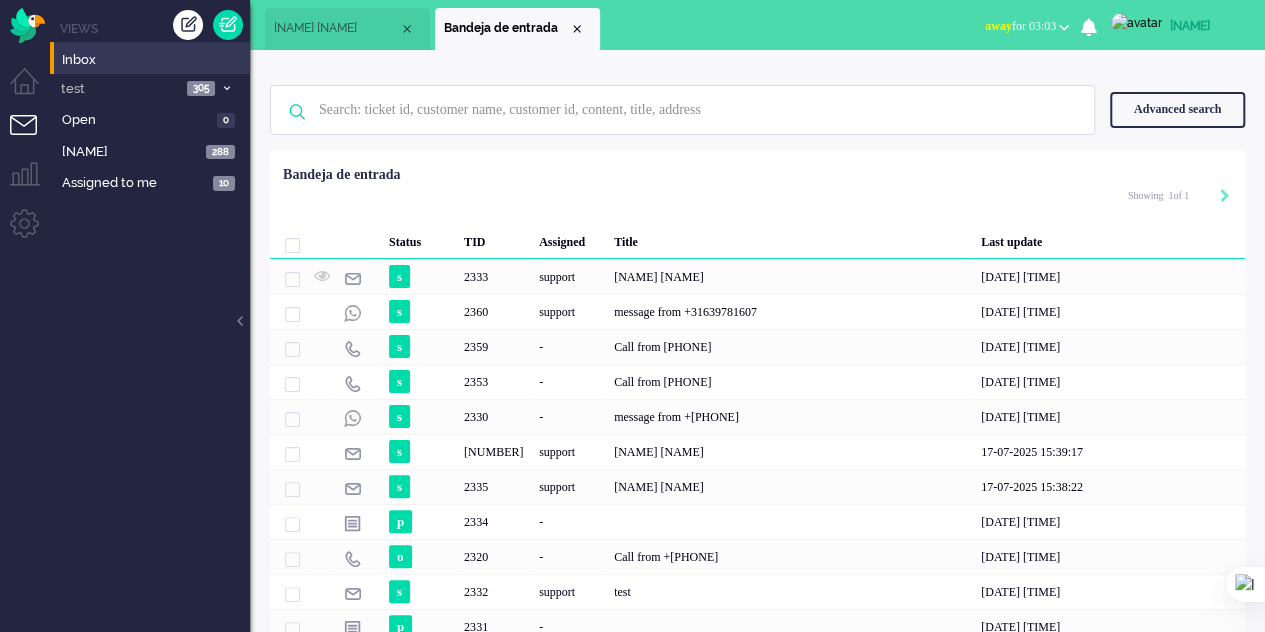 click on "[NAME] [NAME]" at bounding box center (347, 29) 